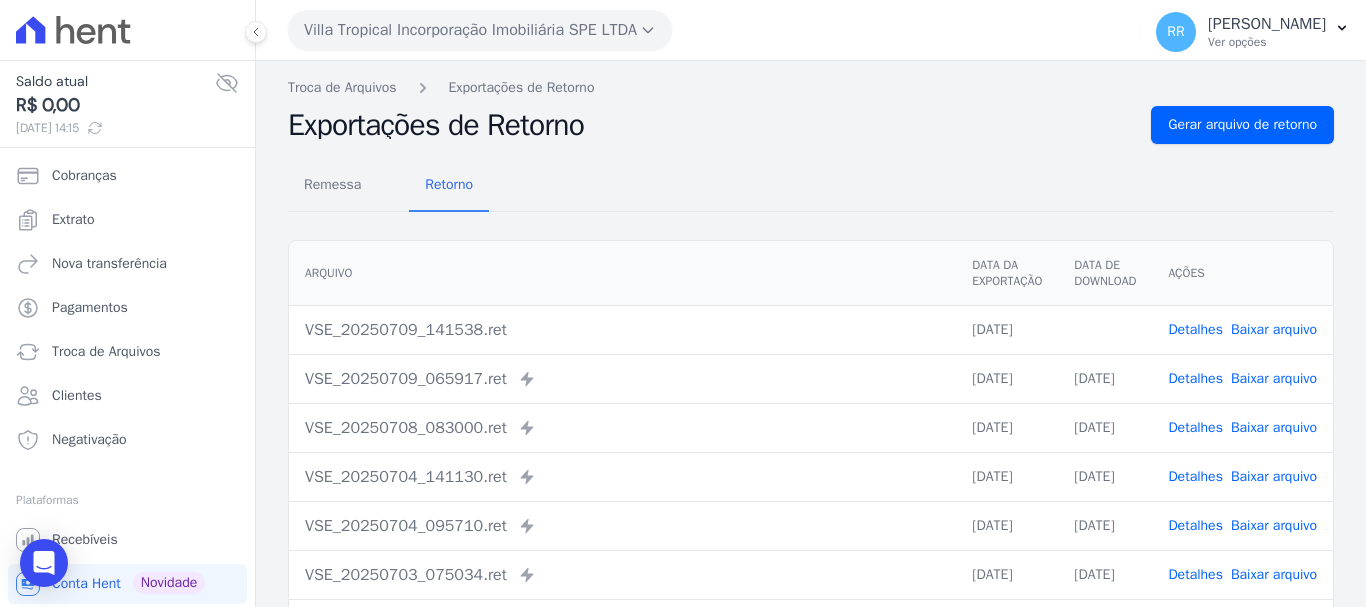 scroll, scrollTop: 0, scrollLeft: 0, axis: both 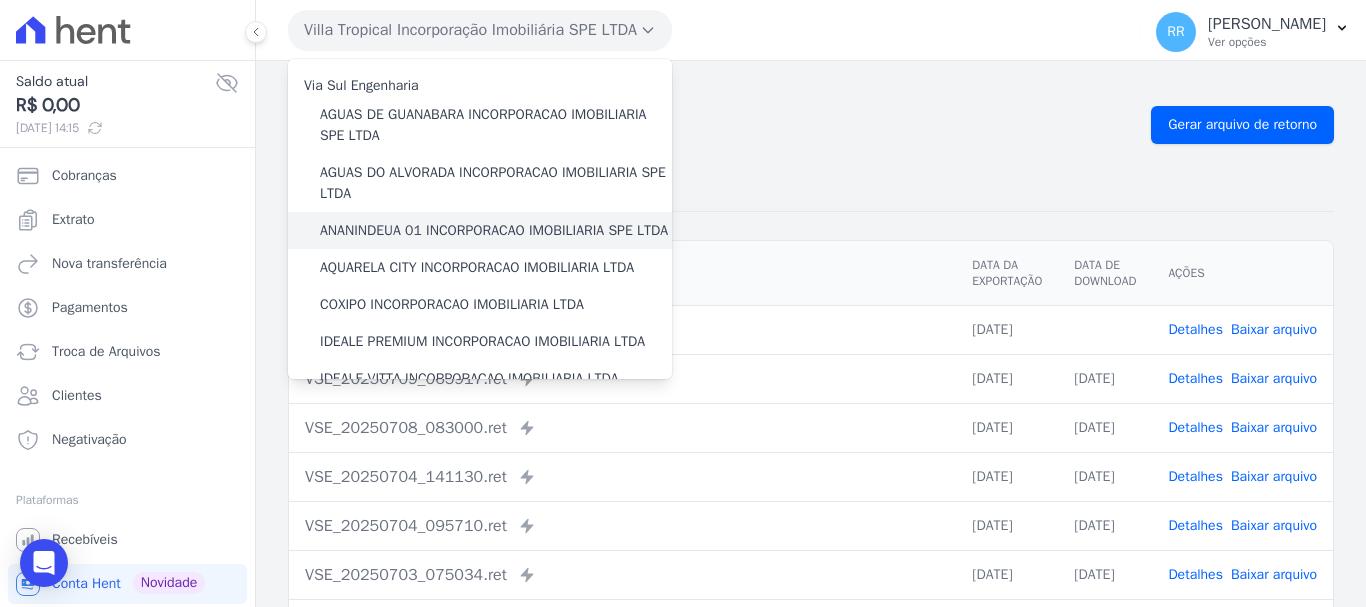 click on "ANANINDEUA 01 INCORPORACAO IMOBILIARIA SPE LTDA" at bounding box center [494, 230] 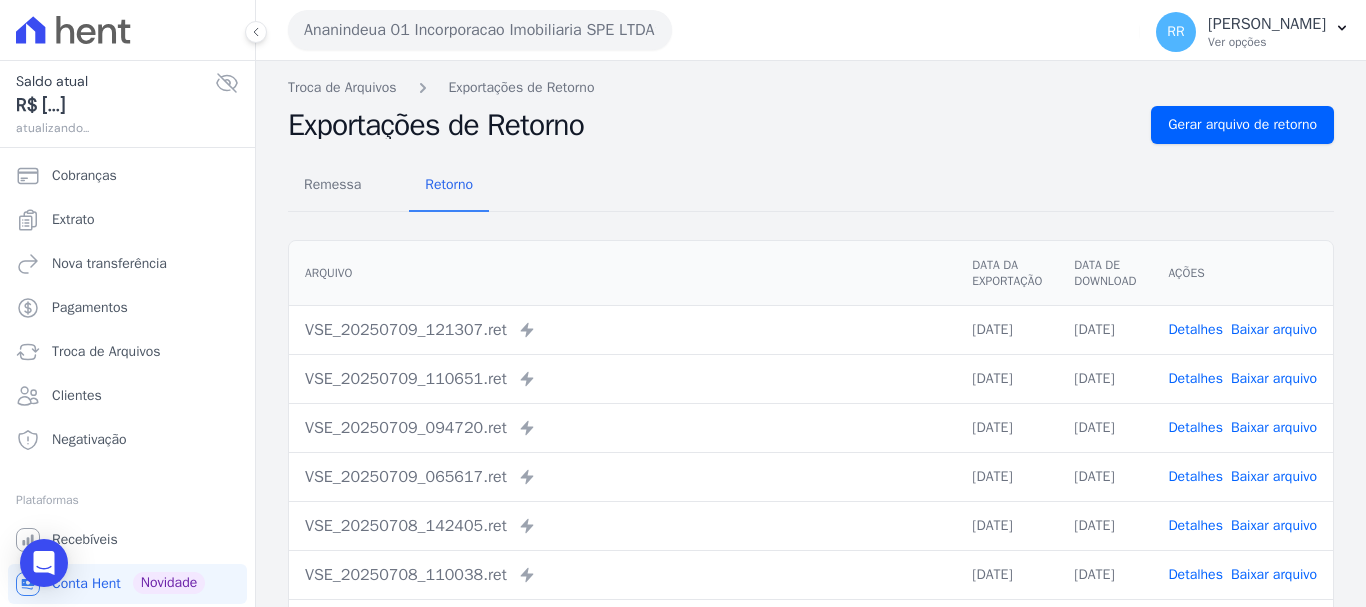 click on "Detalhes" at bounding box center (1195, 329) 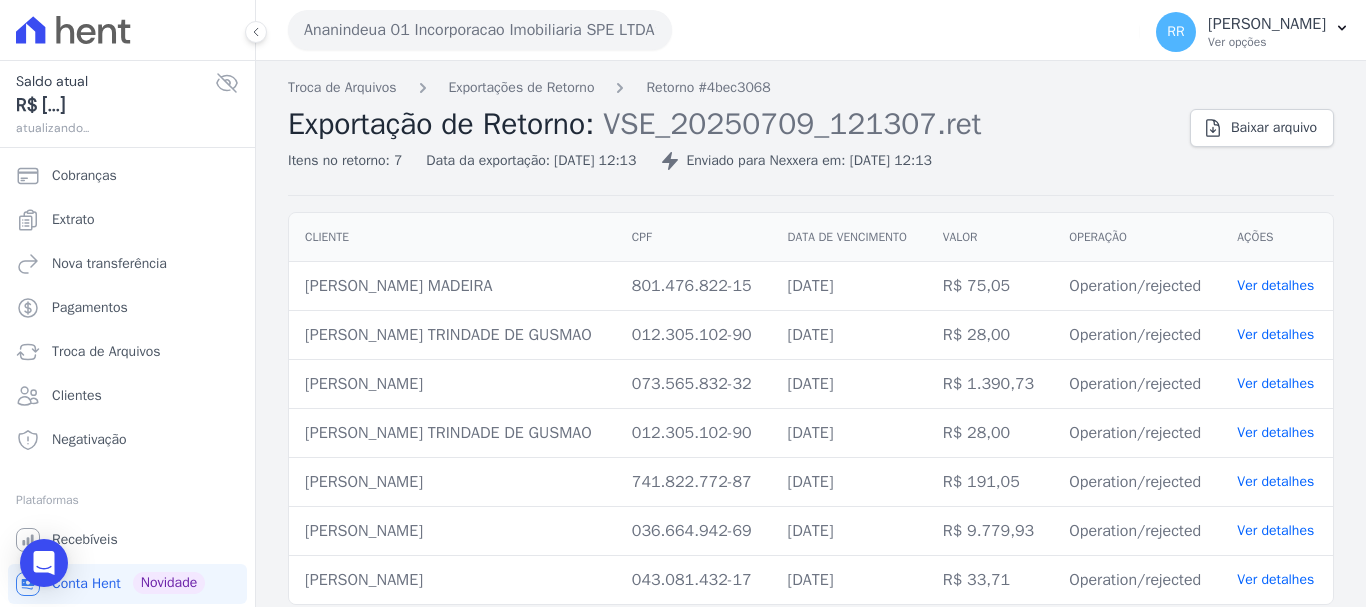scroll, scrollTop: 14, scrollLeft: 0, axis: vertical 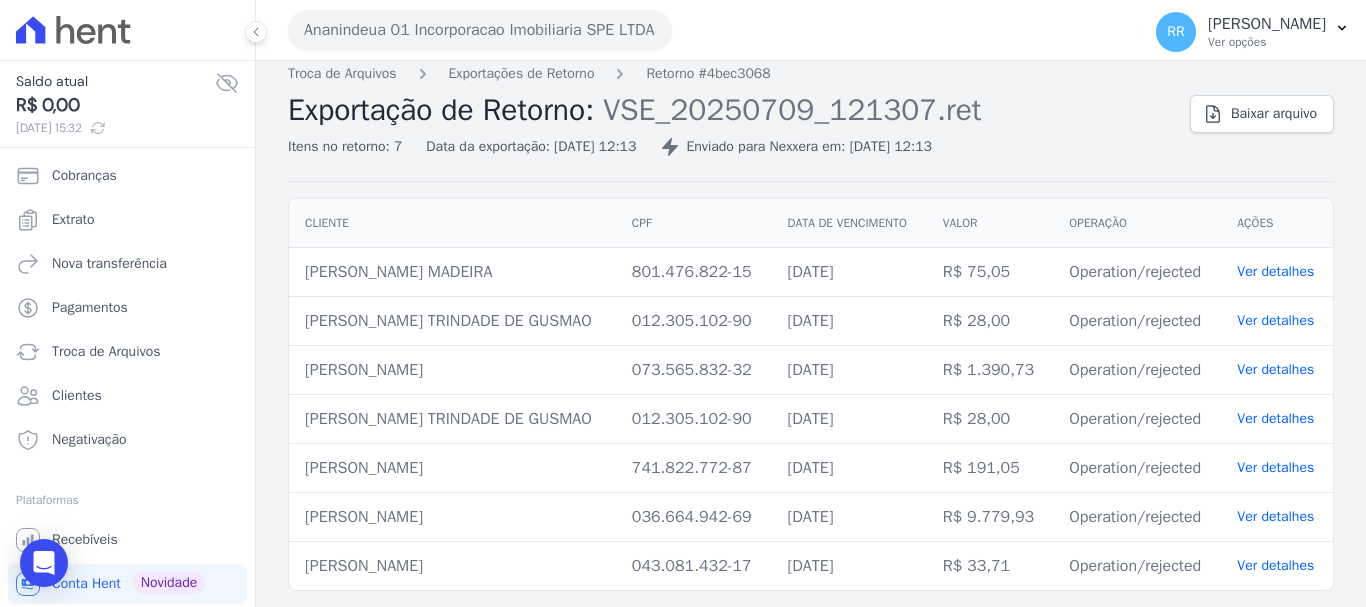 click on "[DATE]" at bounding box center [849, 370] 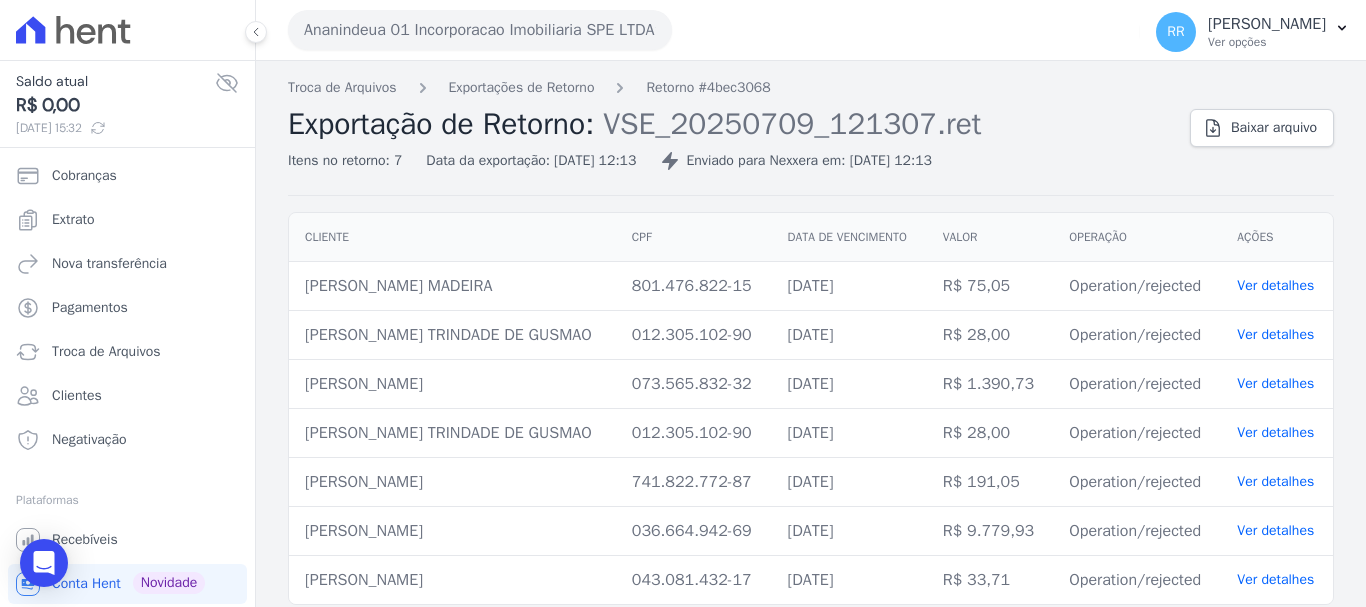 click on "Ananindeua 01 Incorporacao Imobiliaria SPE LTDA" at bounding box center [480, 30] 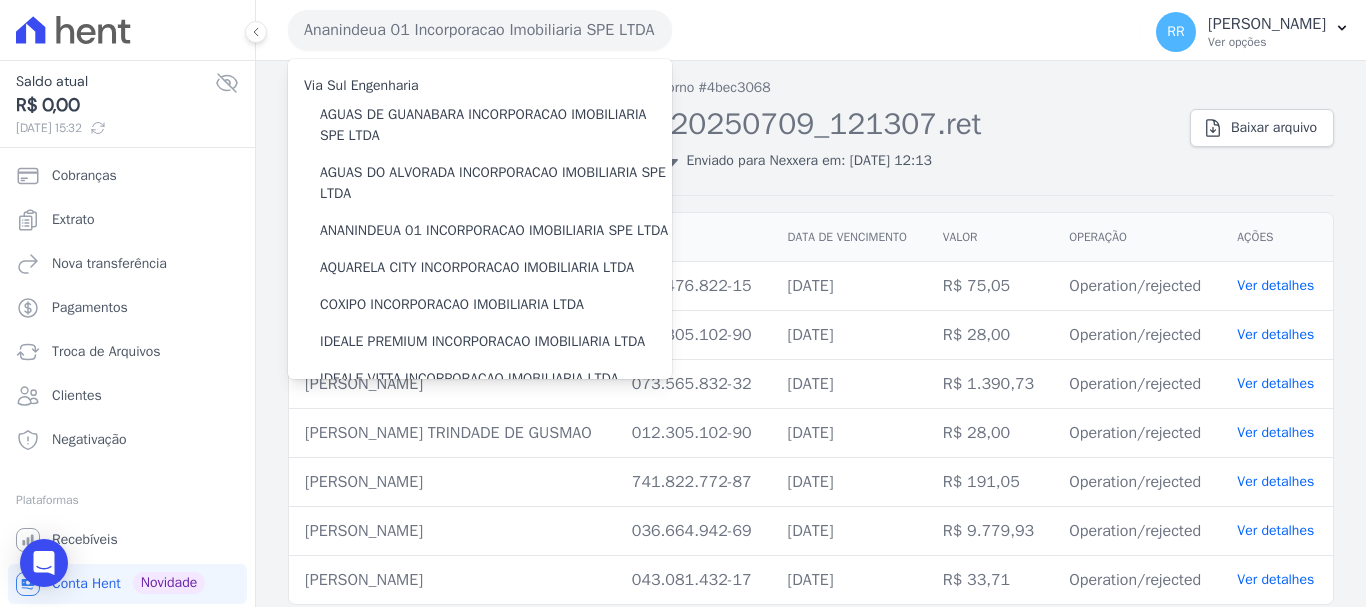 click on "Ananindeua 01 Incorporacao Imobiliaria SPE LTDA
Via Sul Engenharia
AGUAS DE GUANABARA INCORPORACAO IMOBILIARIA SPE LTDA
AGUAS DO ALVORADA INCORPORACAO IMOBILIARIA SPE LTDA
ANANINDEUA 01 INCORPORACAO IMOBILIARIA SPE LTDA
AQUARELA CITY INCORPORACAO IMOBILIARIA LTDA" at bounding box center [811, 303] 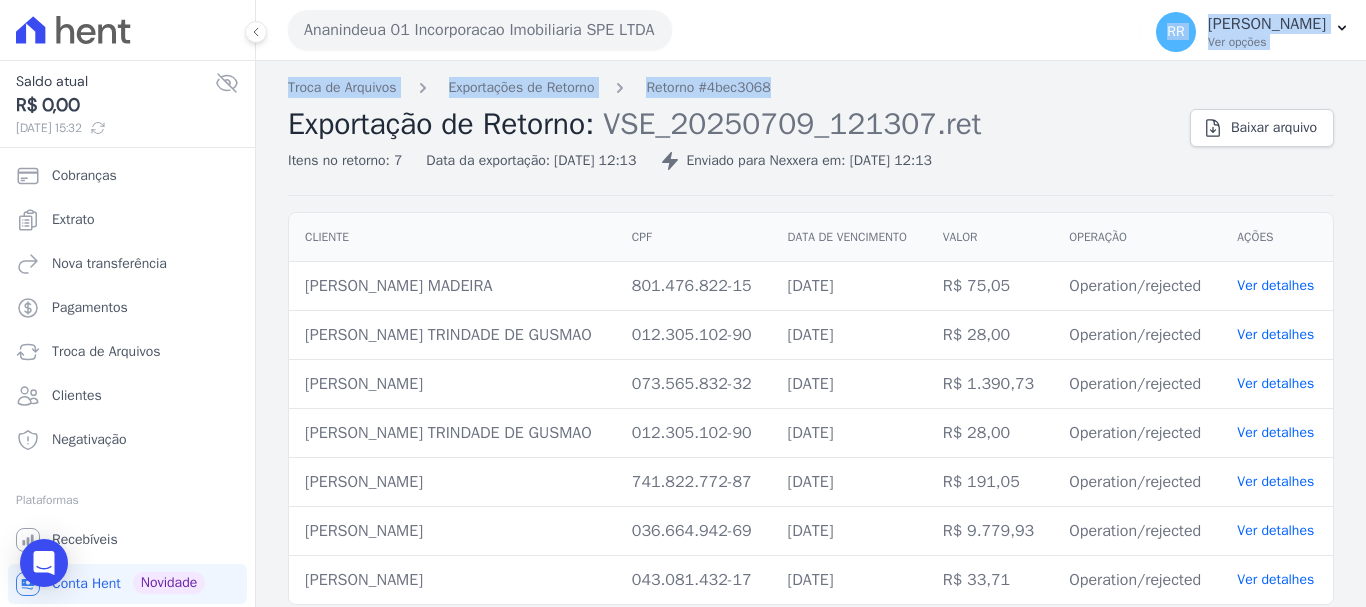 click on "Ananindeua 01 Incorporacao Imobiliaria SPE LTDA" at bounding box center (480, 30) 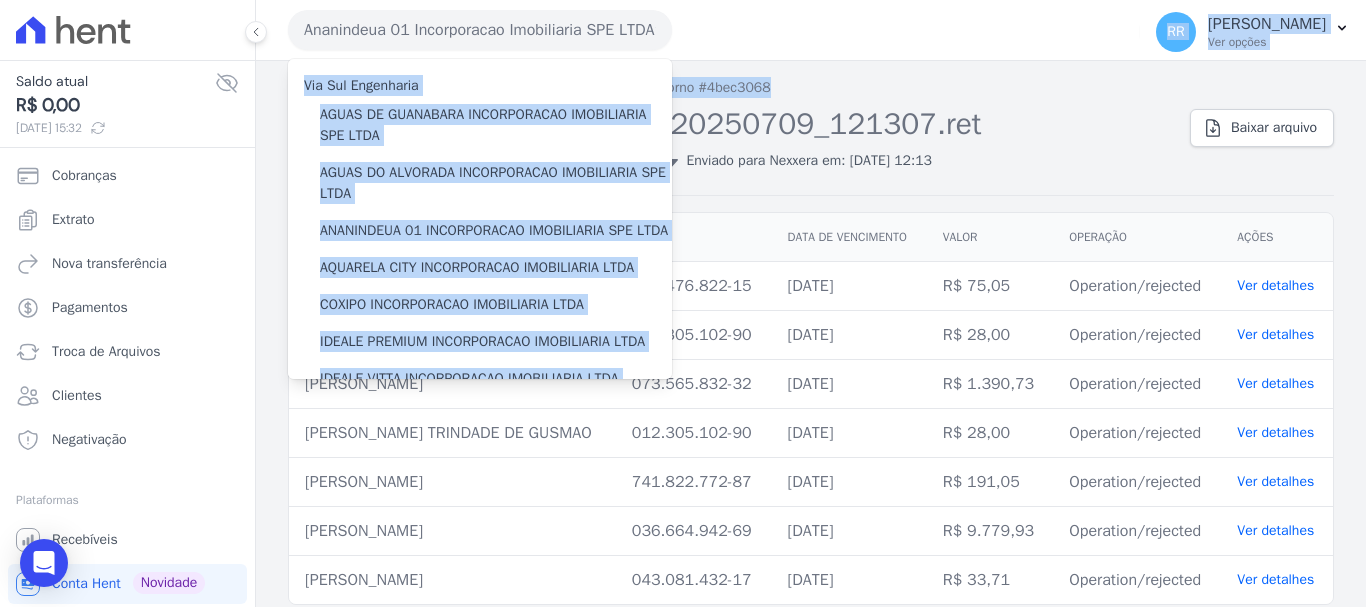 drag, startPoint x: 840, startPoint y: 82, endPoint x: 805, endPoint y: 76, distance: 35.510563 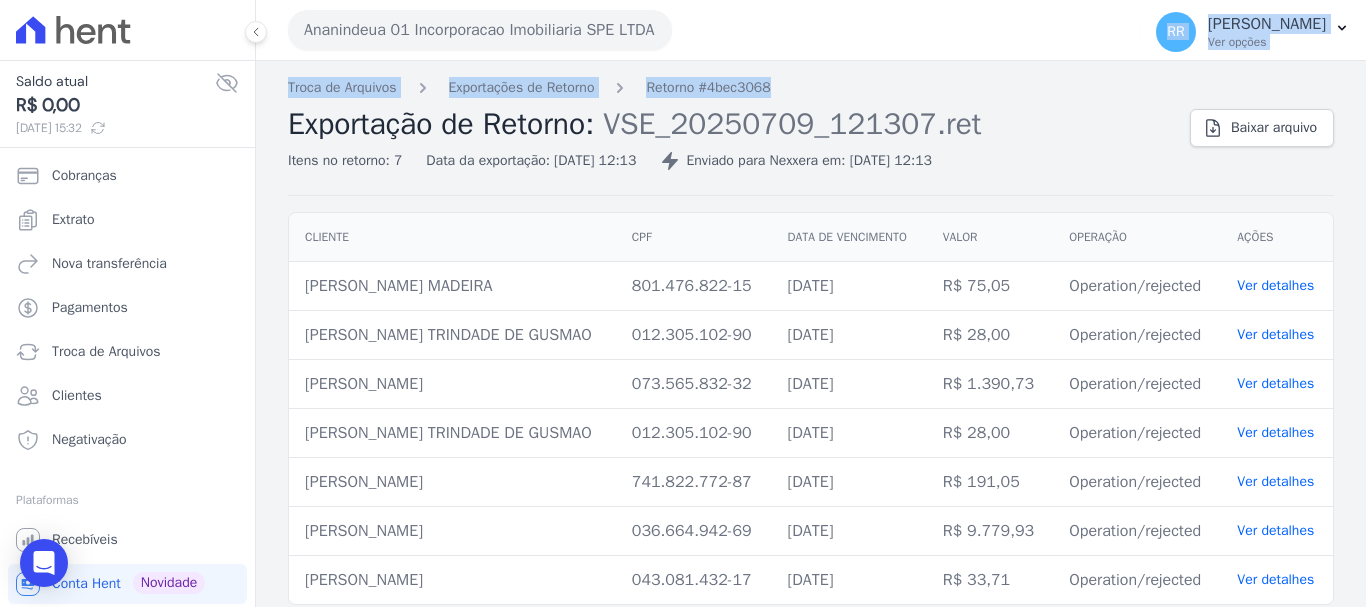 click 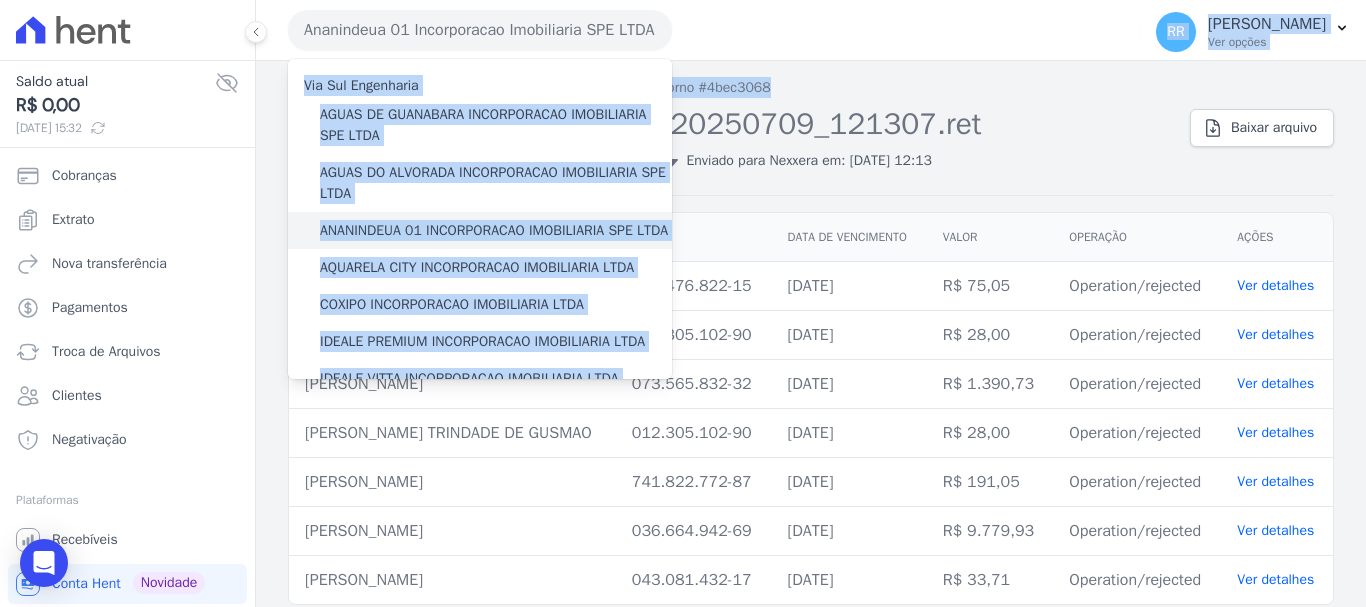 click on "ANANINDEUA 01 INCORPORACAO IMOBILIARIA SPE LTDA" at bounding box center [494, 230] 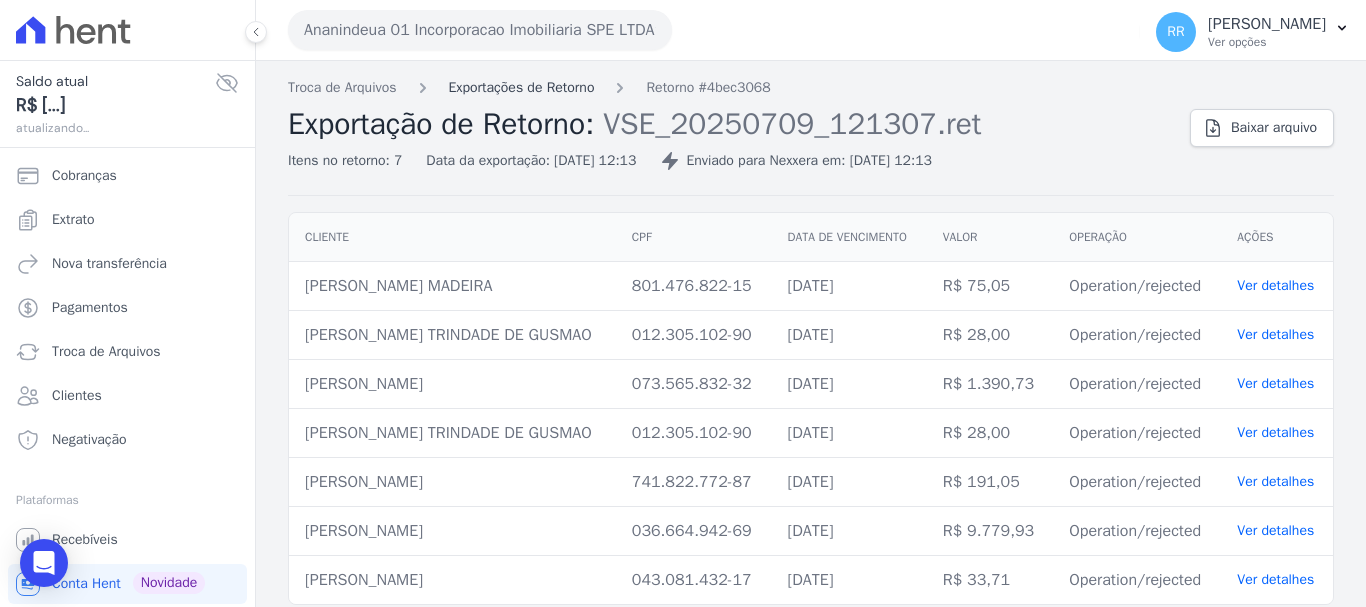 drag, startPoint x: 570, startPoint y: 86, endPoint x: 541, endPoint y: 79, distance: 29.832869 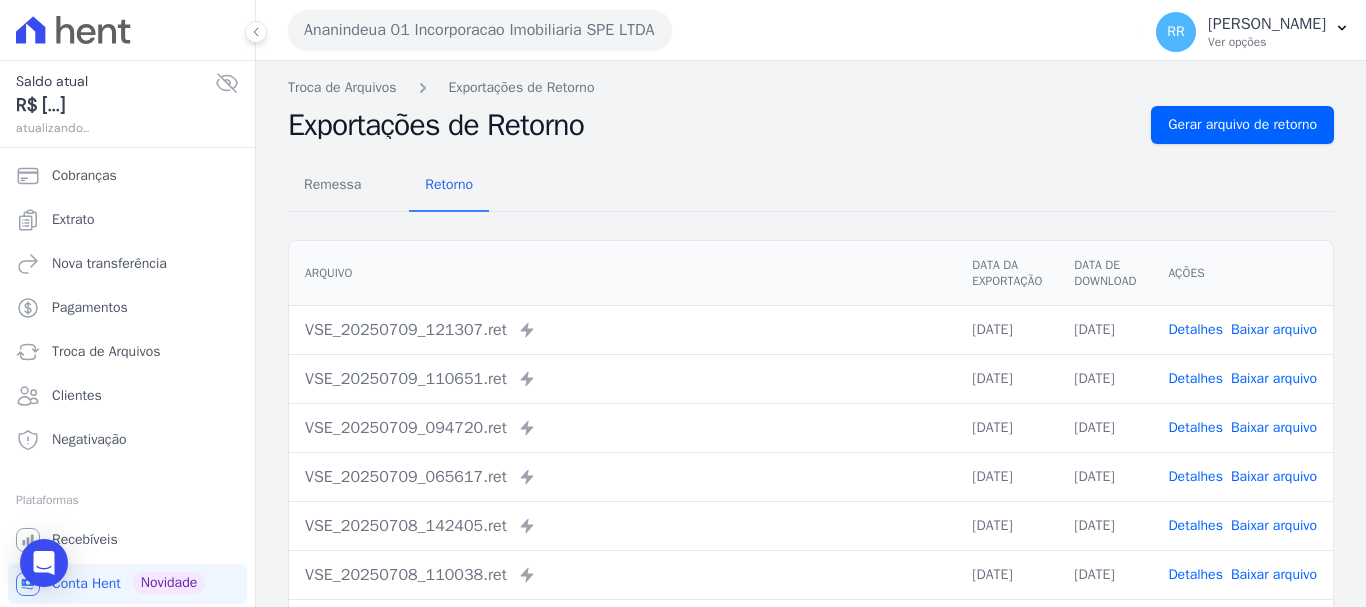 click on "Detalhes" at bounding box center (1195, 378) 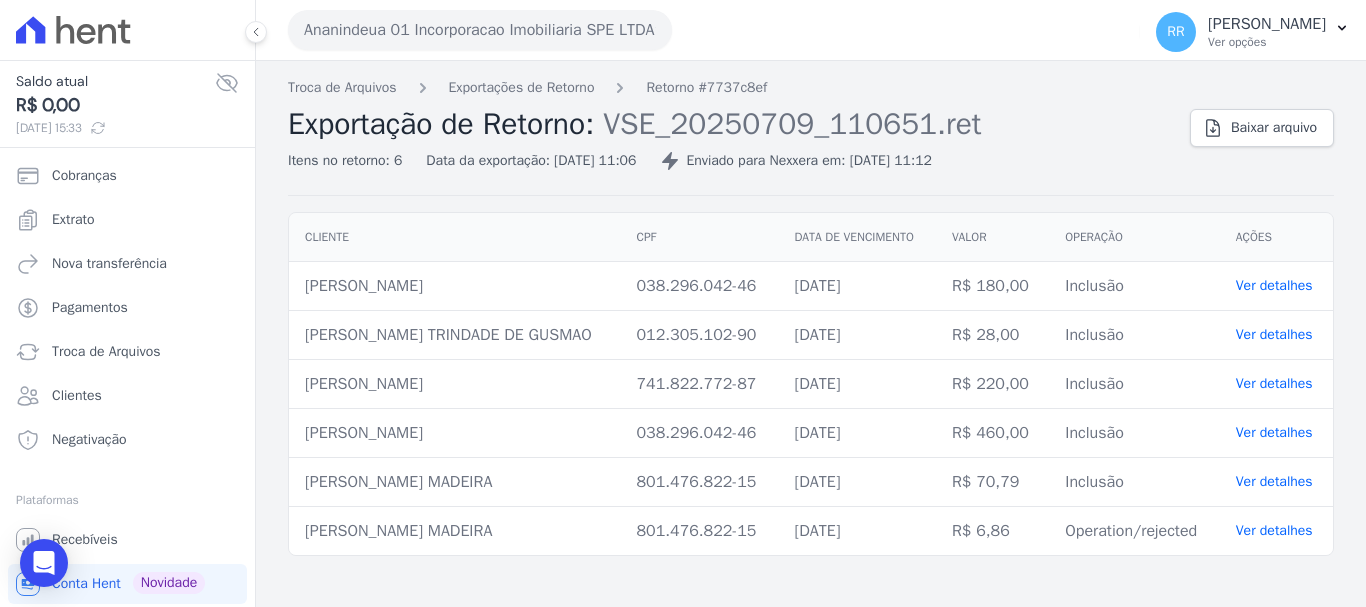 drag, startPoint x: 419, startPoint y: 319, endPoint x: 540, endPoint y: 435, distance: 167.6216 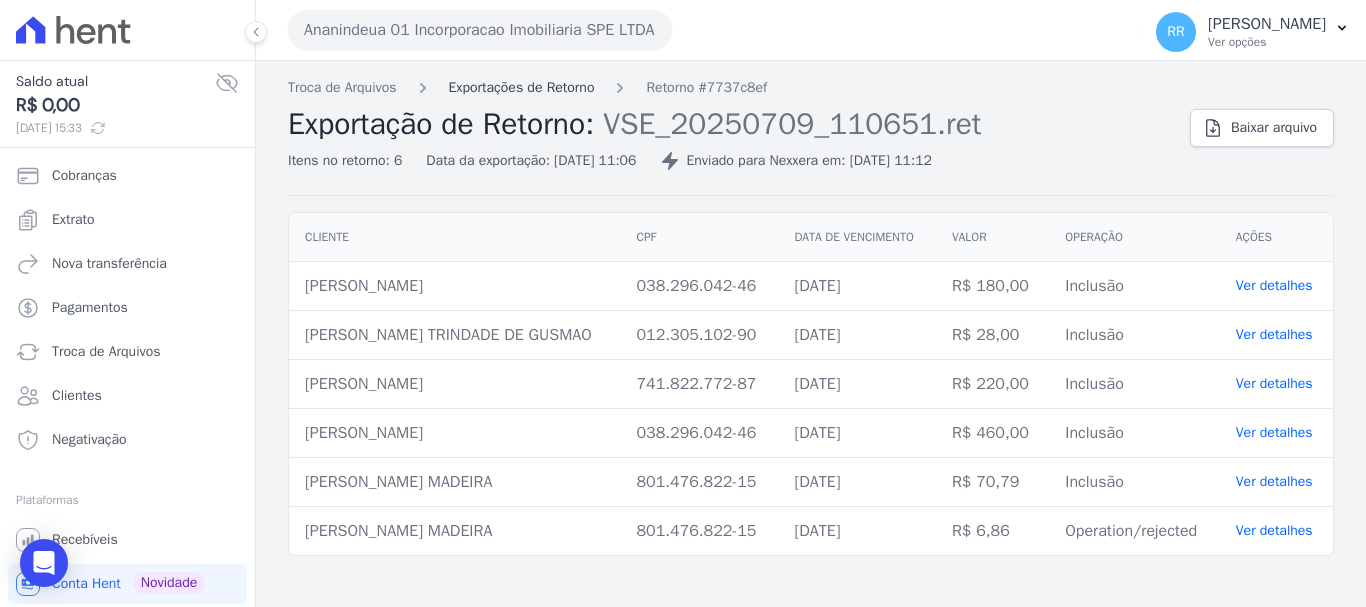 click on "Exportações de Retorno" at bounding box center (522, 87) 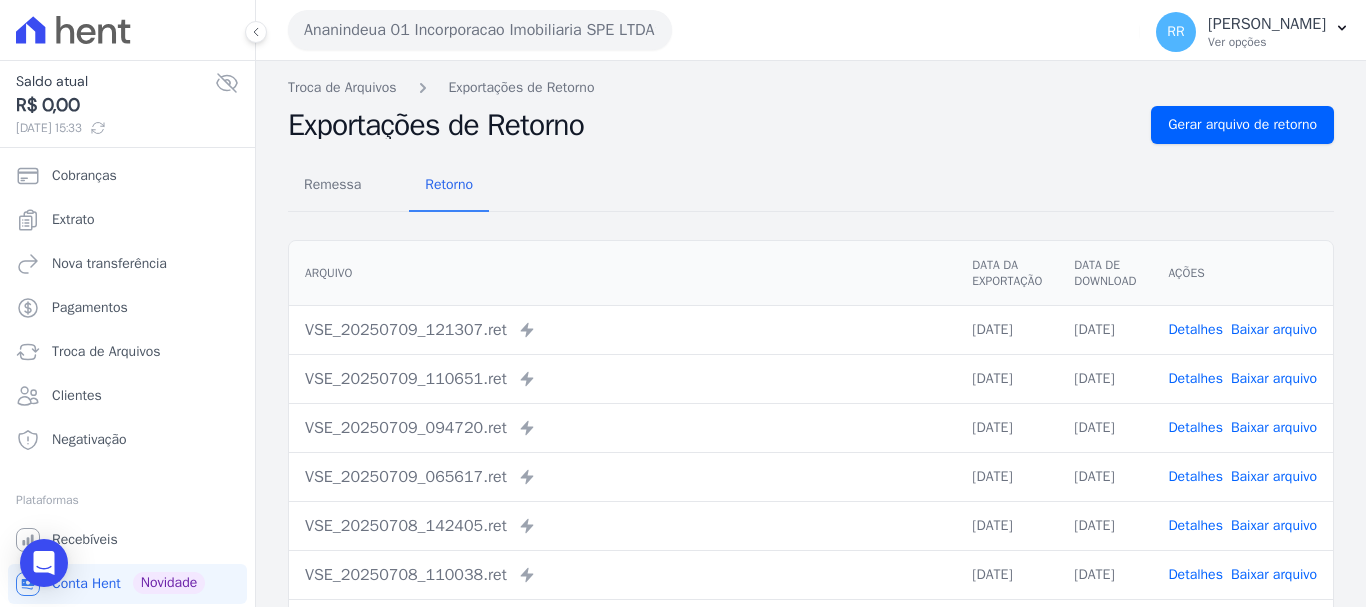 click on "Detalhes
Baixar arquivo" at bounding box center (1242, 329) 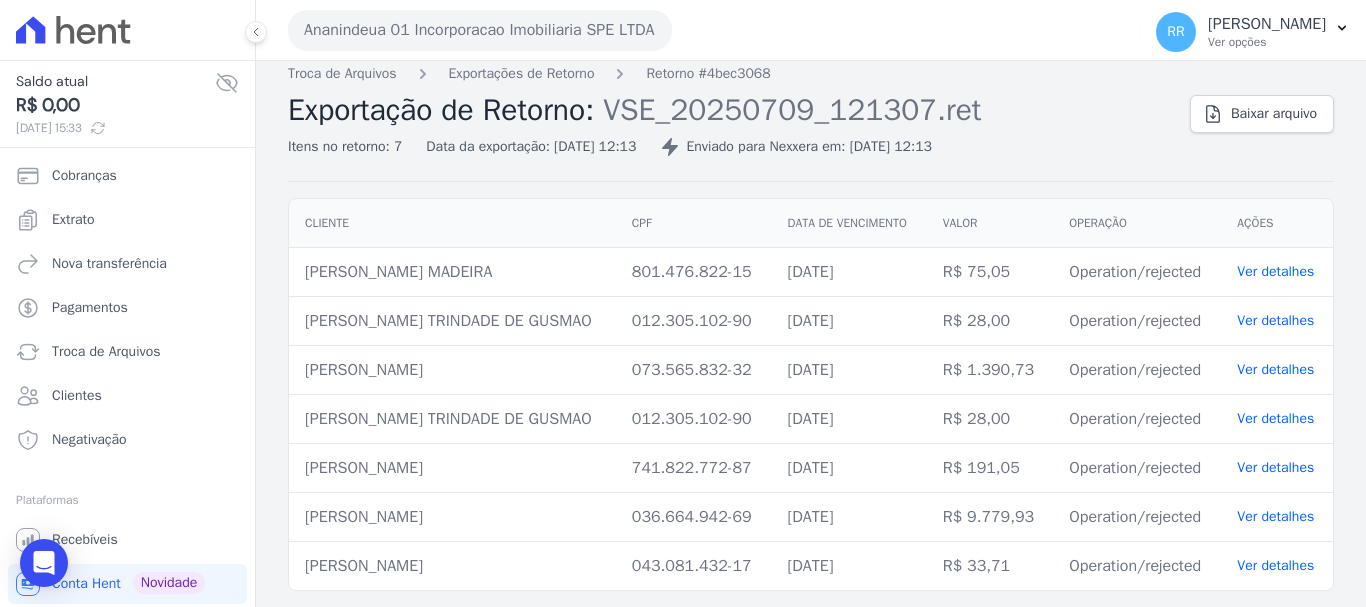scroll, scrollTop: 0, scrollLeft: 0, axis: both 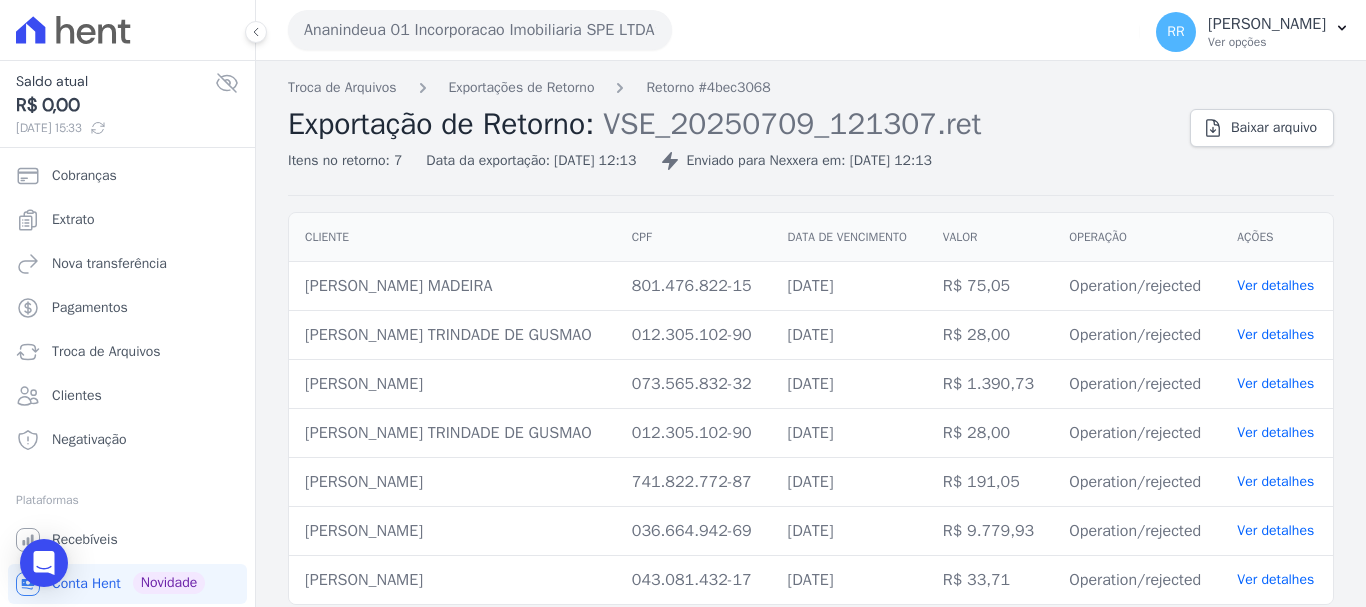 click on "Data da exportação: 09/07/2025, 12:13" at bounding box center [531, 160] 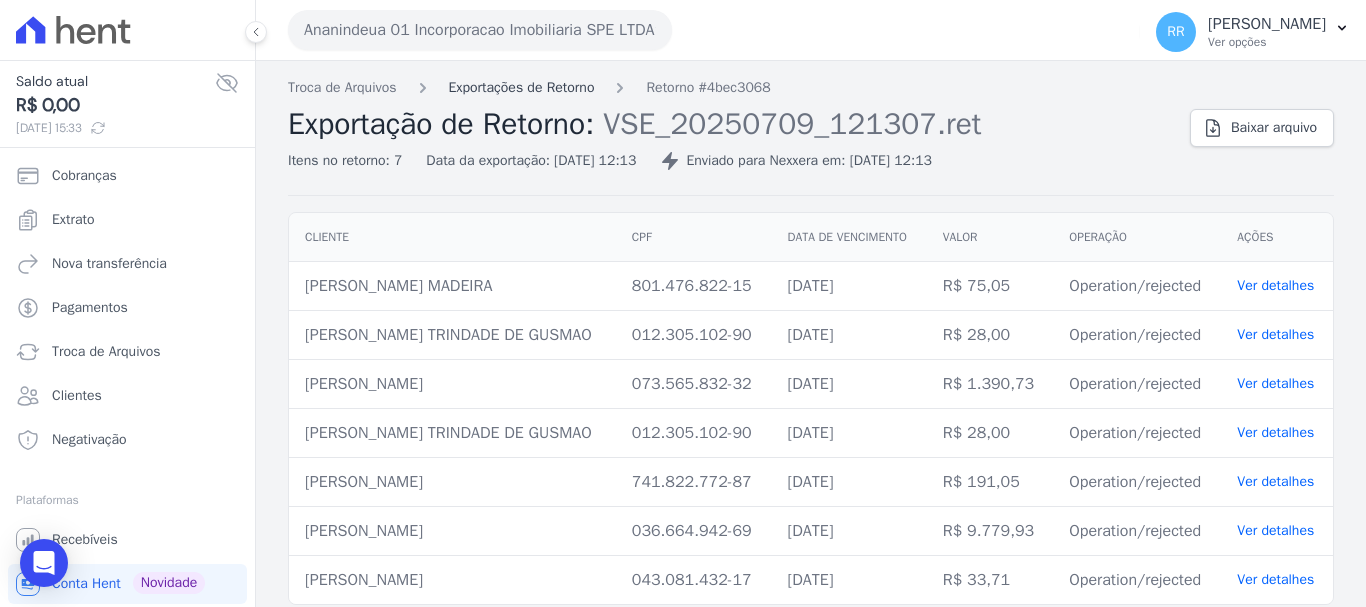 click on "Exportações de Retorno" at bounding box center (522, 87) 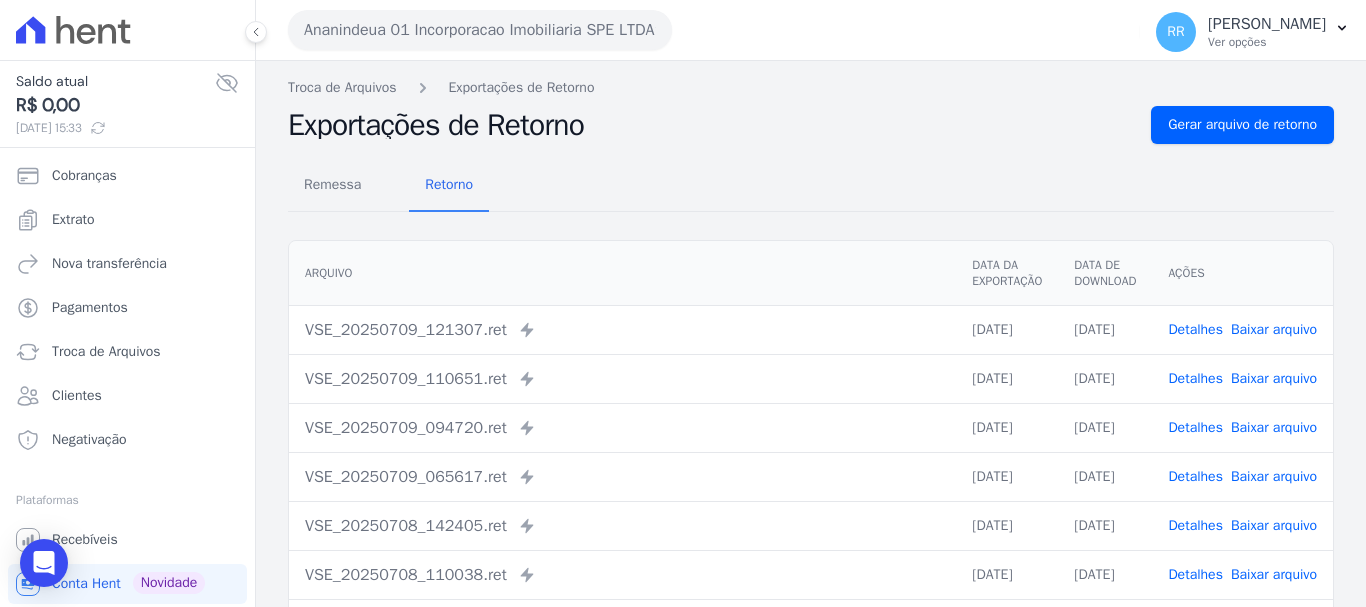 click on "Detalhes" at bounding box center (1195, 378) 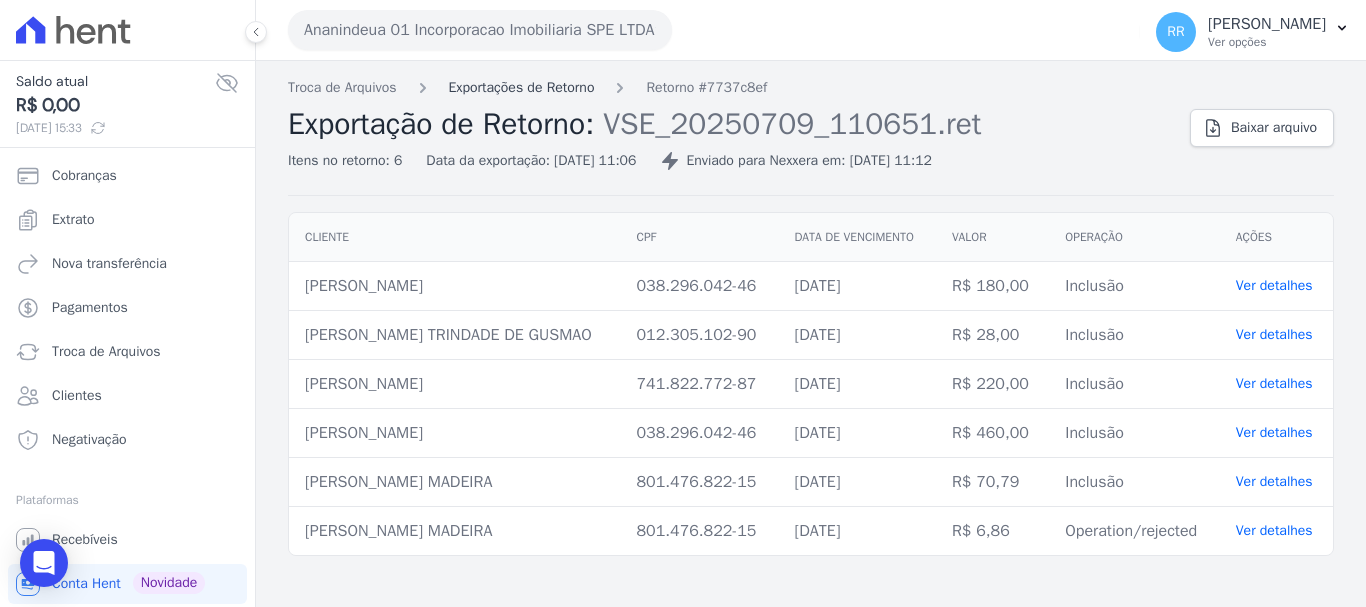 click on "Exportações de Retorno" at bounding box center [522, 87] 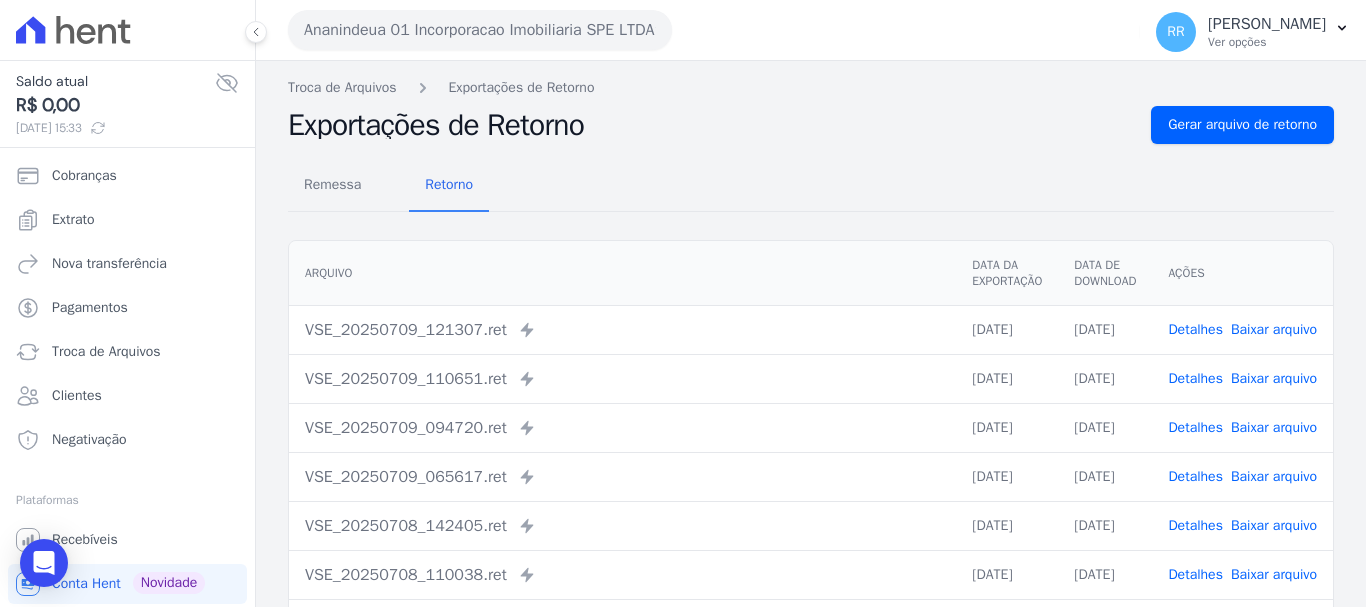 click on "Baixar arquivo" at bounding box center [1274, 378] 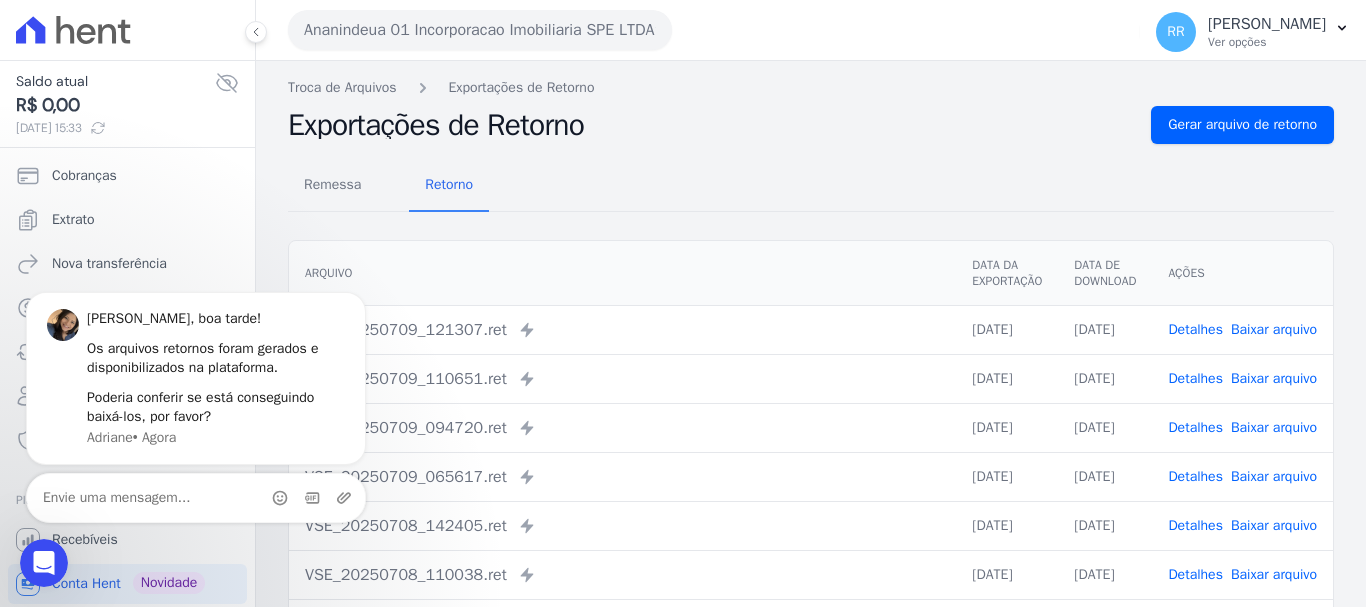 scroll, scrollTop: 0, scrollLeft: 0, axis: both 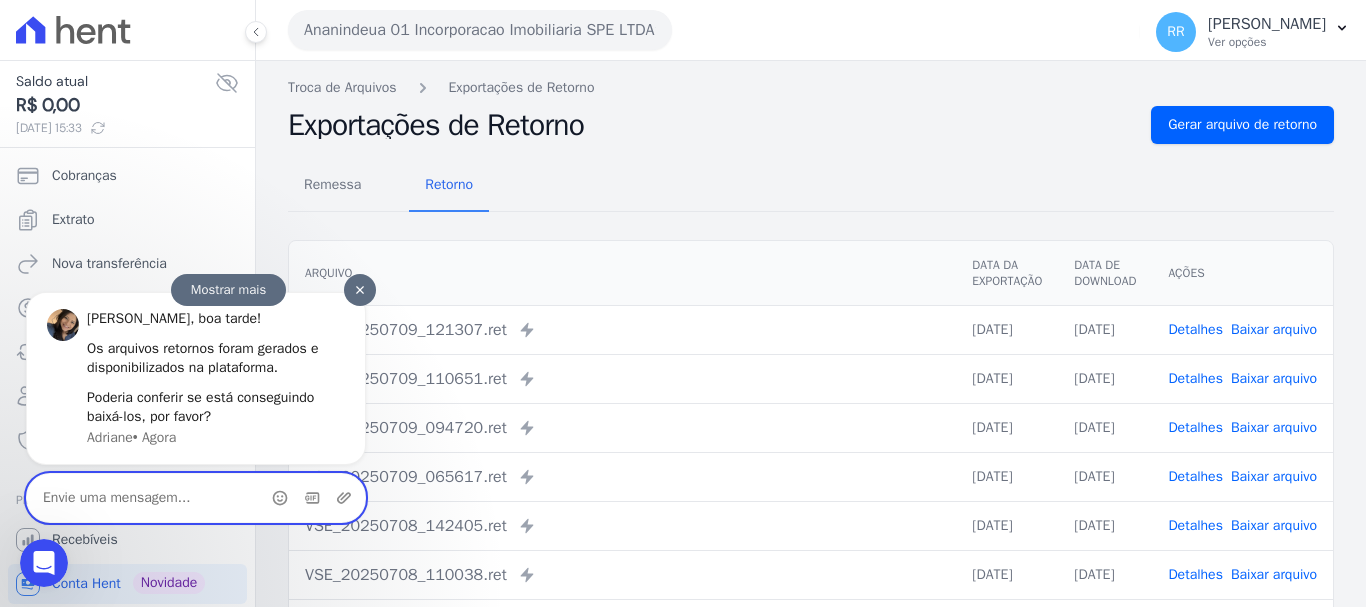 click at bounding box center [196, 498] 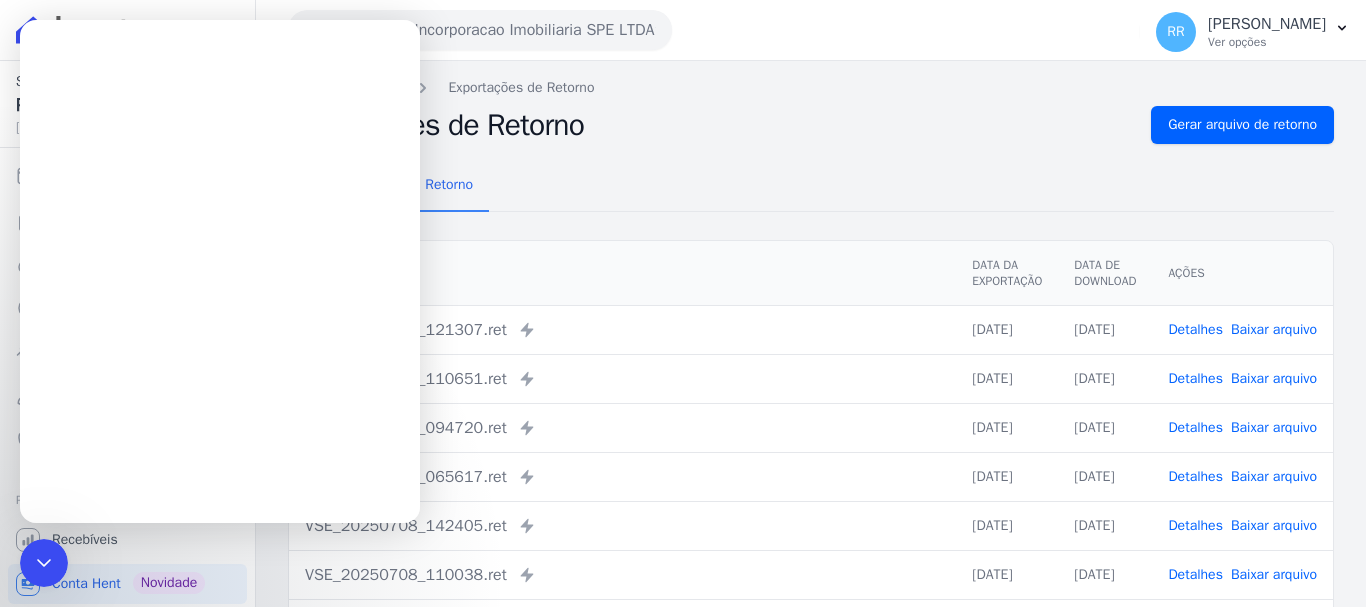 scroll, scrollTop: 0, scrollLeft: 0, axis: both 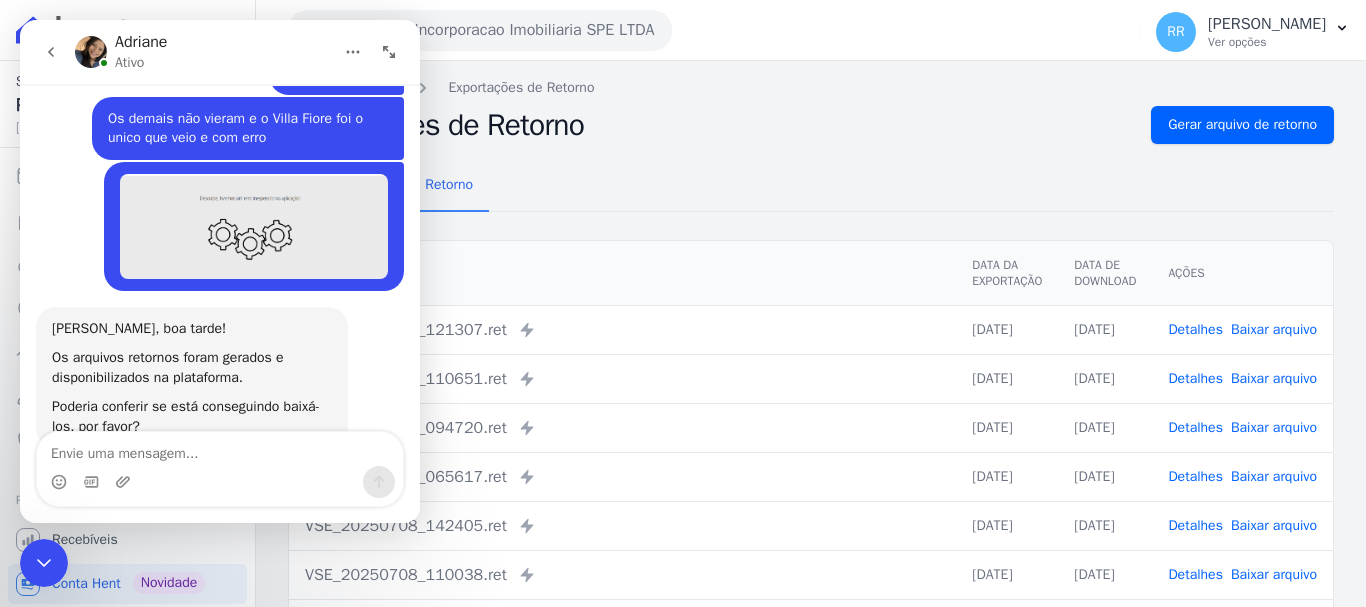 click at bounding box center [220, 449] 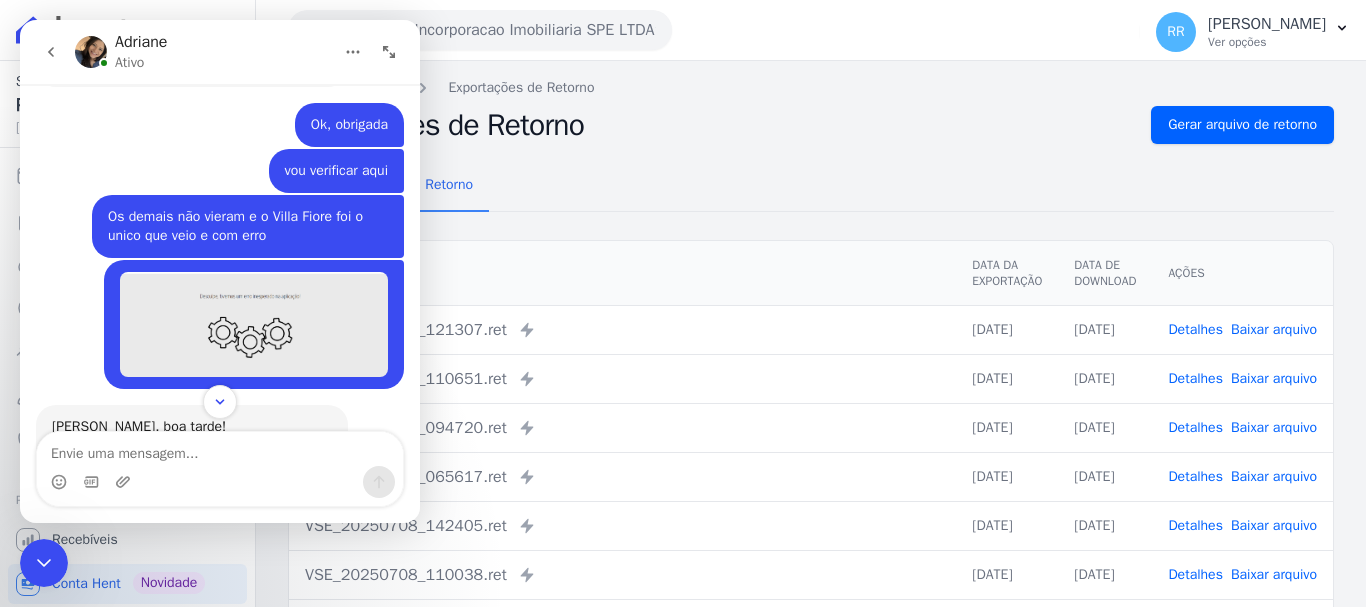 scroll, scrollTop: 1113, scrollLeft: 0, axis: vertical 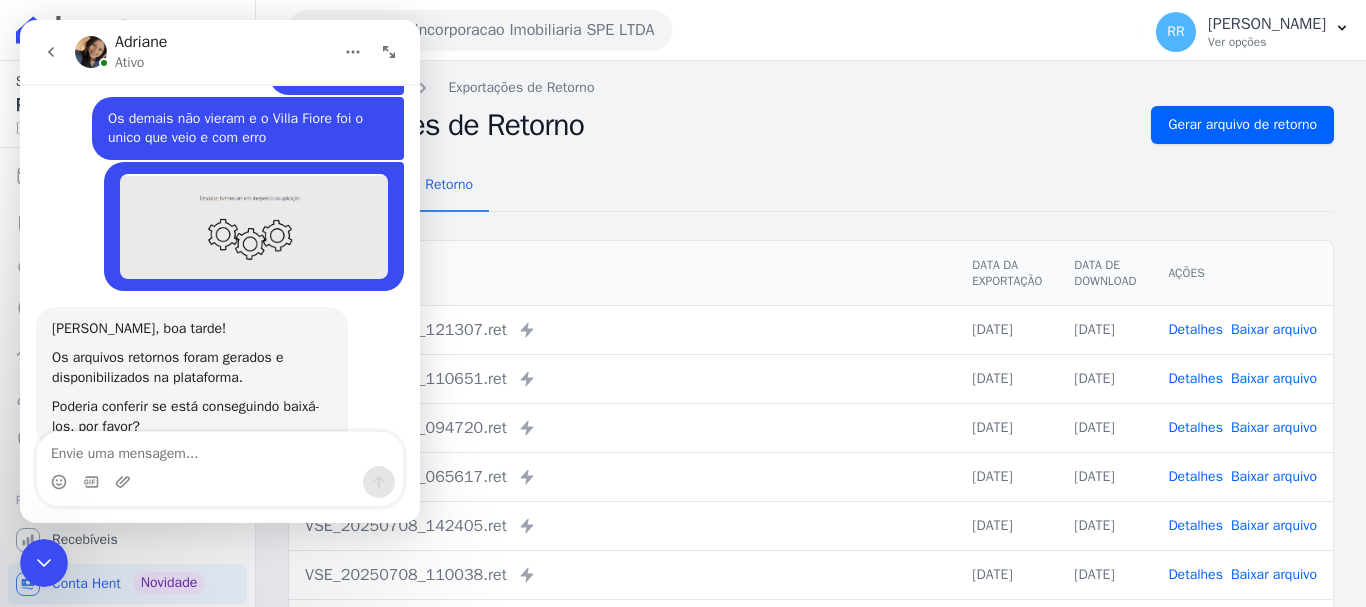 click at bounding box center (220, 449) 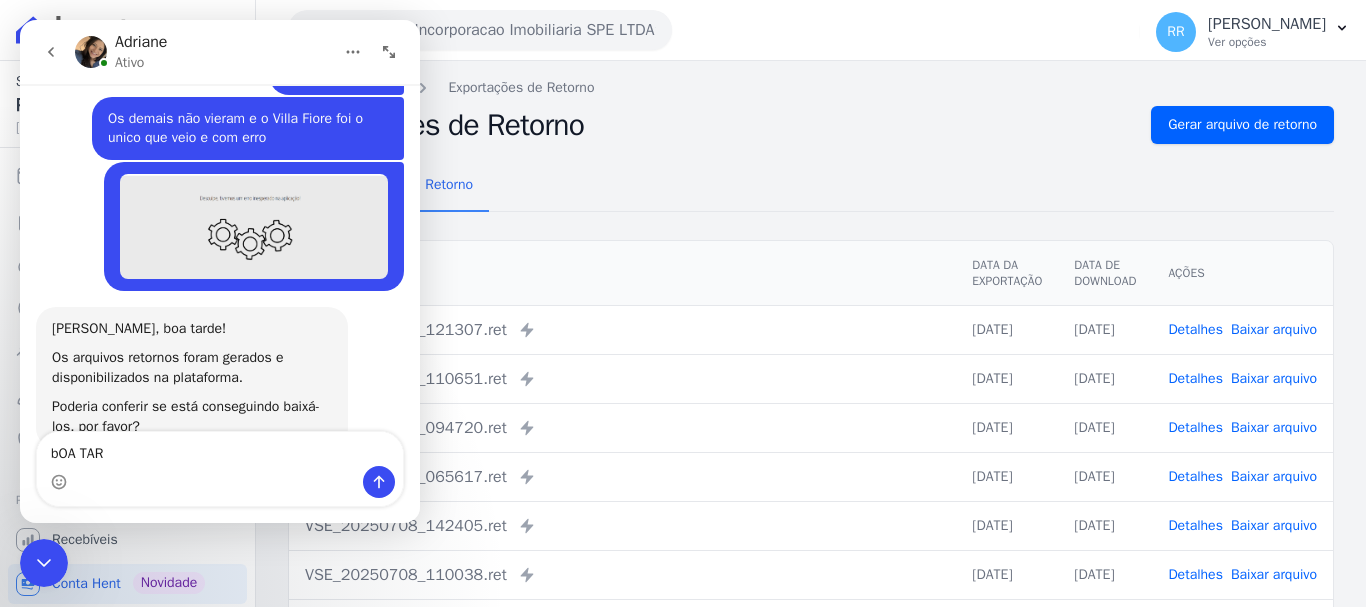 type on "bOA TARD" 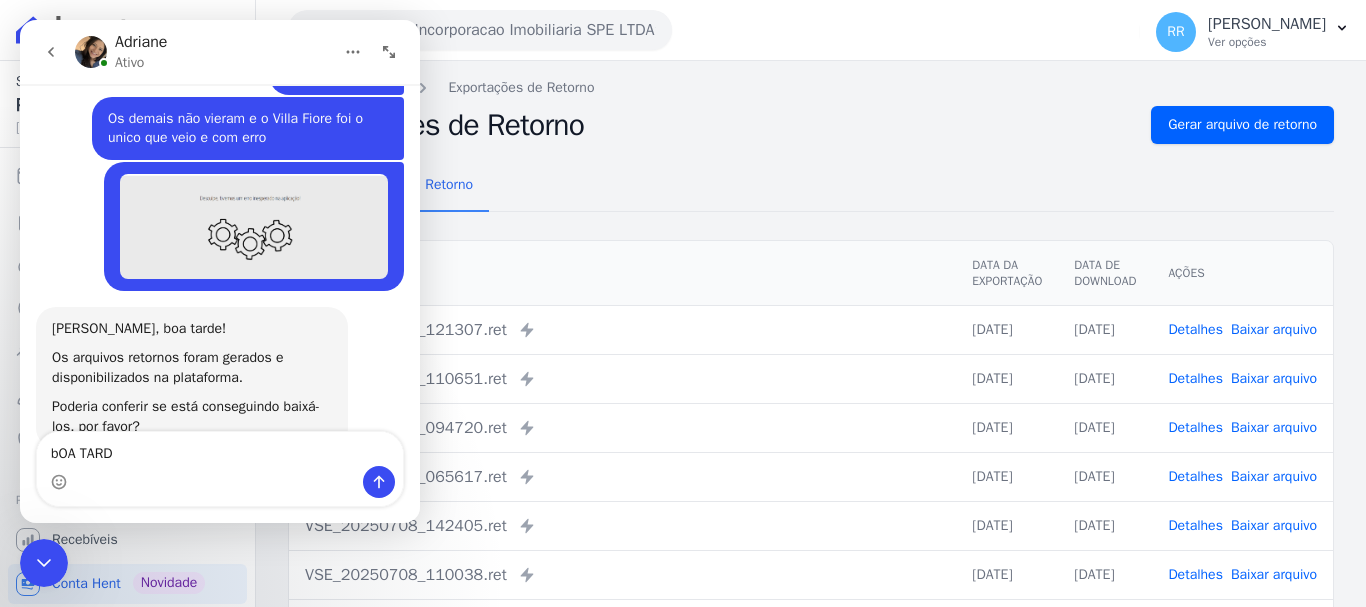 drag, startPoint x: 116, startPoint y: 458, endPoint x: -311, endPoint y: 429, distance: 427.98364 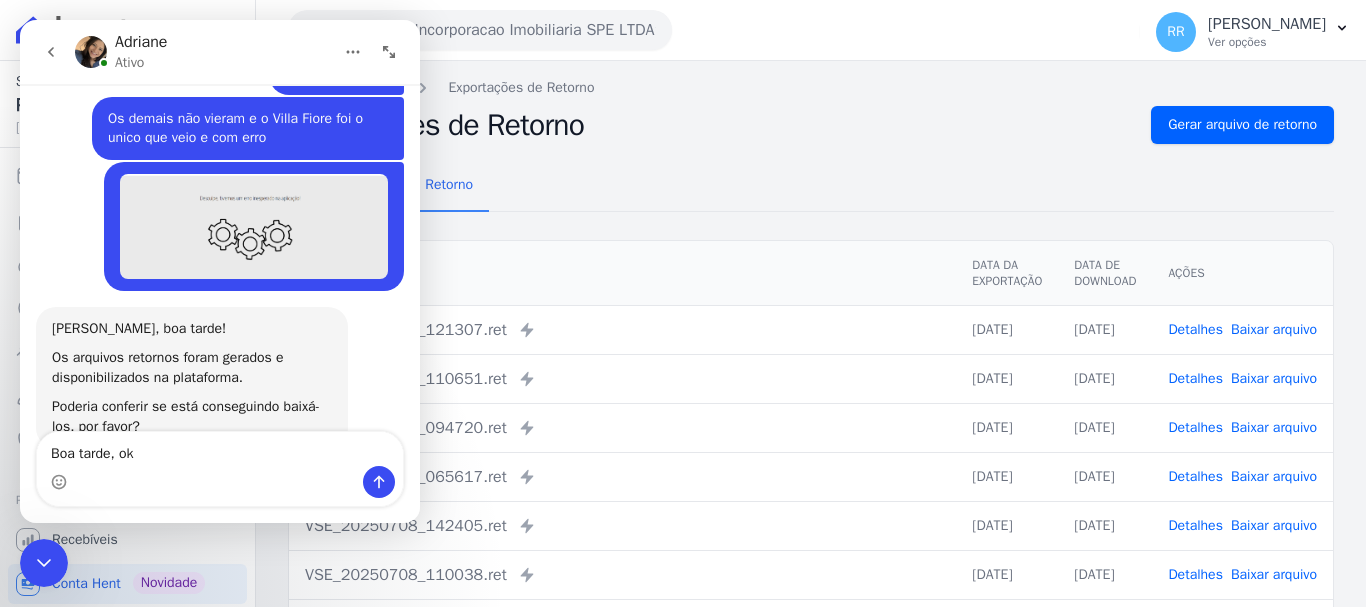 type on "Boa tarde, ok" 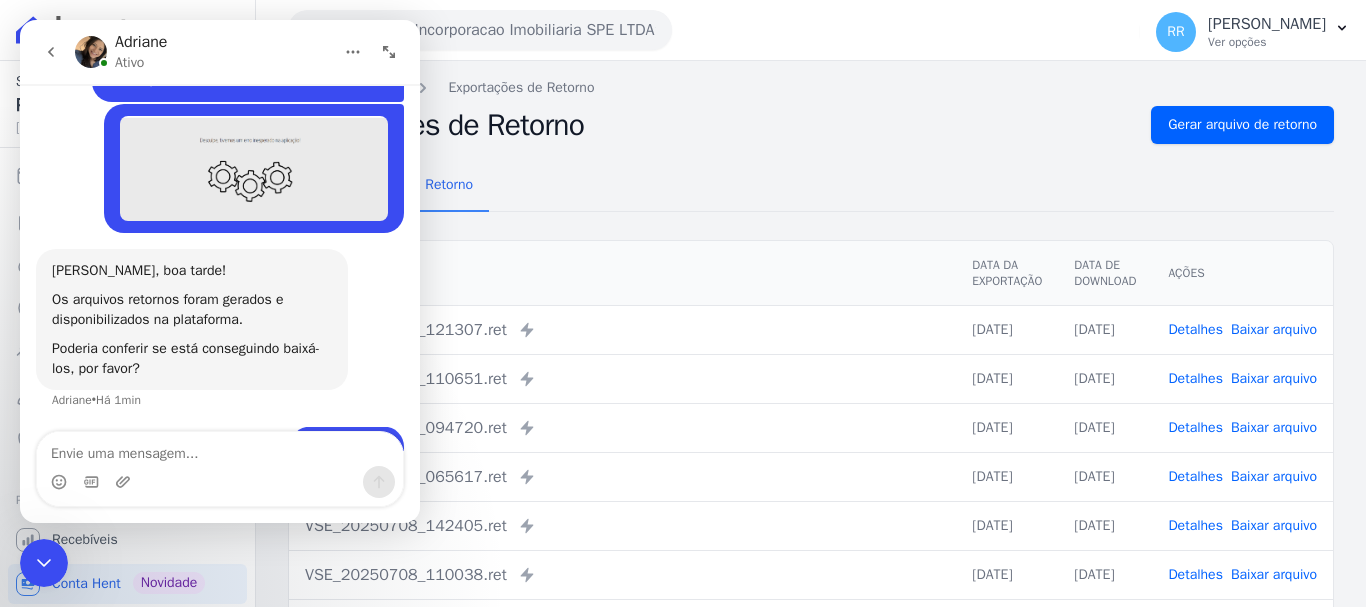 scroll, scrollTop: 1172, scrollLeft: 0, axis: vertical 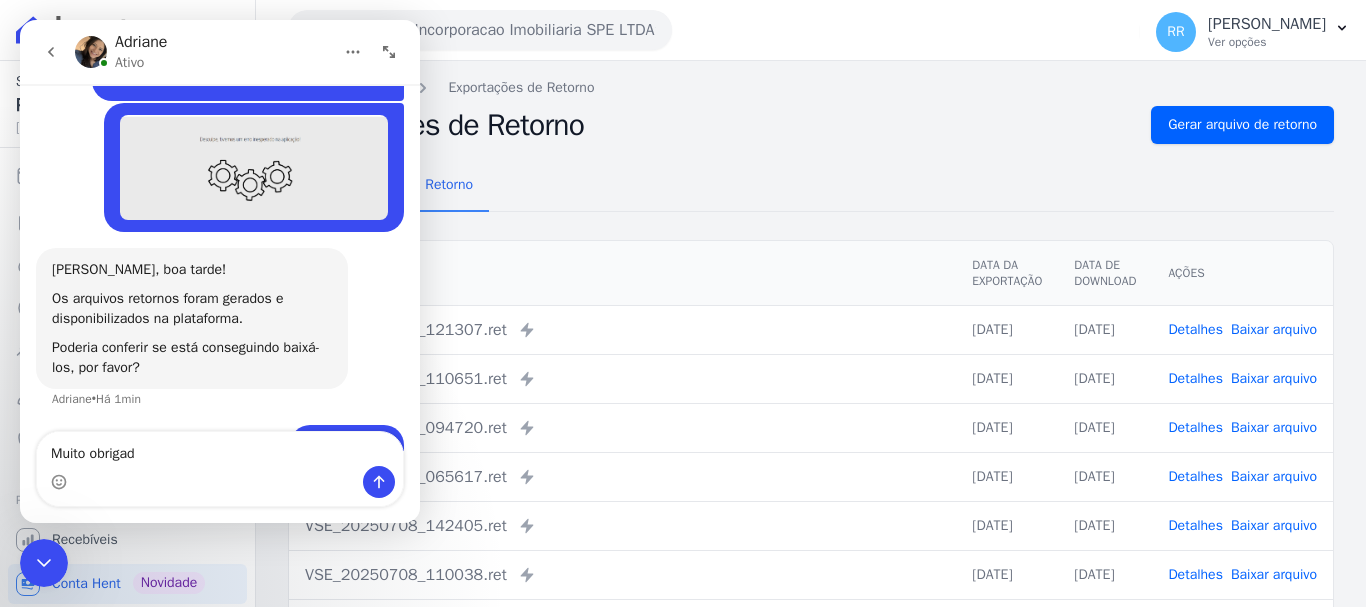 type on "Muito obrigada" 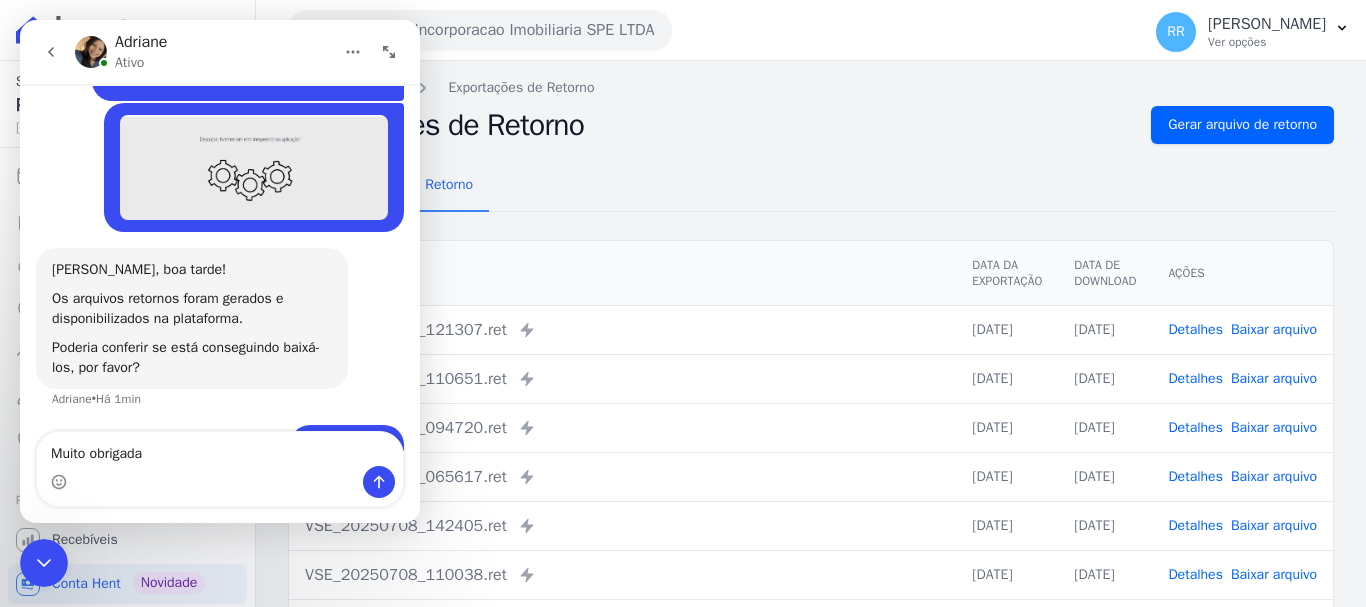 type 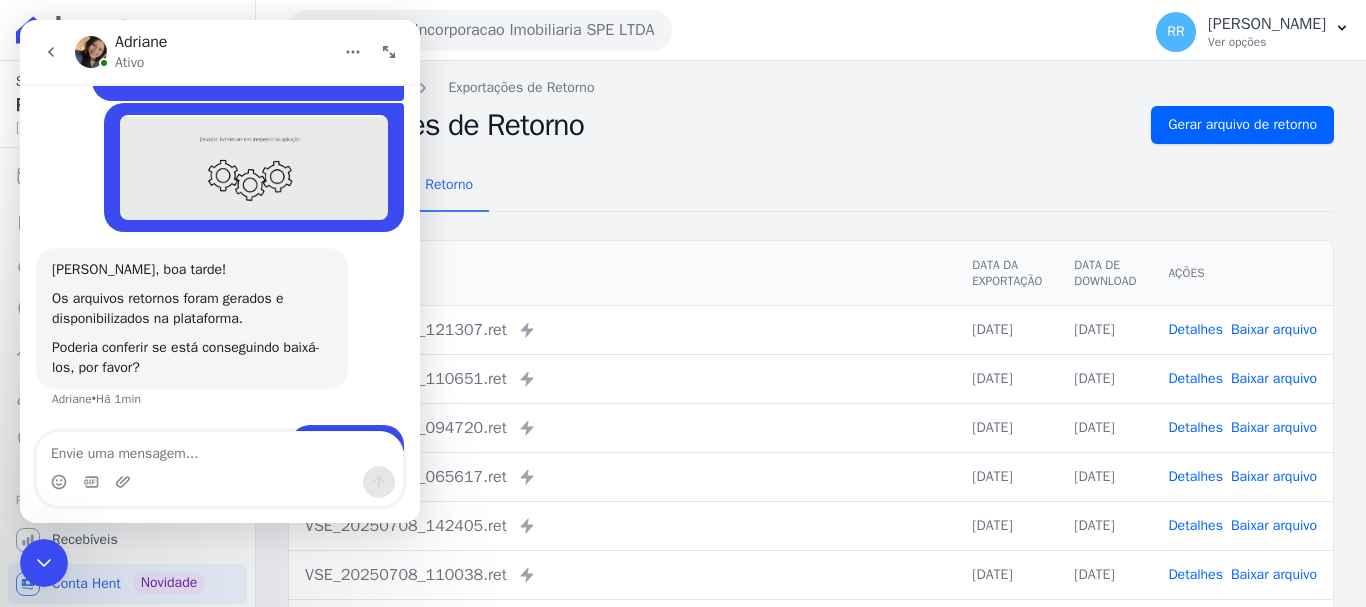 scroll, scrollTop: 1218, scrollLeft: 0, axis: vertical 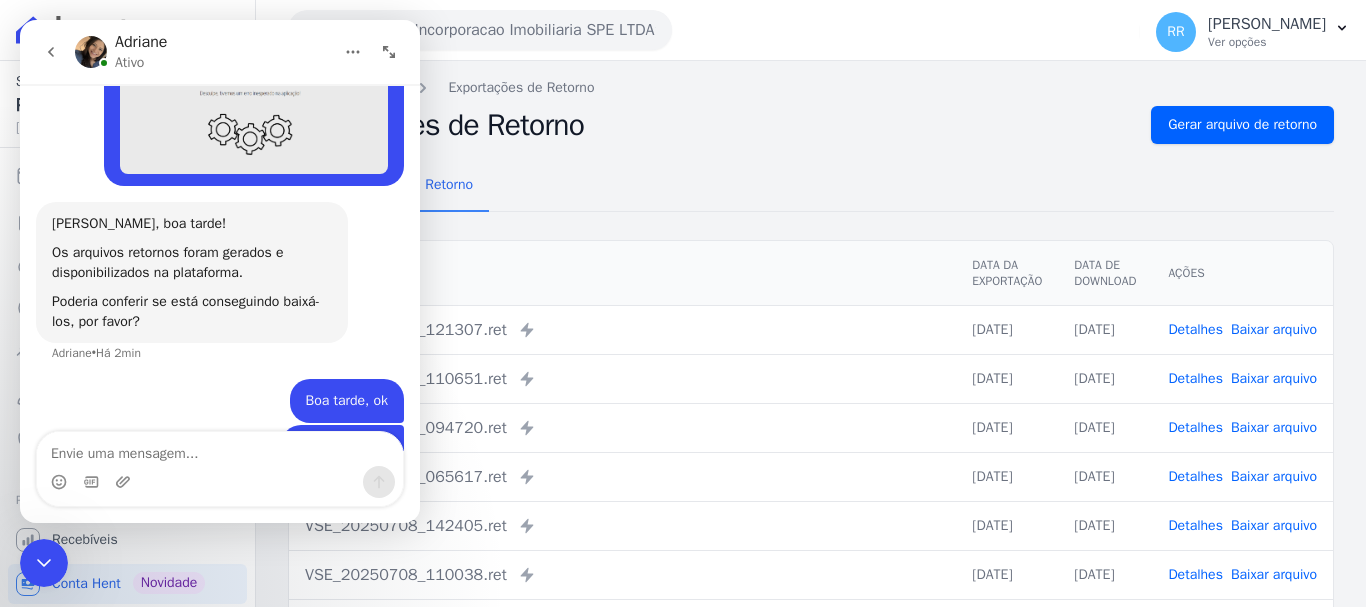 click on "Remessa
Retorno
Arquivo
Data da Exportação
Data de Download
Ações
VSE_20250709_121307.ret
Enviado para Nexxera em: 09/07/2025, 12:13
09/07/2025
09/07/2025
Detalhes" at bounding box center [811, 505] 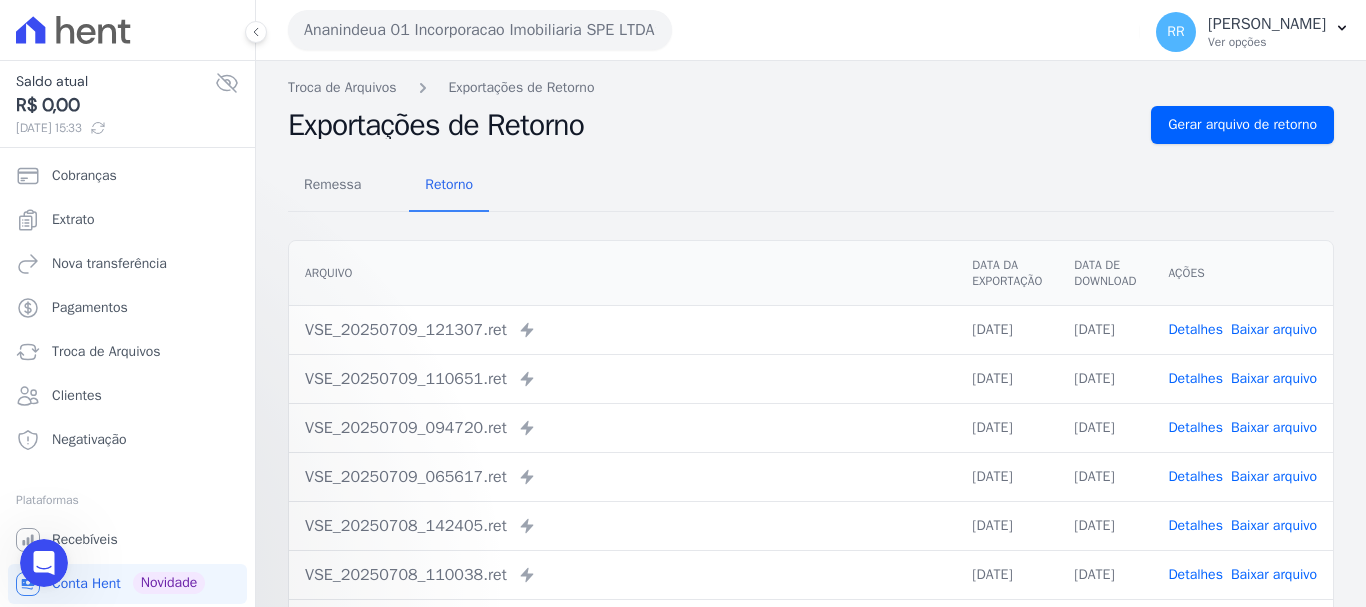 scroll, scrollTop: 0, scrollLeft: 0, axis: both 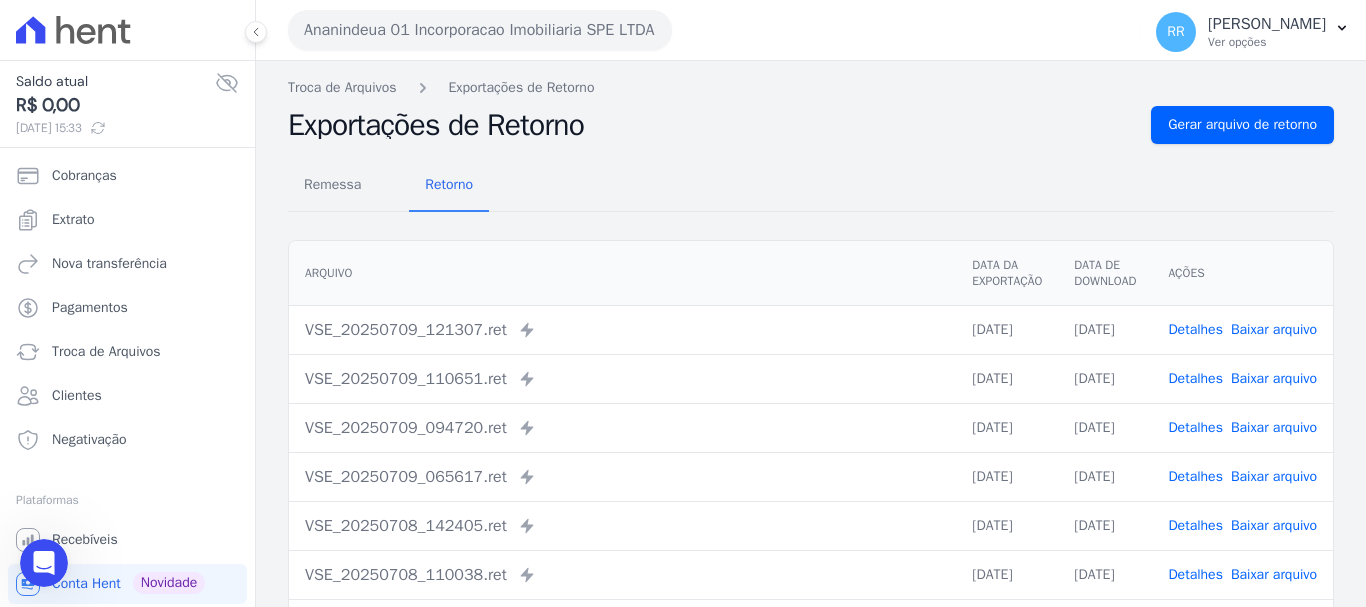 click on "Ananindeua 01 Incorporacao Imobiliaria SPE LTDA" at bounding box center (480, 30) 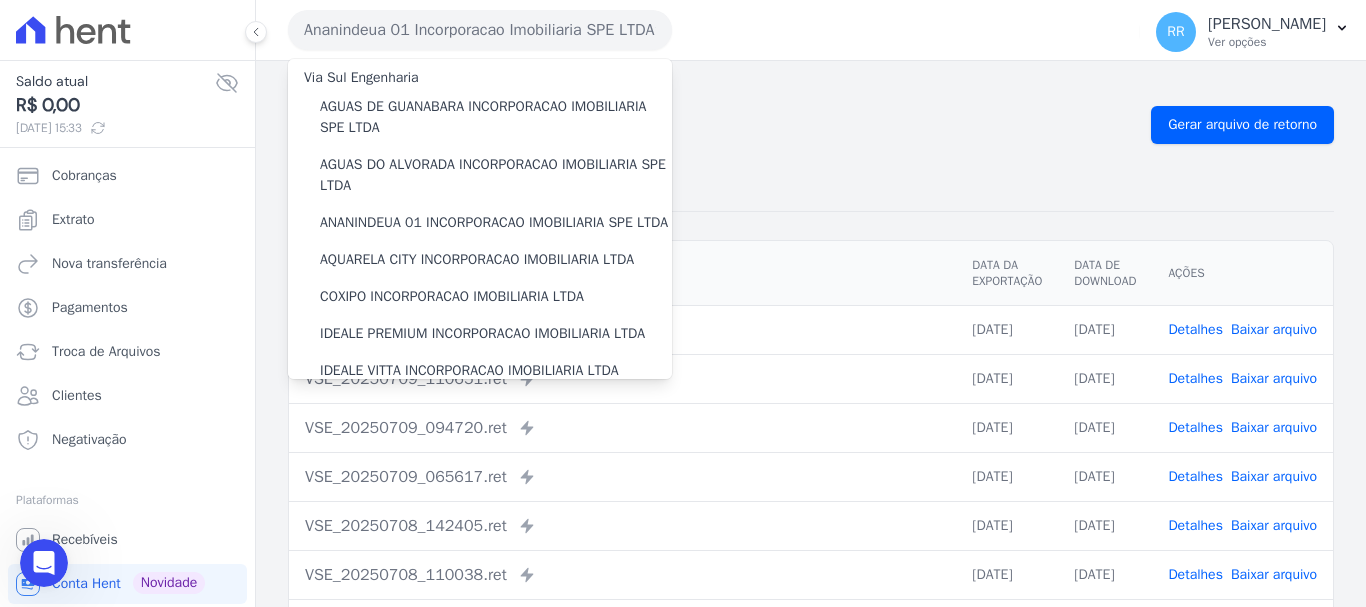 scroll, scrollTop: 0, scrollLeft: 0, axis: both 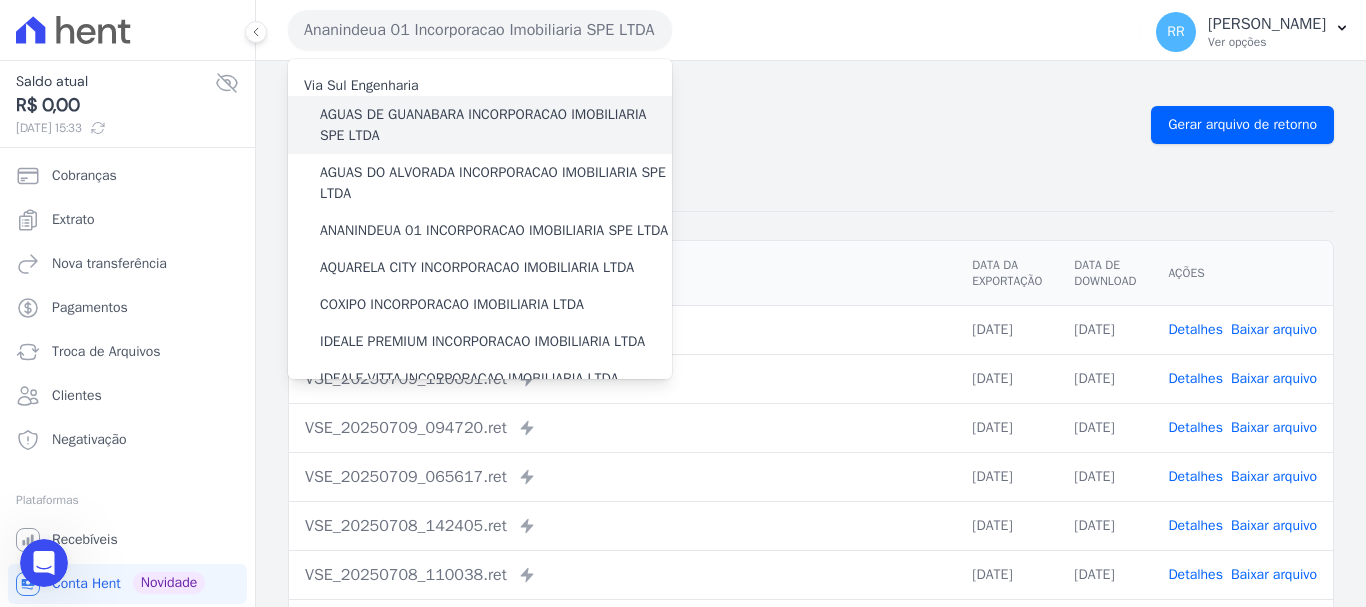drag, startPoint x: 456, startPoint y: 118, endPoint x: 432, endPoint y: 104, distance: 27.784887 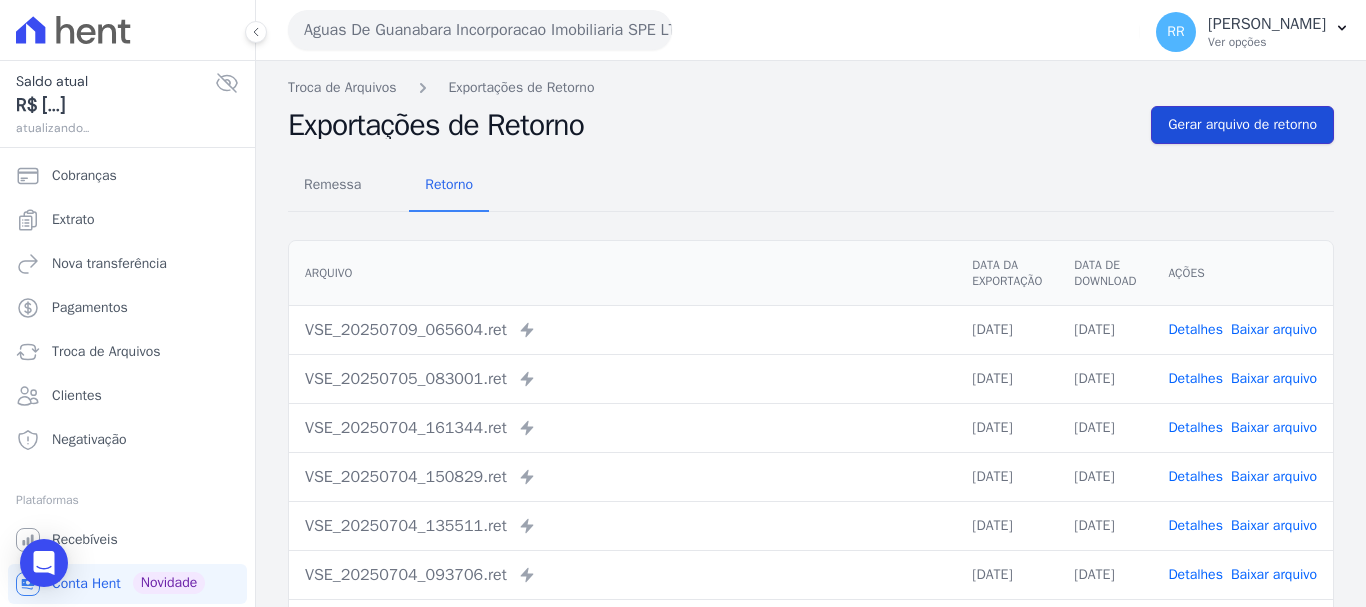 click on "Gerar arquivo de retorno" at bounding box center [1242, 125] 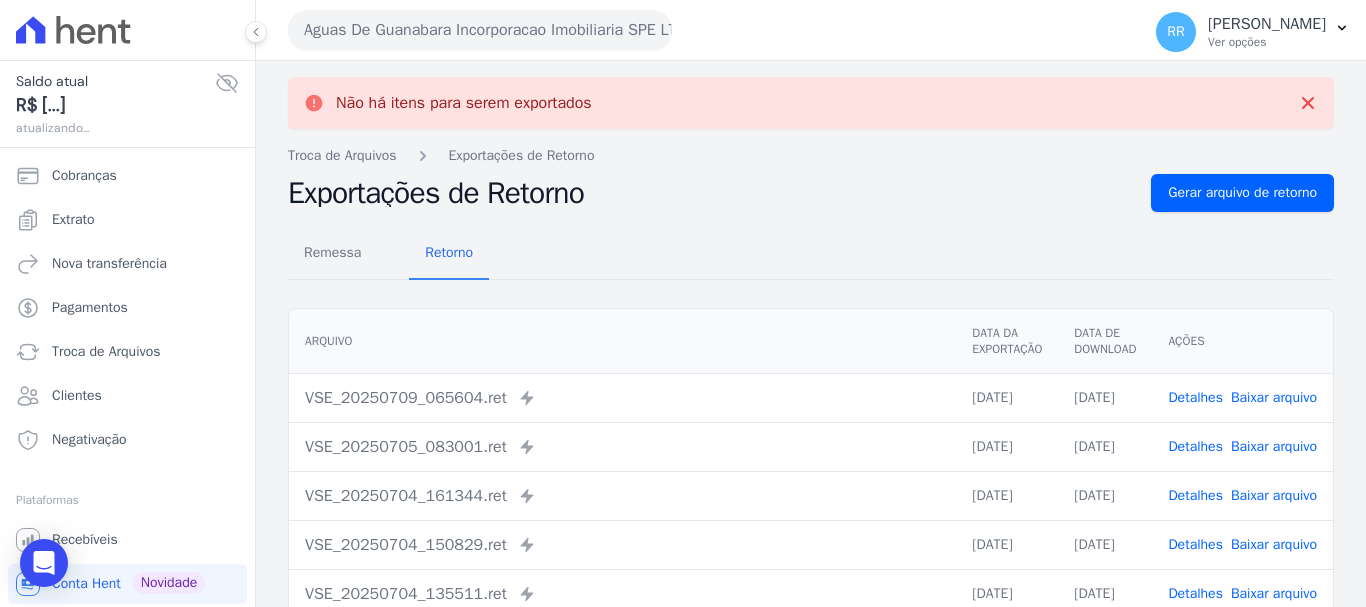 click on "Aguas De Guanabara Incorporacao Imobiliaria SPE LTDA" at bounding box center (480, 30) 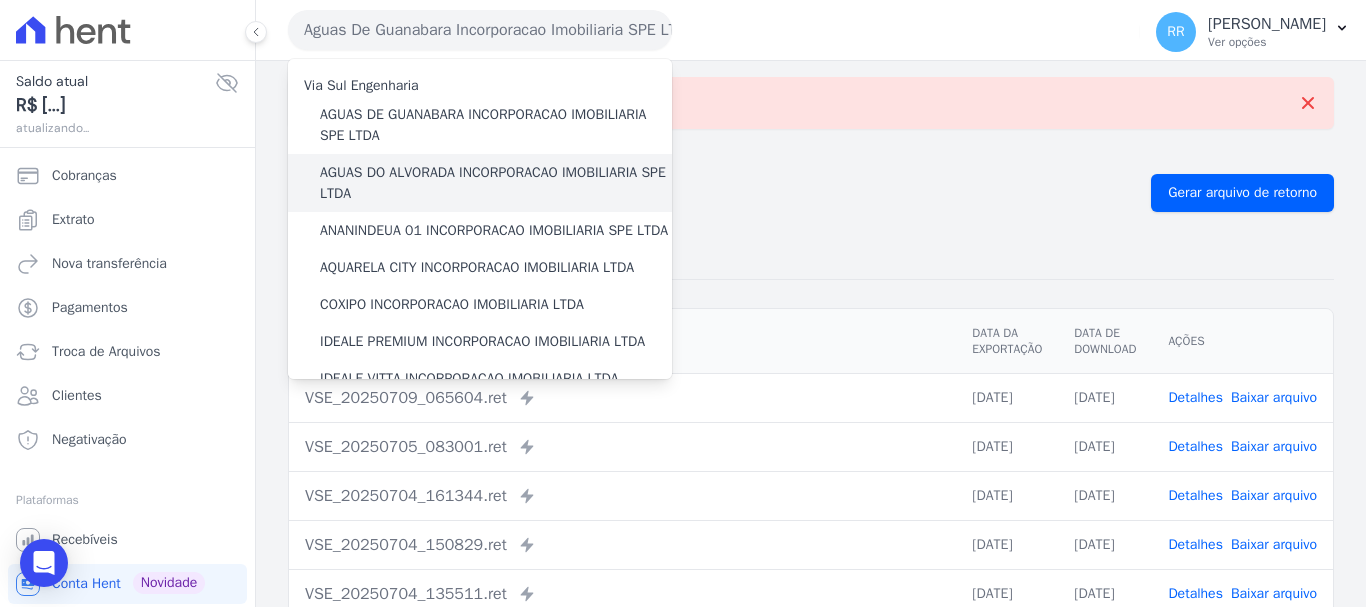 click on "AGUAS DO ALVORADA INCORPORACAO IMOBILIARIA SPE LTDA" at bounding box center [496, 183] 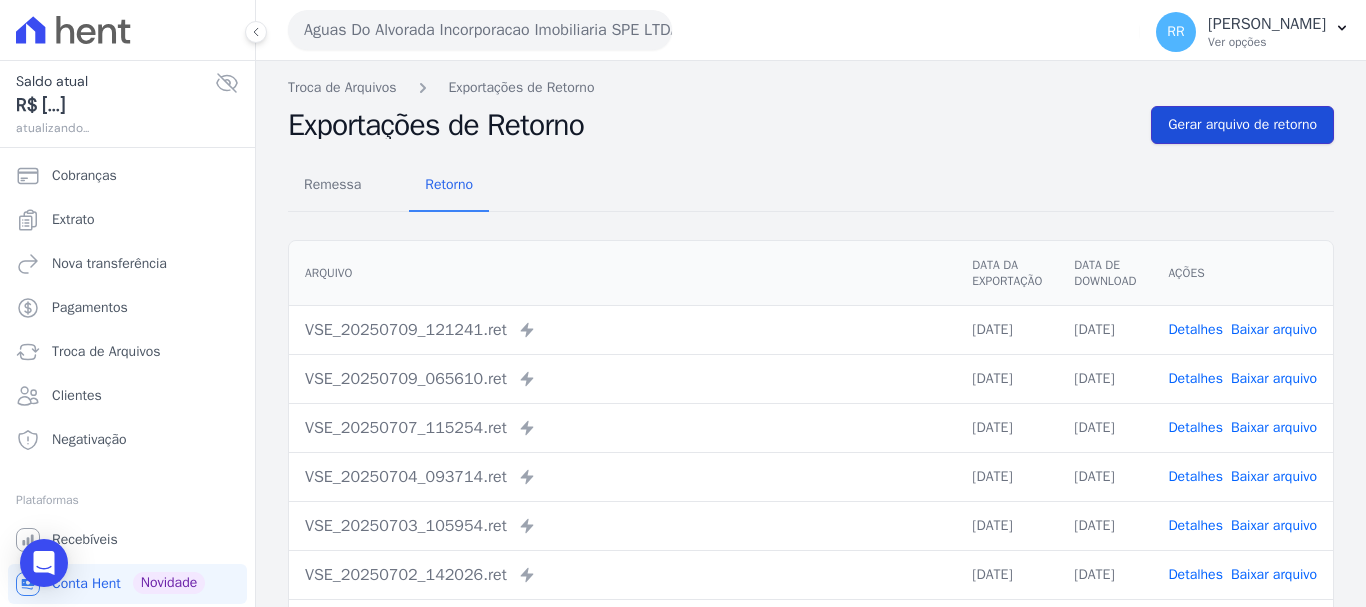 click on "Gerar arquivo de retorno" at bounding box center [1242, 125] 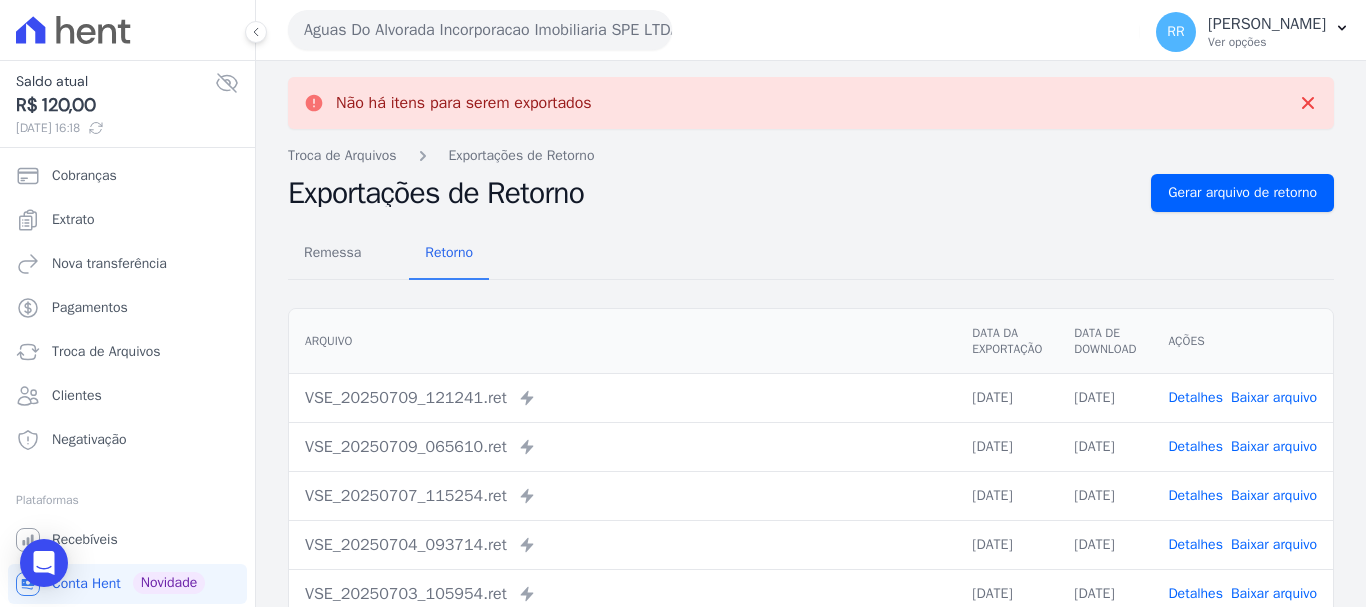 click on "Aguas Do Alvorada Incorporacao Imobiliaria SPE LTDA" at bounding box center (480, 30) 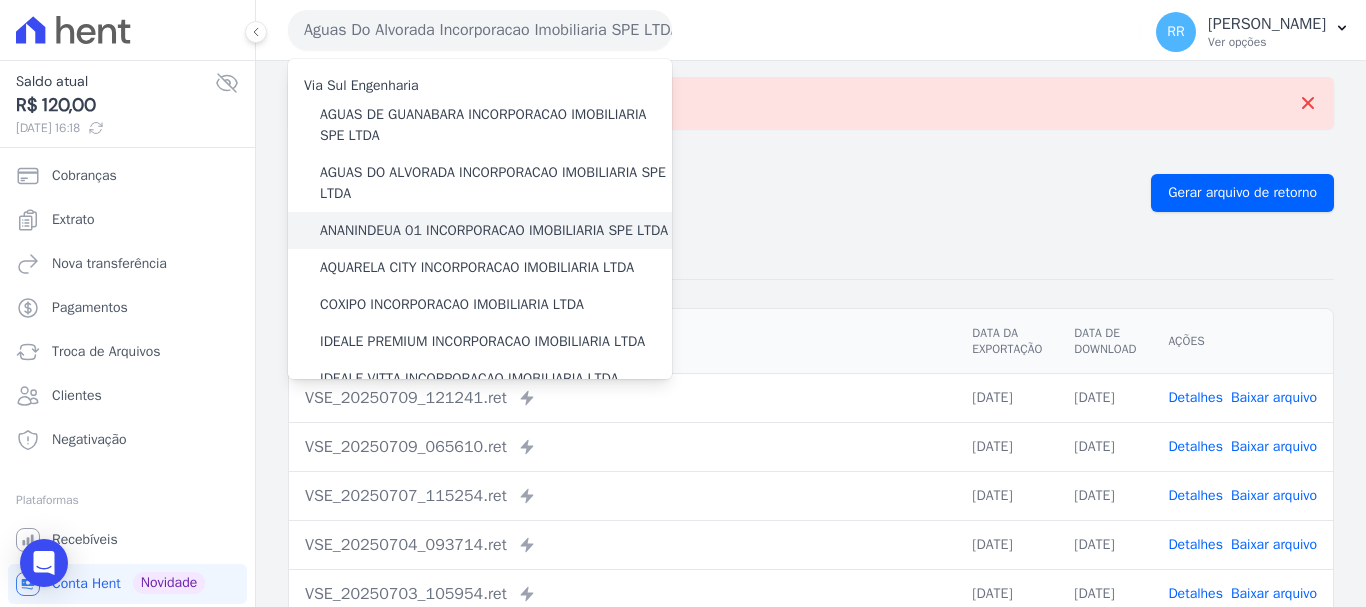 click on "ANANINDEUA 01 INCORPORACAO IMOBILIARIA SPE LTDA" at bounding box center (494, 230) 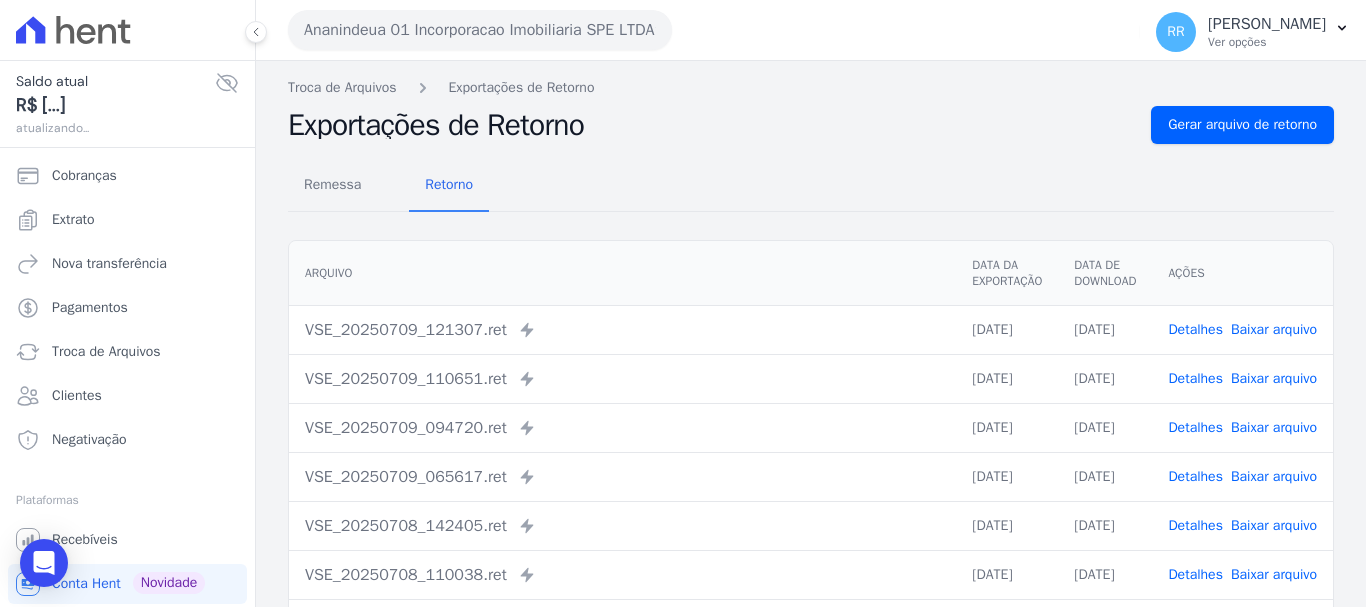 click on "Remessa
Retorno
Arquivo
Data da Exportação
Data de Download
Ações
VSE_20250709_121307.ret
Enviado para Nexxera em: 09/07/2025, 12:13
09/07/2025
09/07/2025
Detalhes" at bounding box center (811, 505) 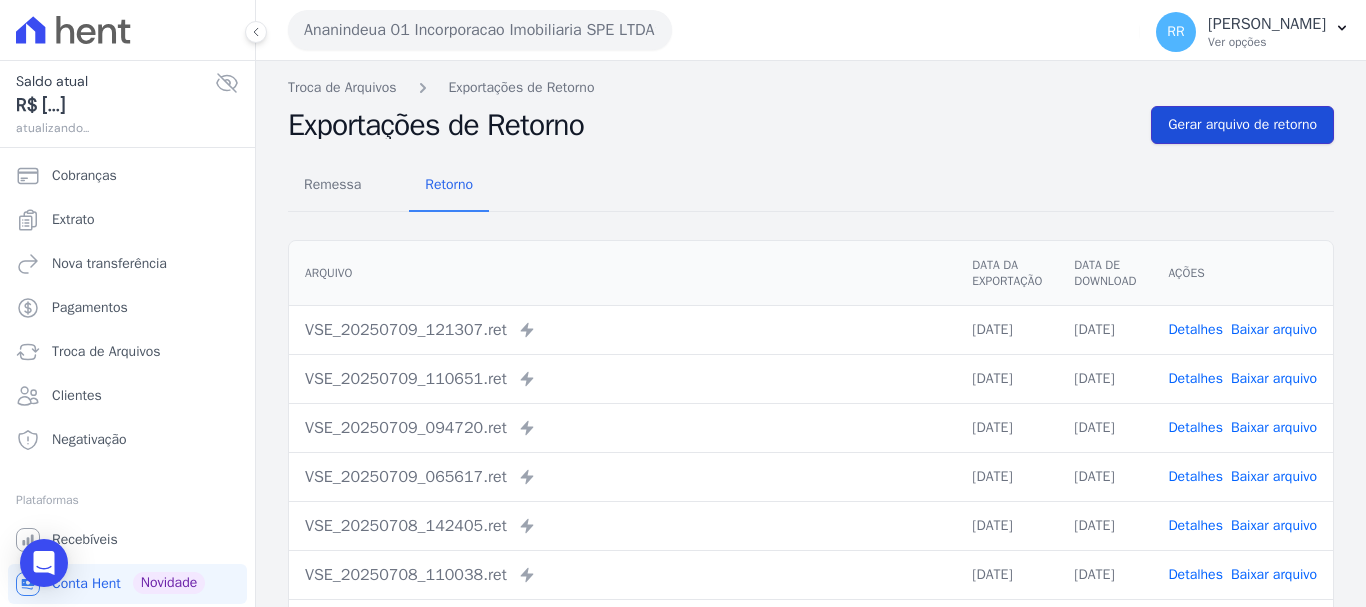 click on "Gerar arquivo de retorno" at bounding box center [1242, 125] 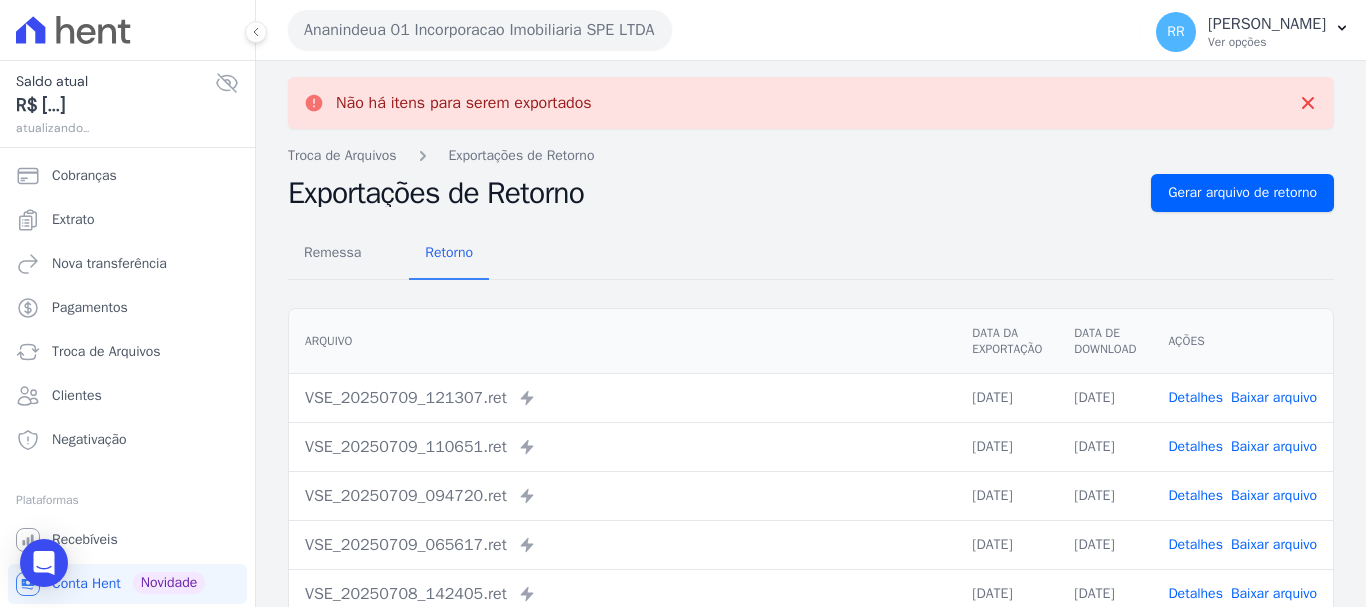 click on "Ananindeua 01 Incorporacao Imobiliaria SPE LTDA" at bounding box center [480, 30] 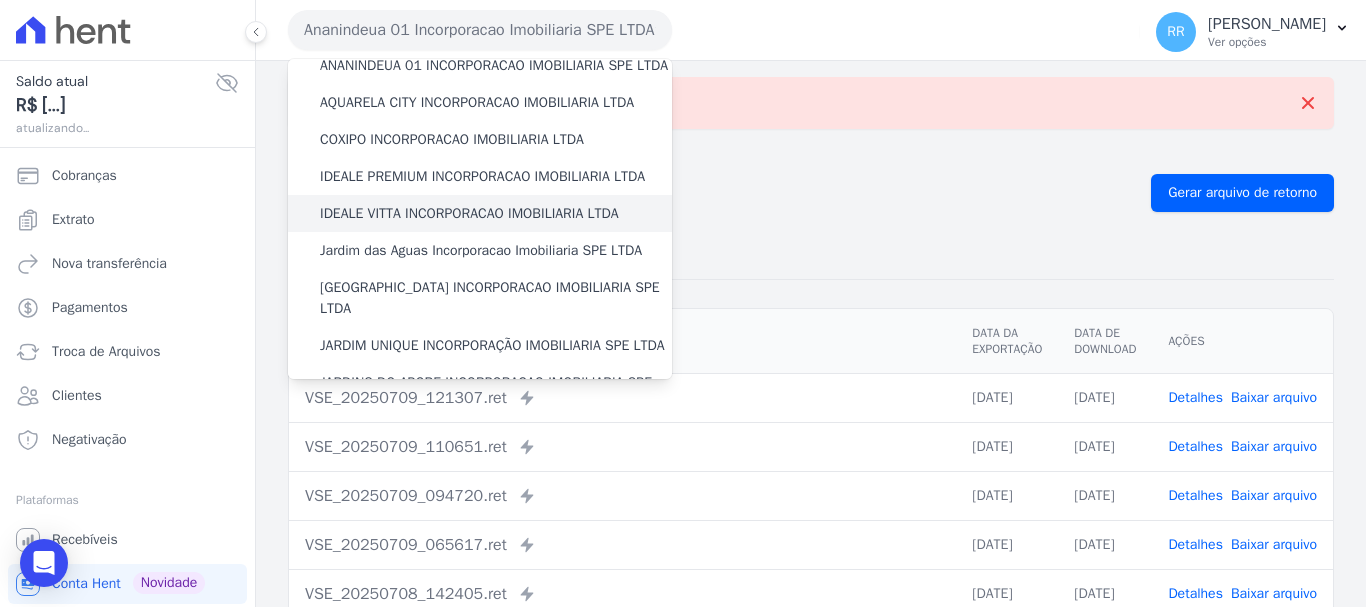 scroll, scrollTop: 200, scrollLeft: 0, axis: vertical 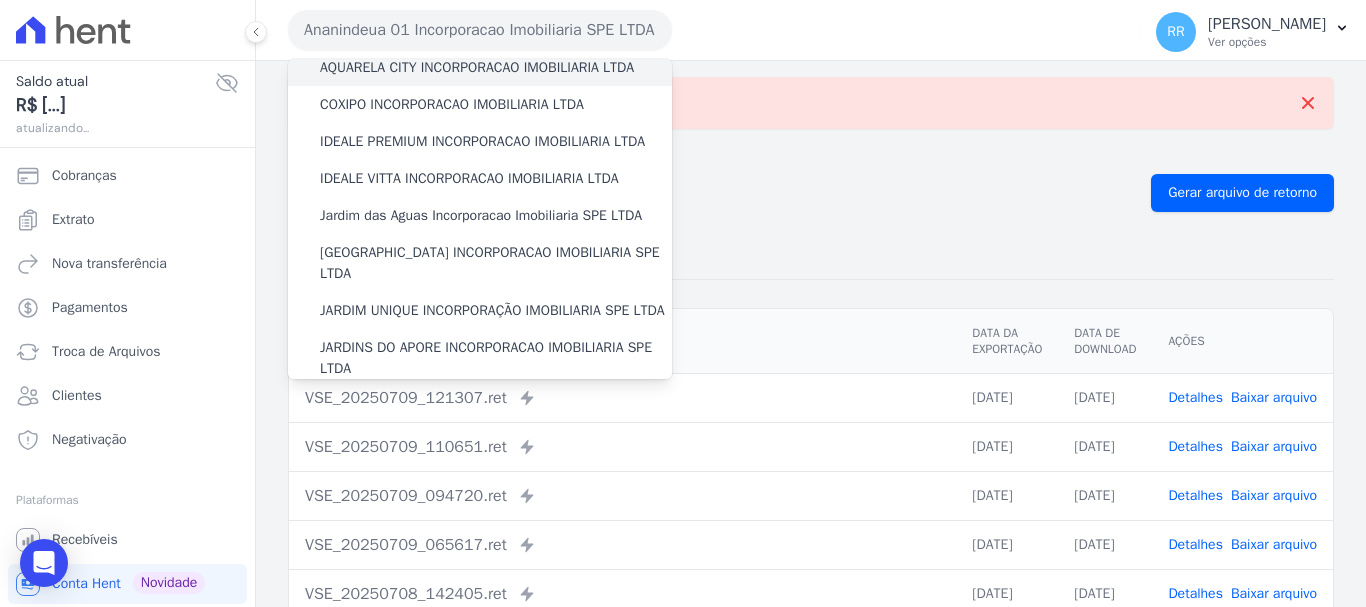 click on "AQUARELA CITY INCORPORACAO IMOBILIARIA LTDA" at bounding box center (477, 67) 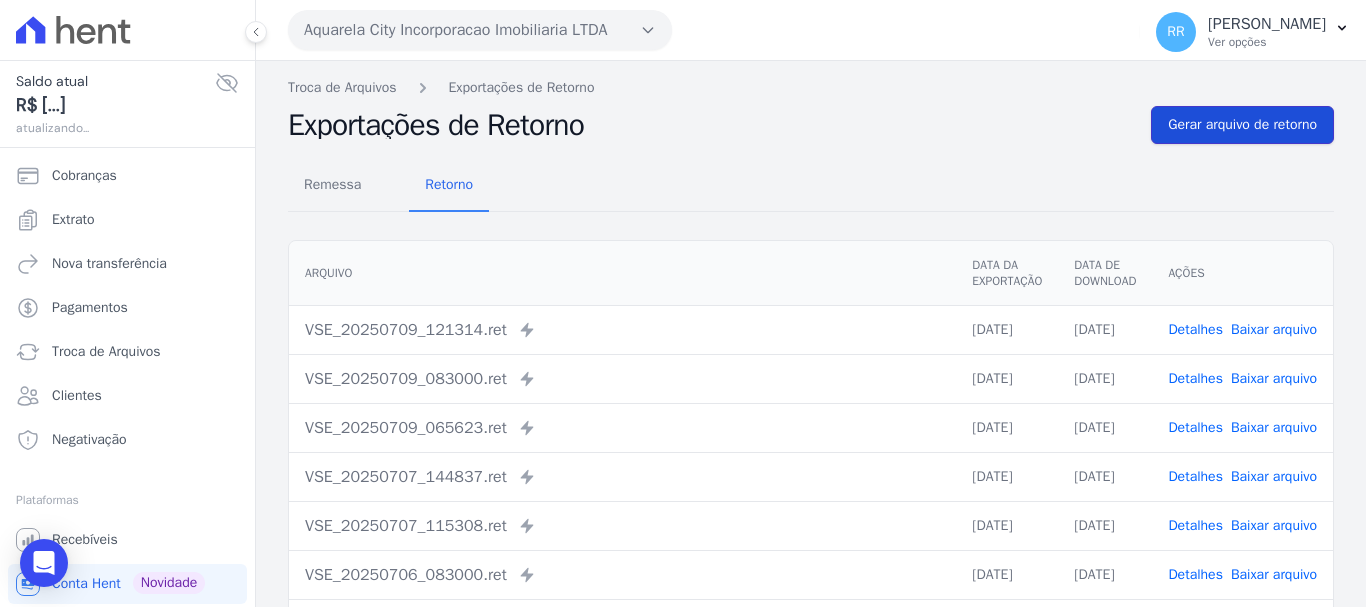 click on "Gerar arquivo de retorno" at bounding box center (1242, 125) 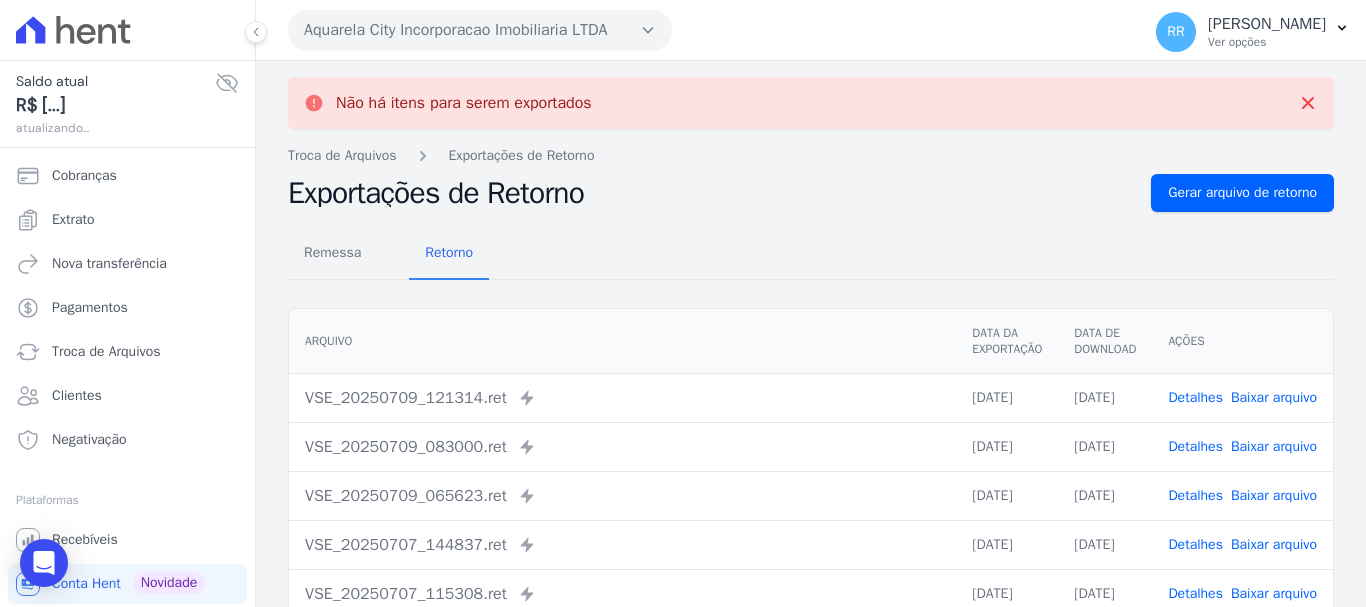 click on "Aquarela City Incorporacao Imobiliaria LTDA" at bounding box center (480, 30) 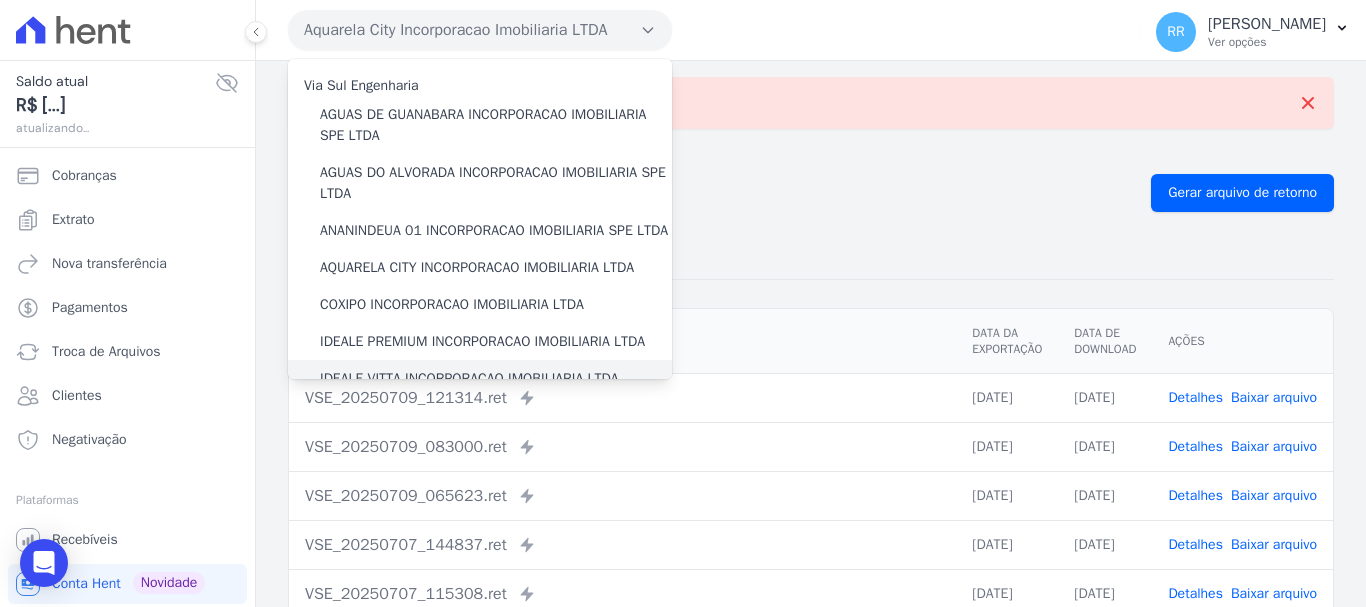 scroll, scrollTop: 200, scrollLeft: 0, axis: vertical 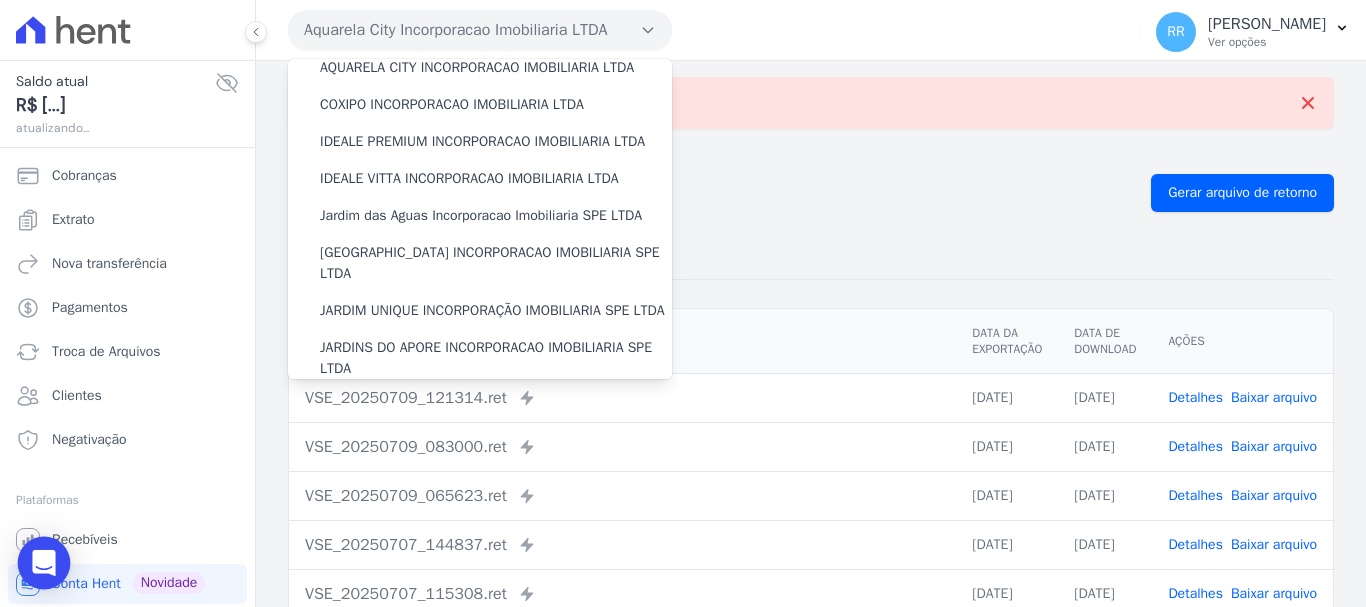 drag, startPoint x: 60, startPoint y: 557, endPoint x: 63, endPoint y: 544, distance: 13.341664 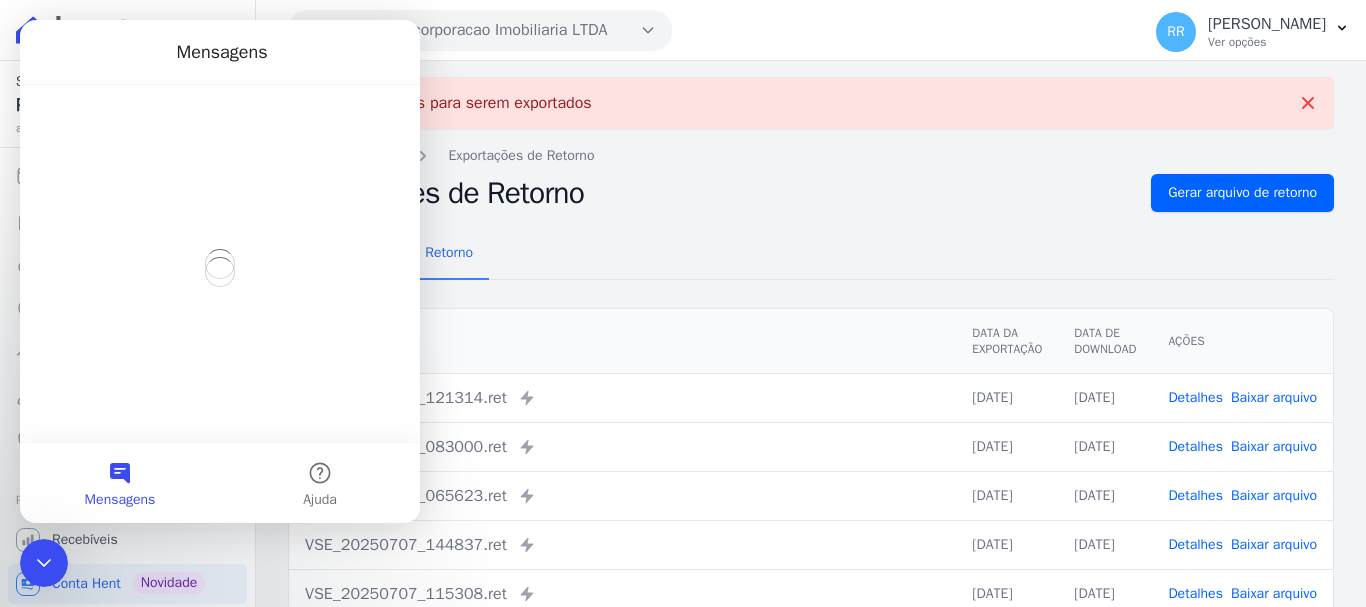 scroll, scrollTop: 0, scrollLeft: 0, axis: both 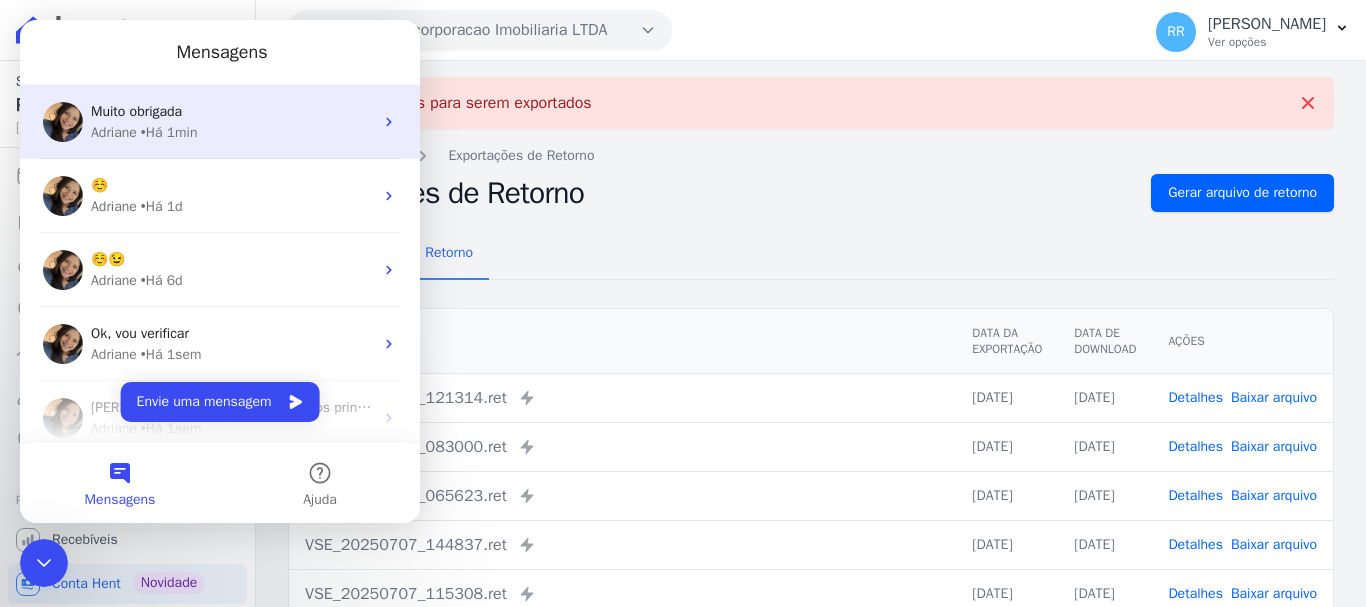 click on "•  Há 1min" at bounding box center [169, 132] 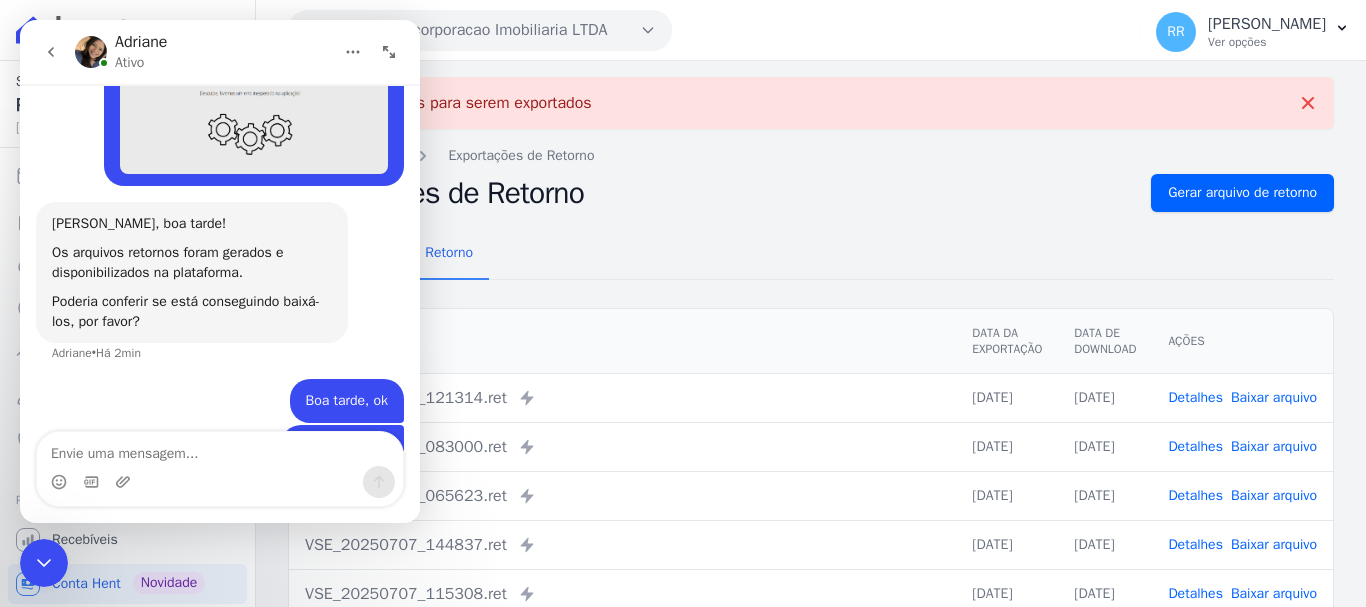 scroll, scrollTop: 1295, scrollLeft: 0, axis: vertical 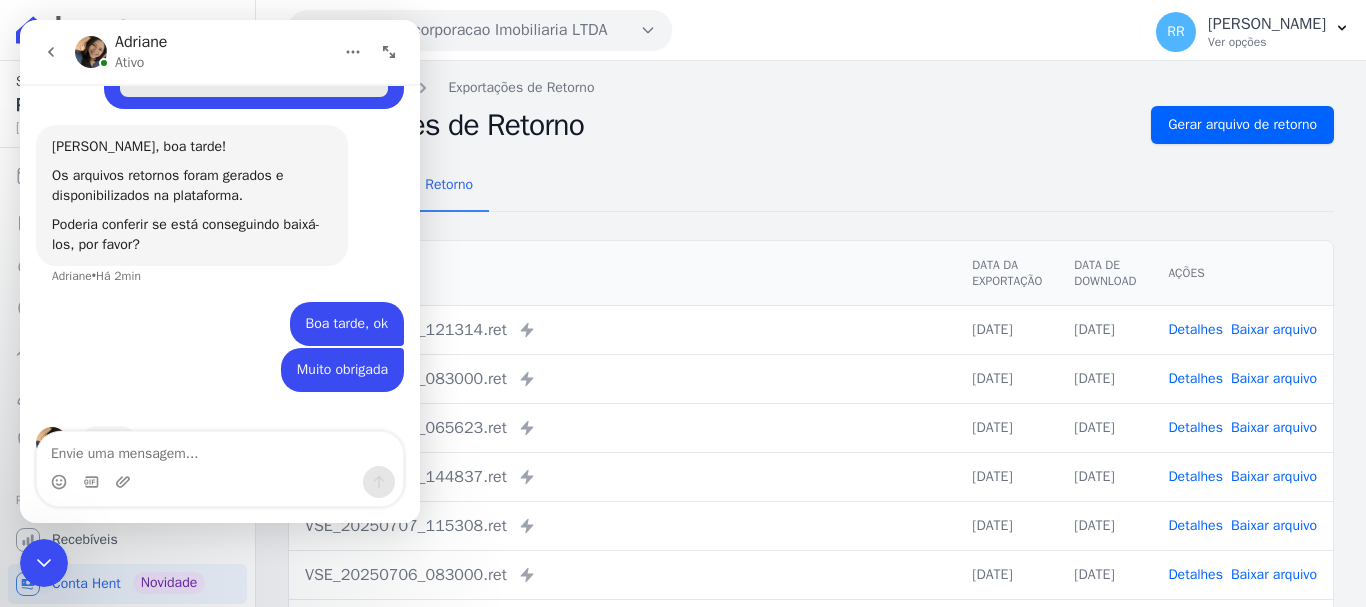 click at bounding box center (220, 449) 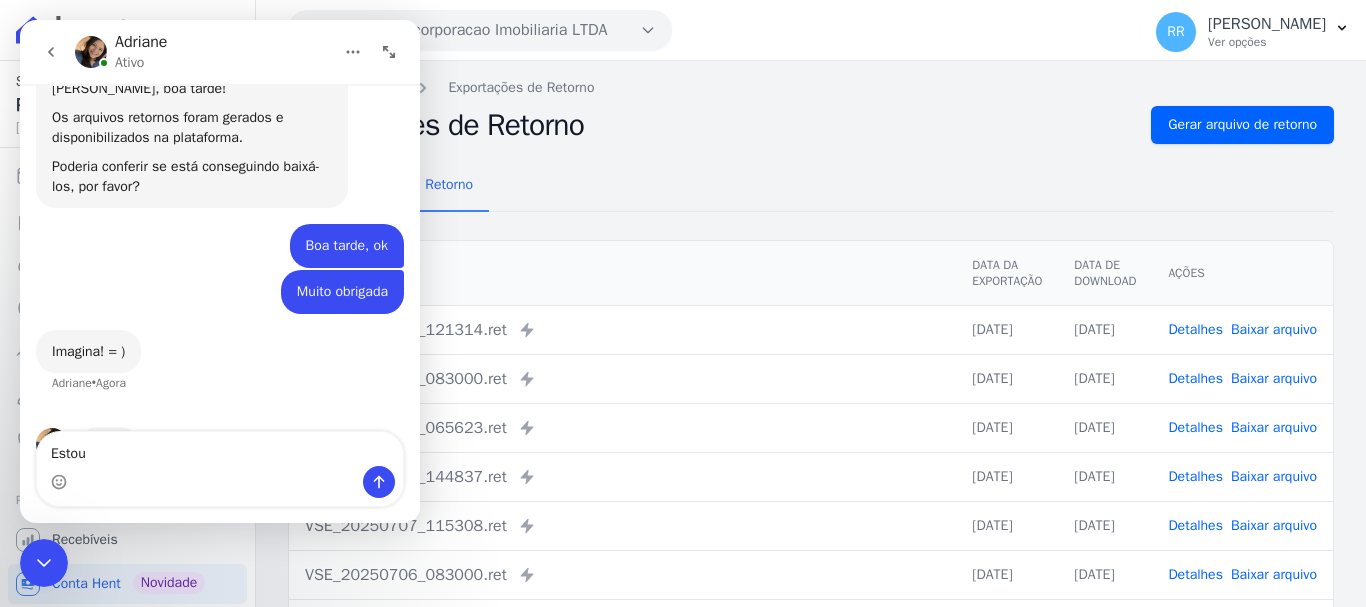 scroll, scrollTop: 1354, scrollLeft: 0, axis: vertical 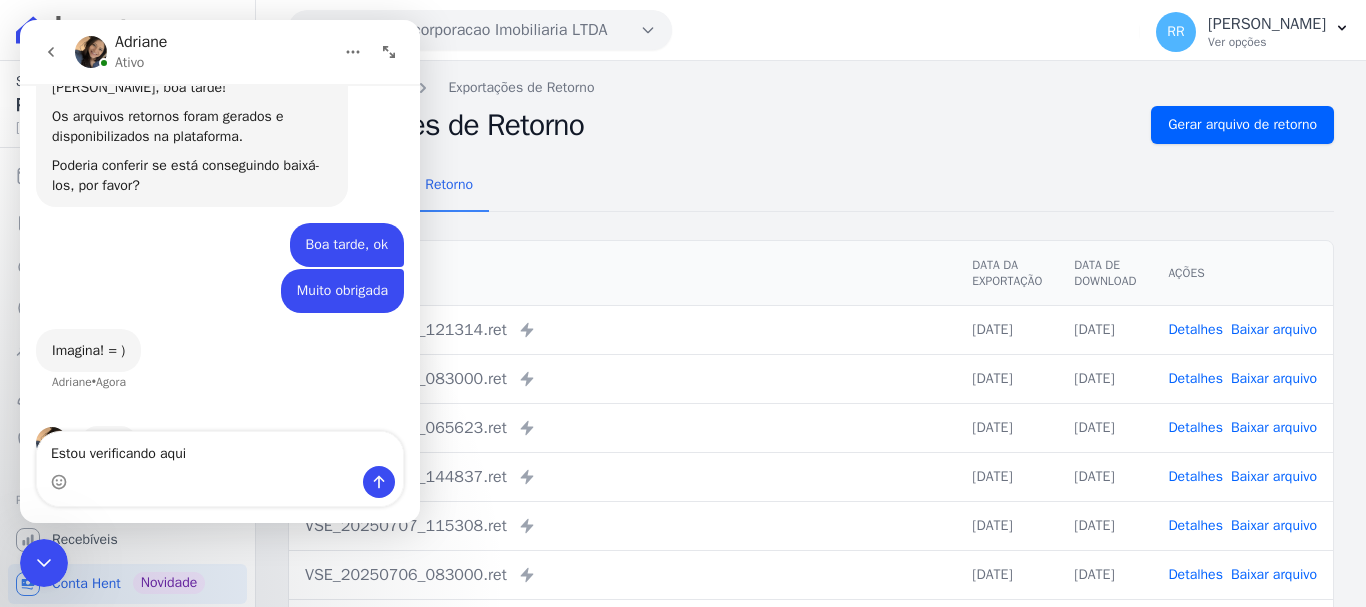 type on "Estou verificando aqui" 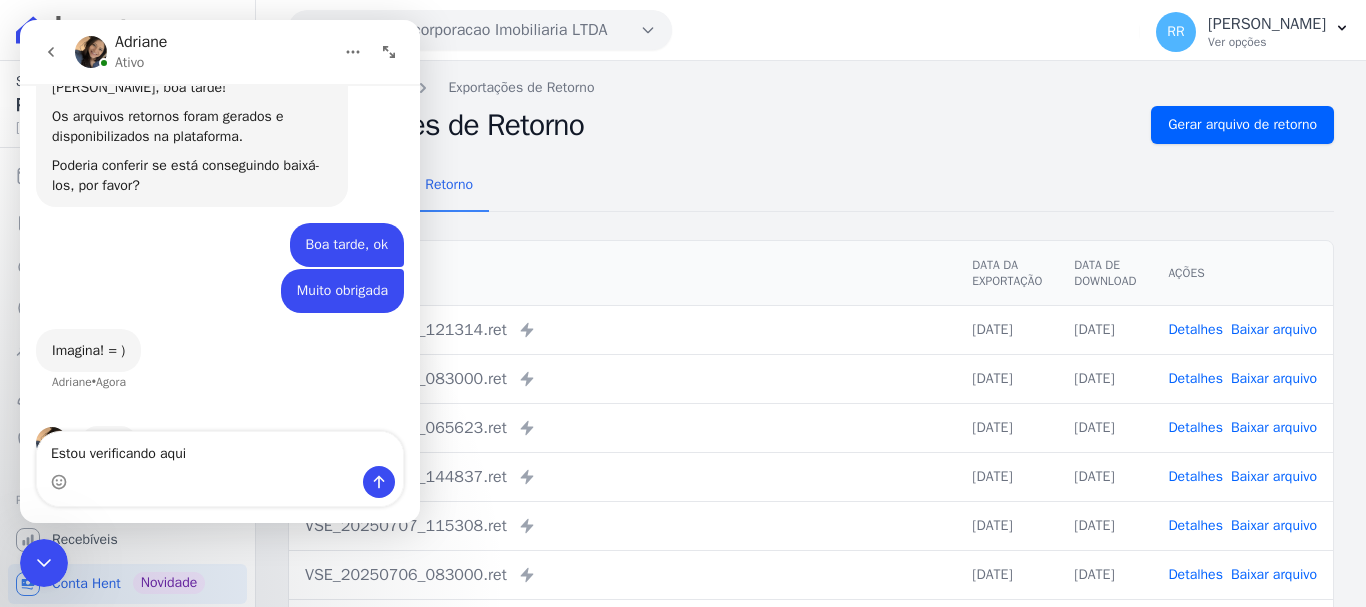 type 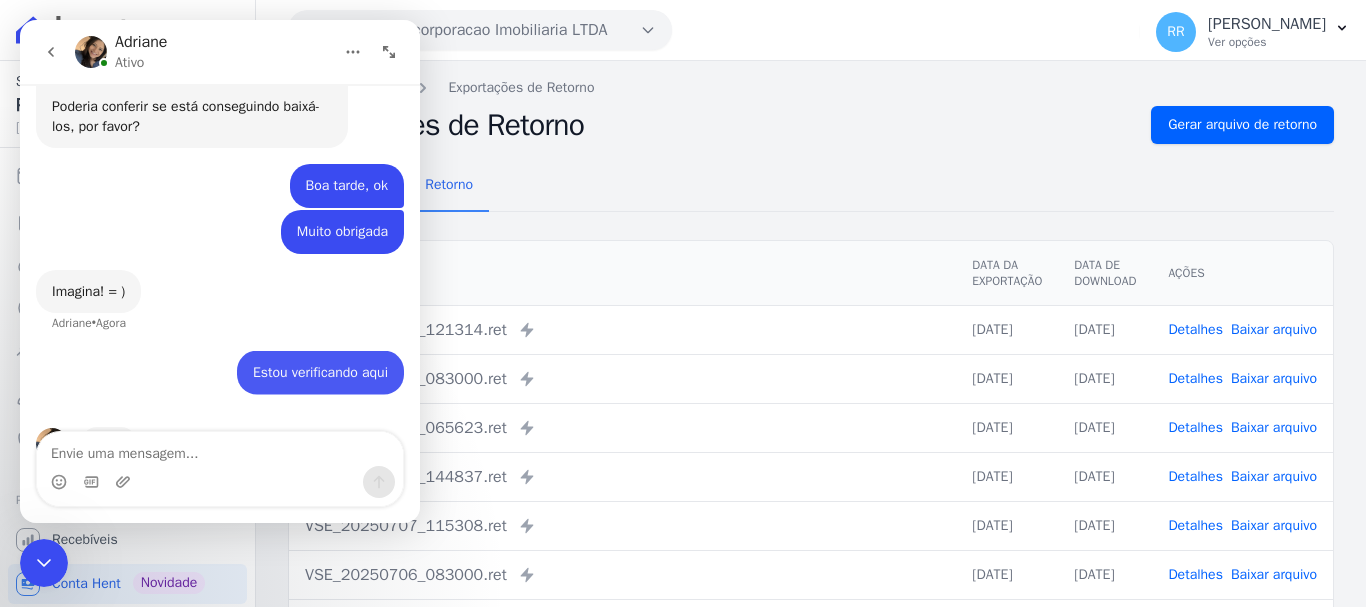 scroll, scrollTop: 1414, scrollLeft: 0, axis: vertical 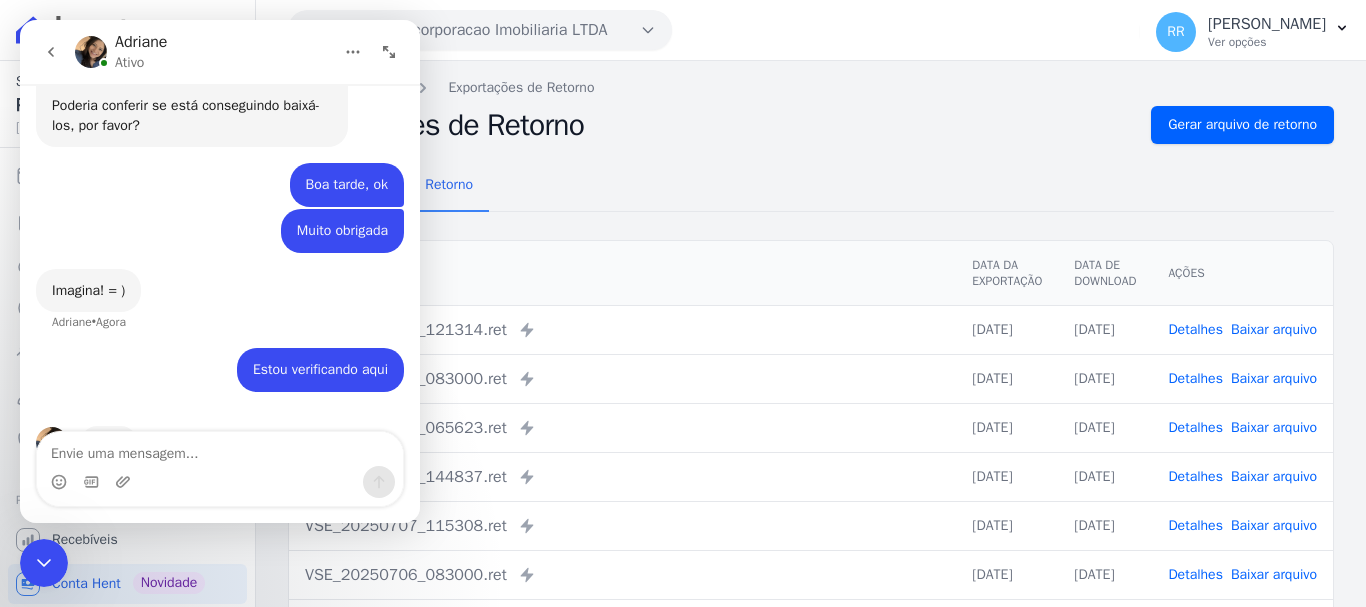click on "Exportações de Retorno" at bounding box center (711, 125) 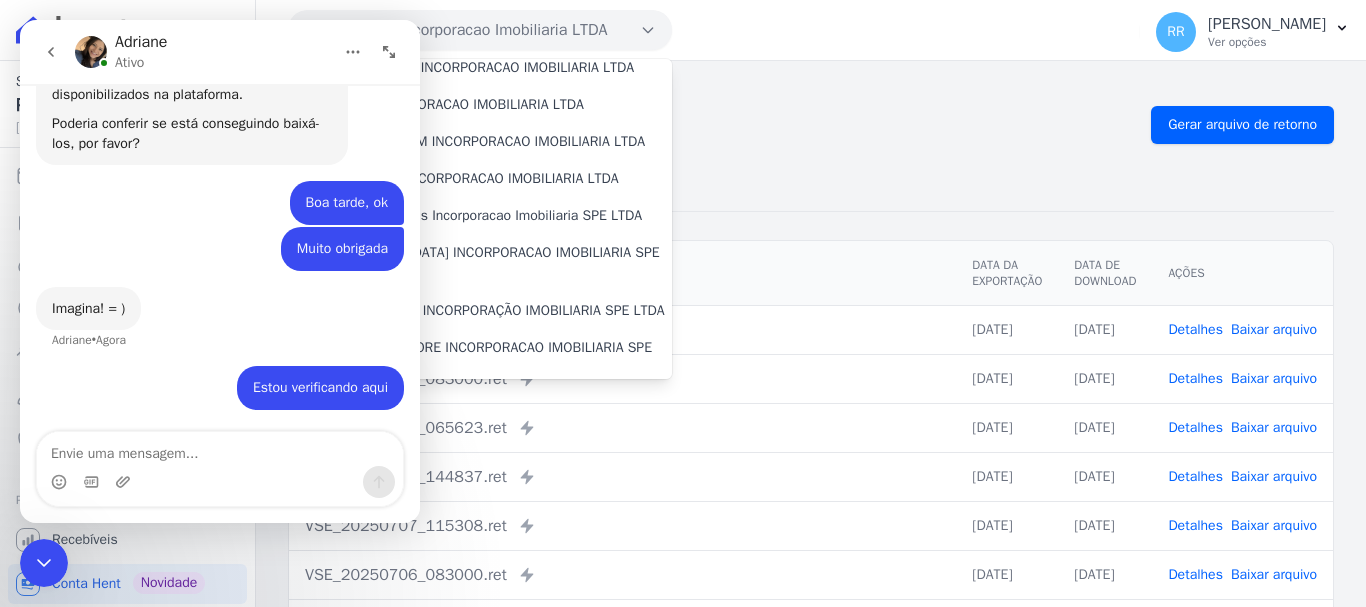 drag, startPoint x: 37, startPoint y: 559, endPoint x: 543, endPoint y: 880, distance: 599.23035 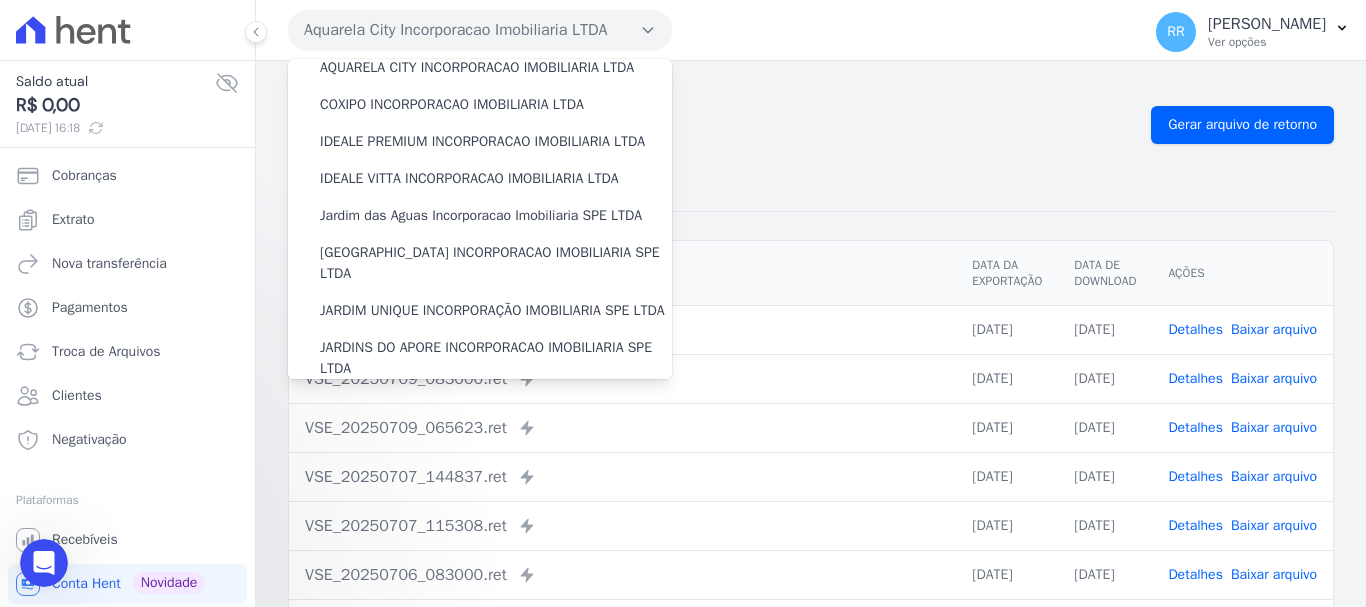 scroll, scrollTop: 0, scrollLeft: 0, axis: both 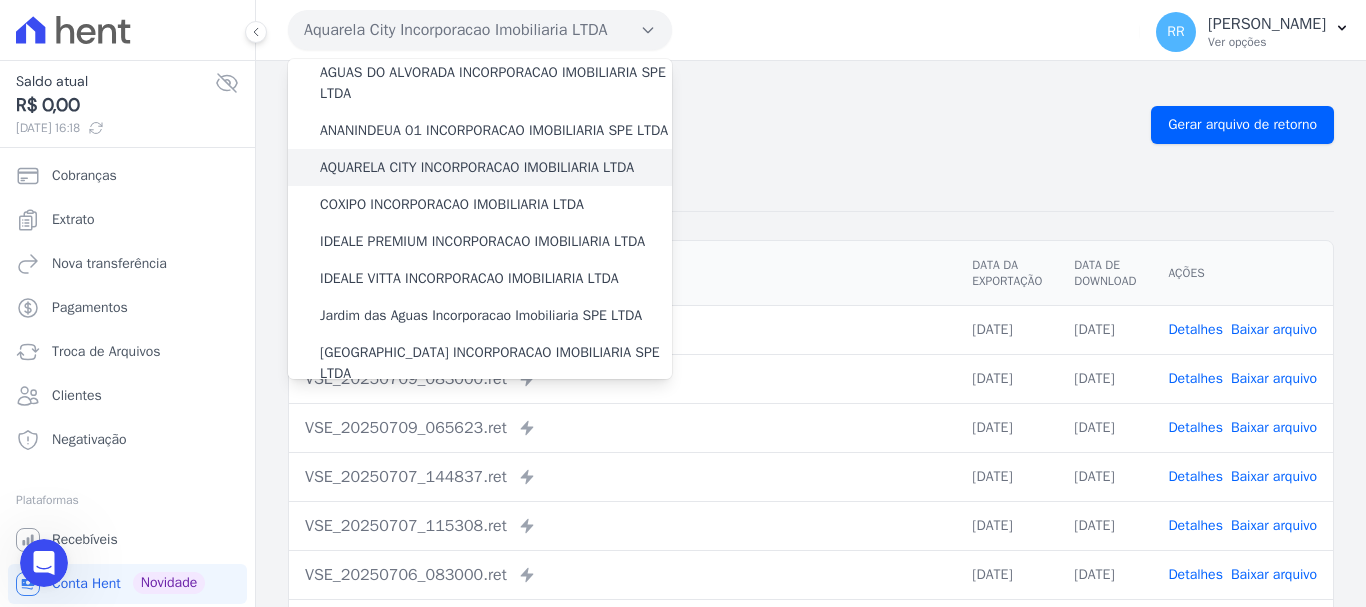 click on "AQUARELA CITY INCORPORACAO IMOBILIARIA LTDA" at bounding box center [477, 167] 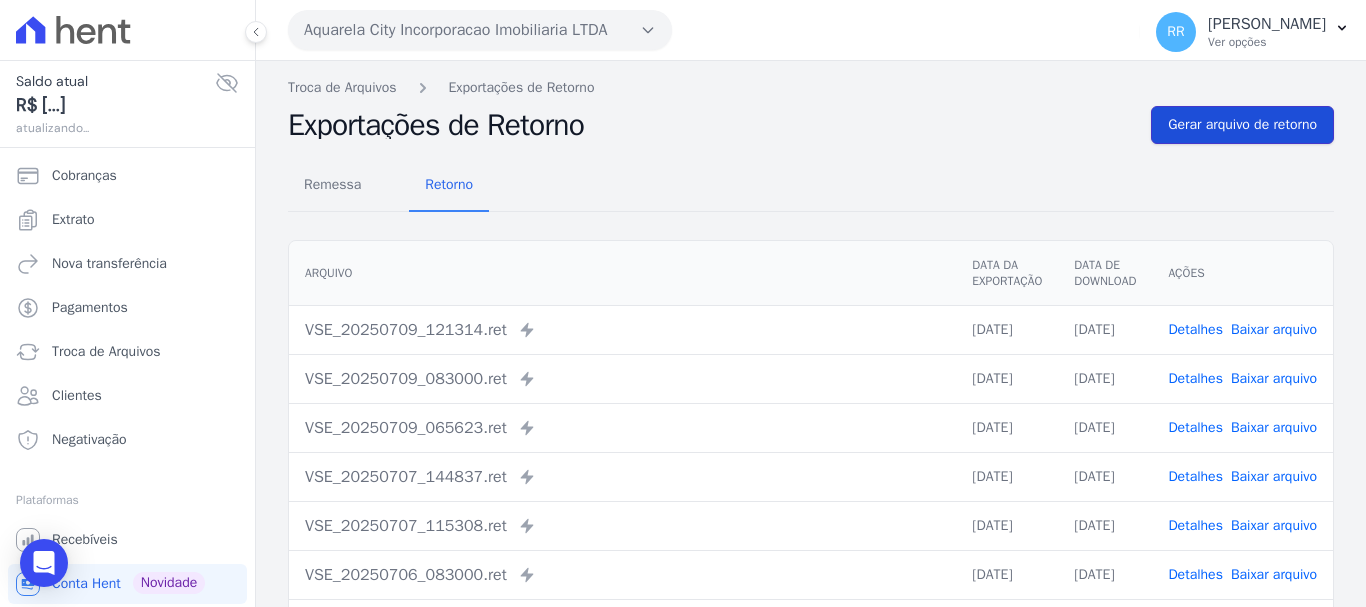 click on "Gerar arquivo de retorno" at bounding box center (1242, 125) 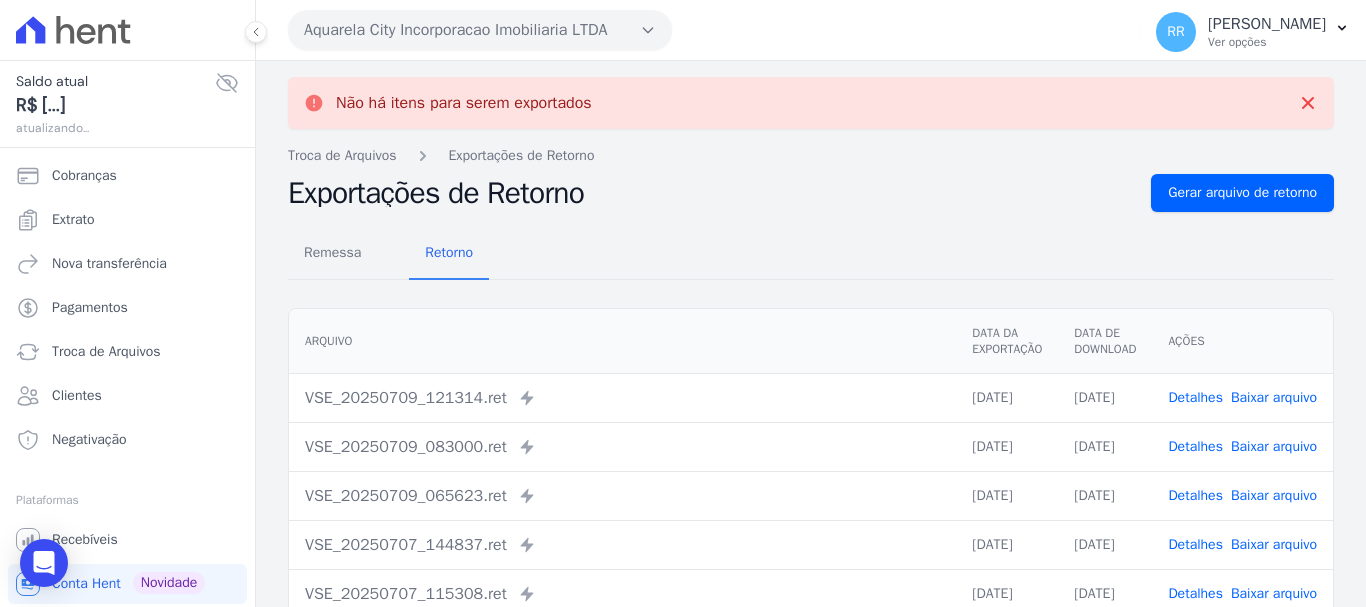click on "Aquarela City Incorporacao Imobiliaria LTDA" at bounding box center (480, 30) 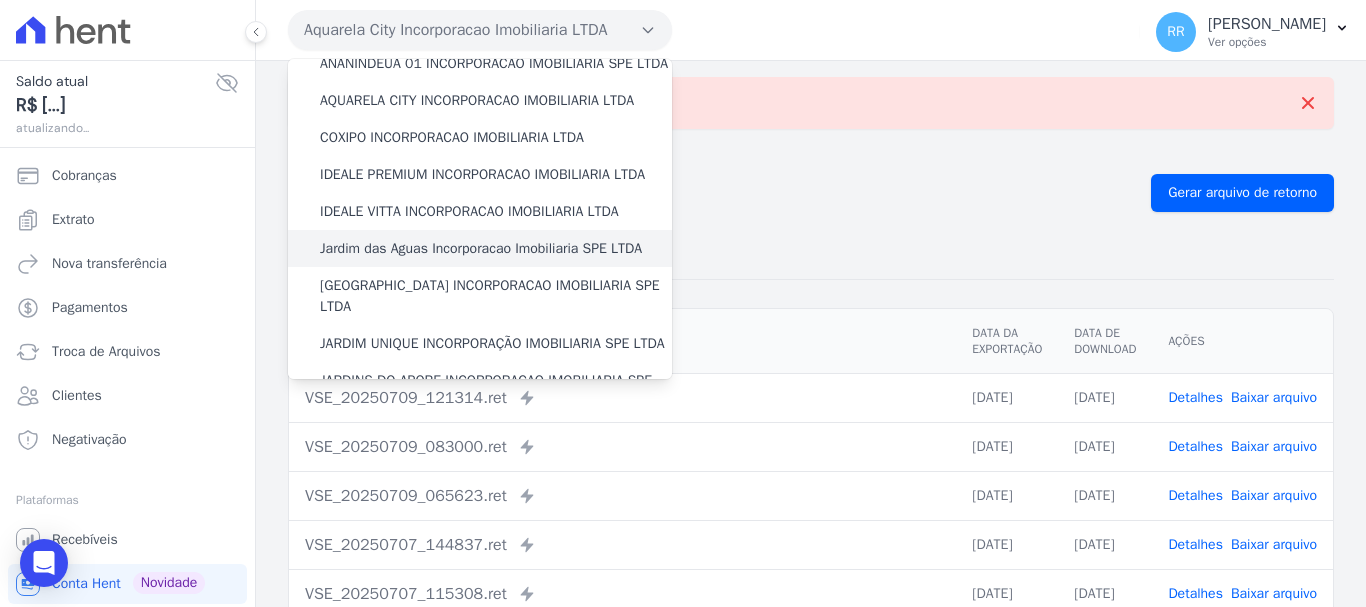 scroll, scrollTop: 200, scrollLeft: 0, axis: vertical 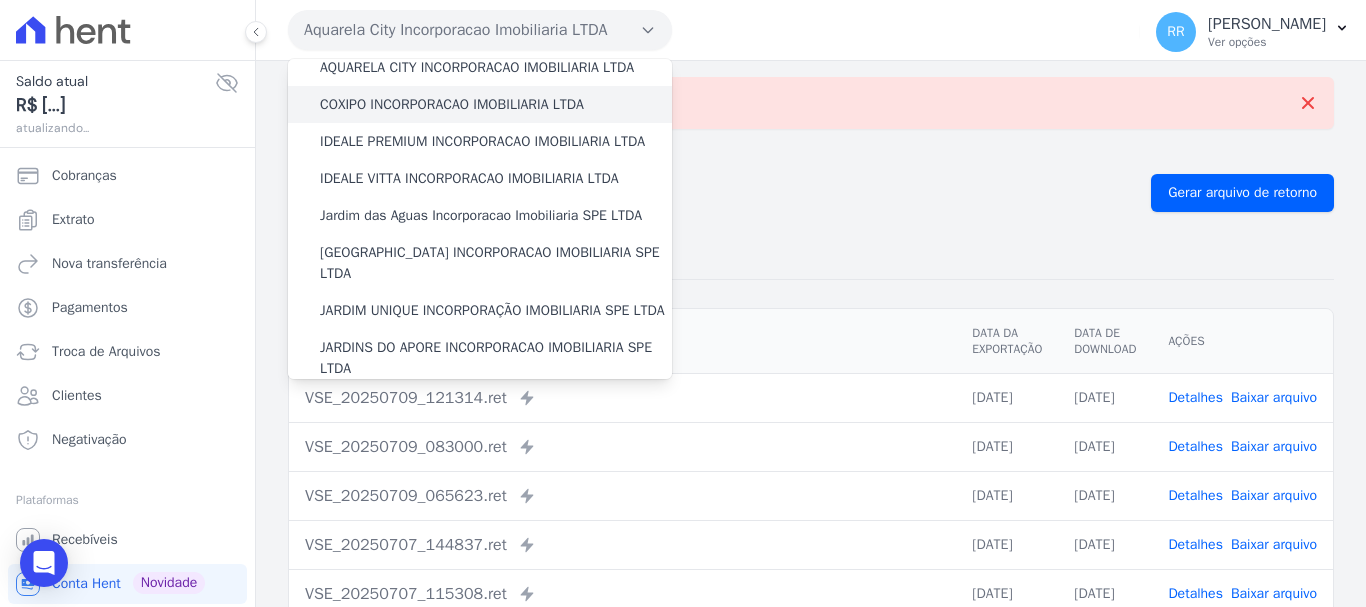 click on "COXIPO INCORPORACAO IMOBILIARIA LTDA" at bounding box center (452, 104) 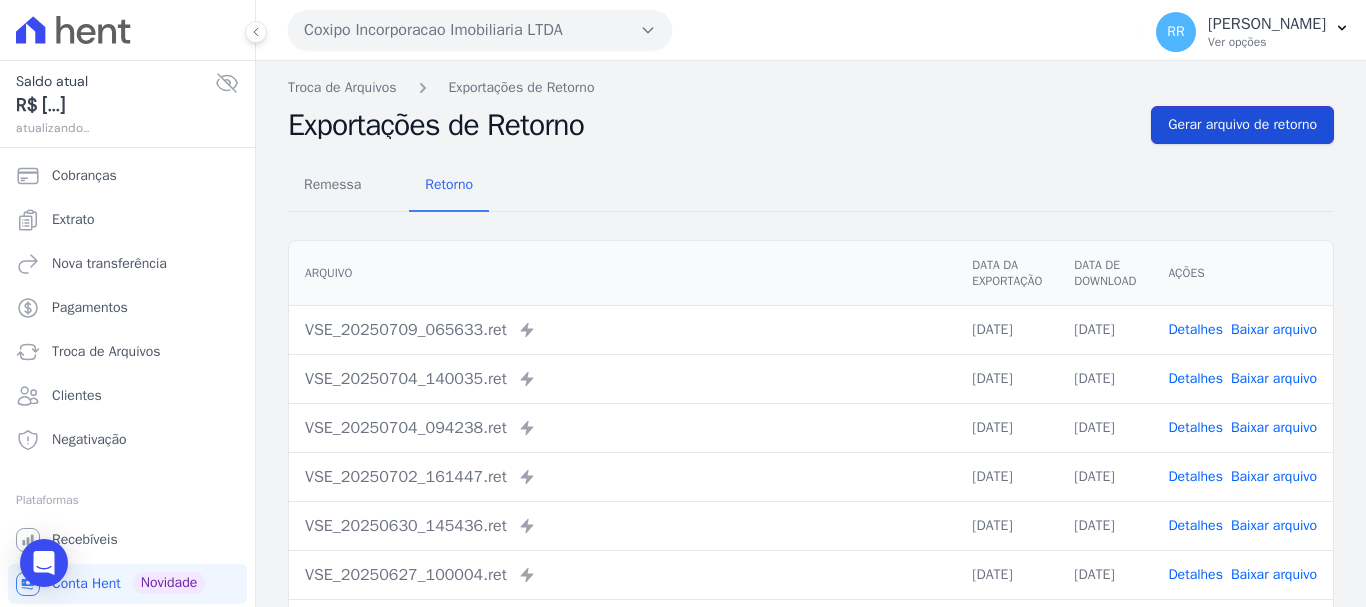 click on "Gerar arquivo de retorno" at bounding box center (1242, 125) 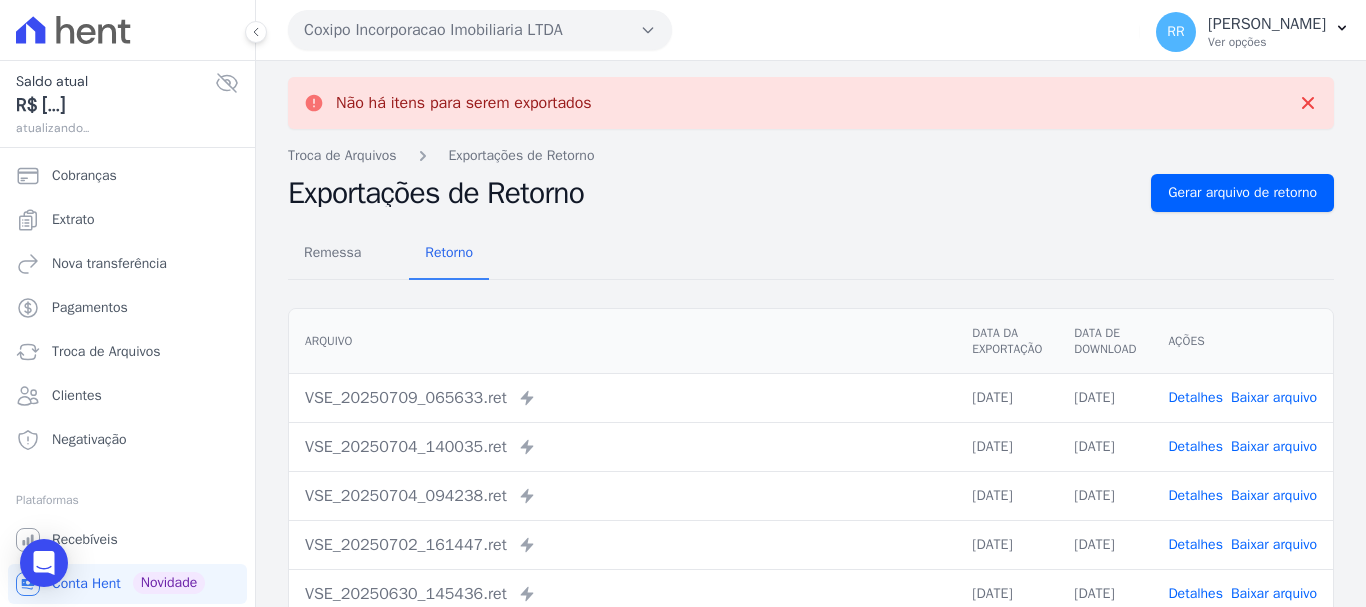 click 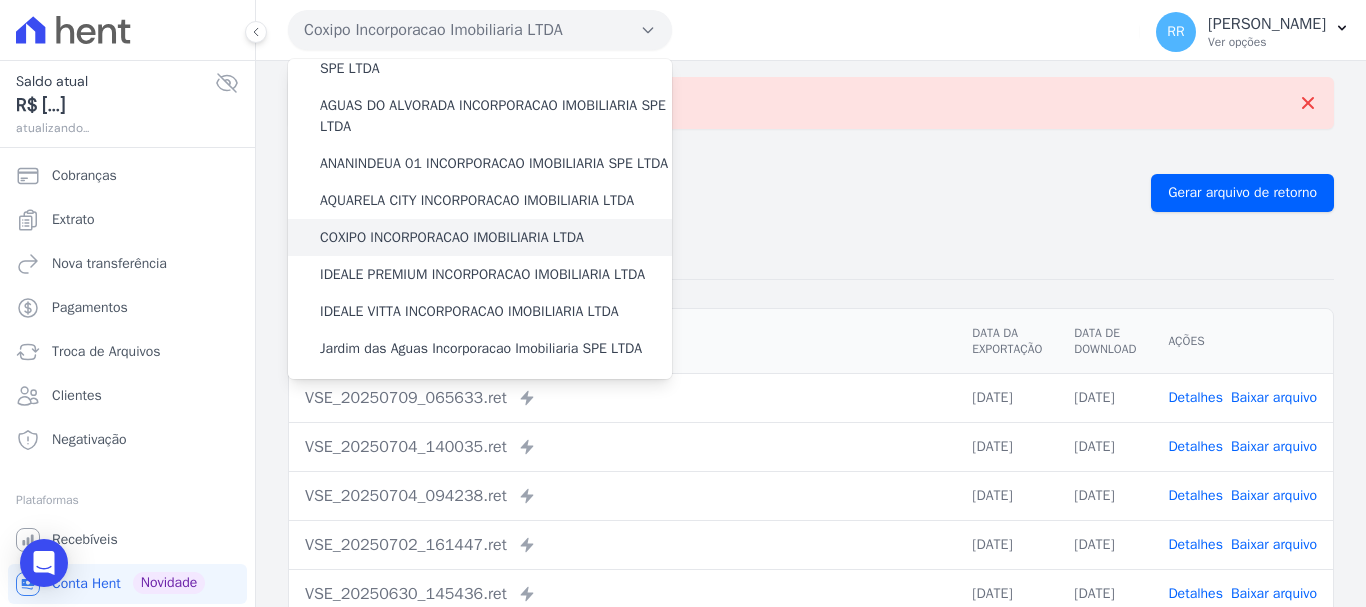 scroll, scrollTop: 100, scrollLeft: 0, axis: vertical 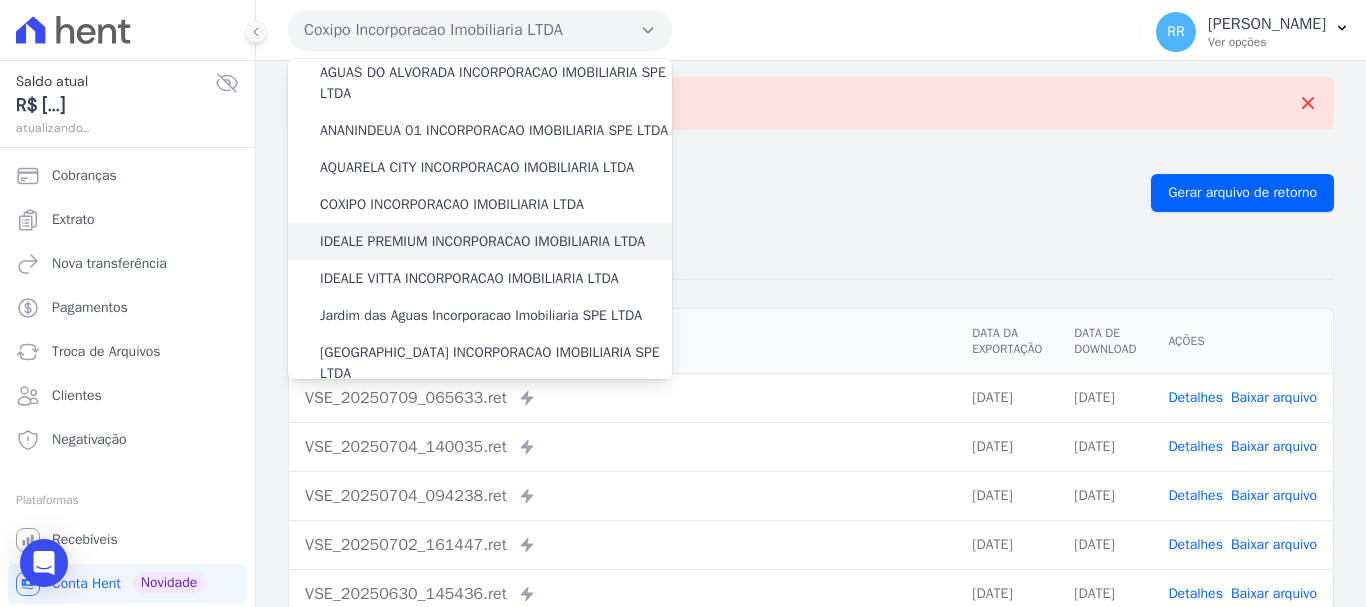 click on "IDEALE PREMIUM INCORPORACAO IMOBILIARIA LTDA" at bounding box center [482, 241] 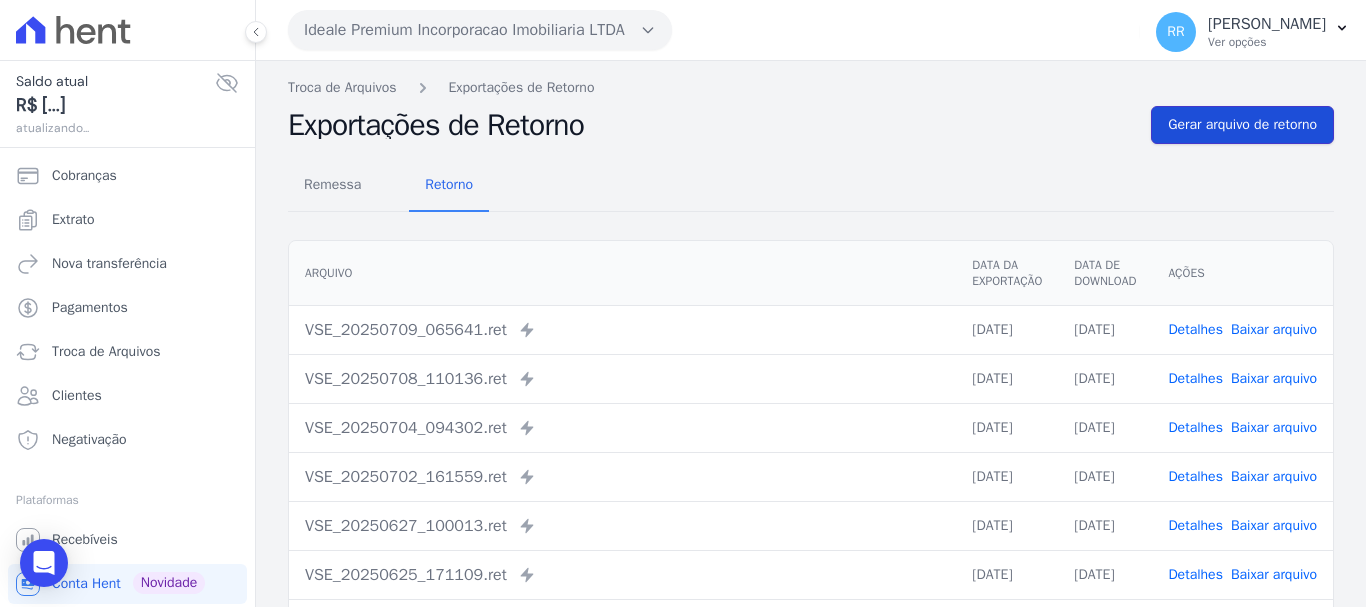 click on "Gerar arquivo de retorno" at bounding box center [1242, 125] 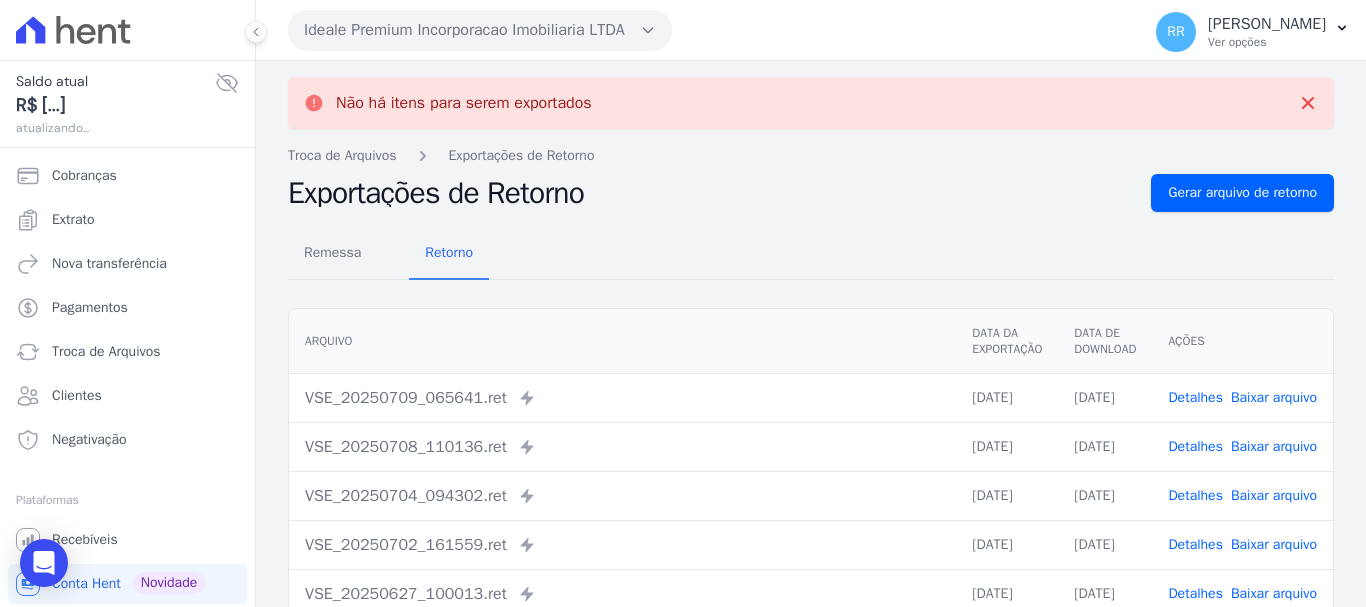 click on "Ideale Premium Incorporacao Imobiliaria LTDA" at bounding box center (480, 30) 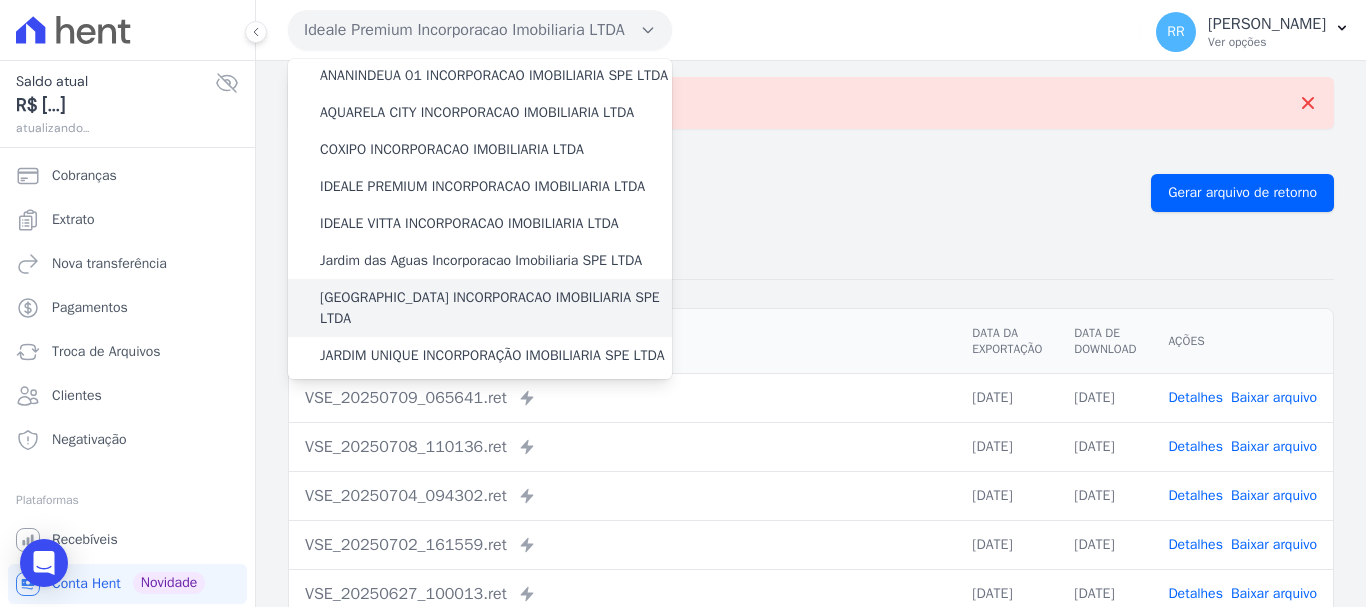 scroll, scrollTop: 200, scrollLeft: 0, axis: vertical 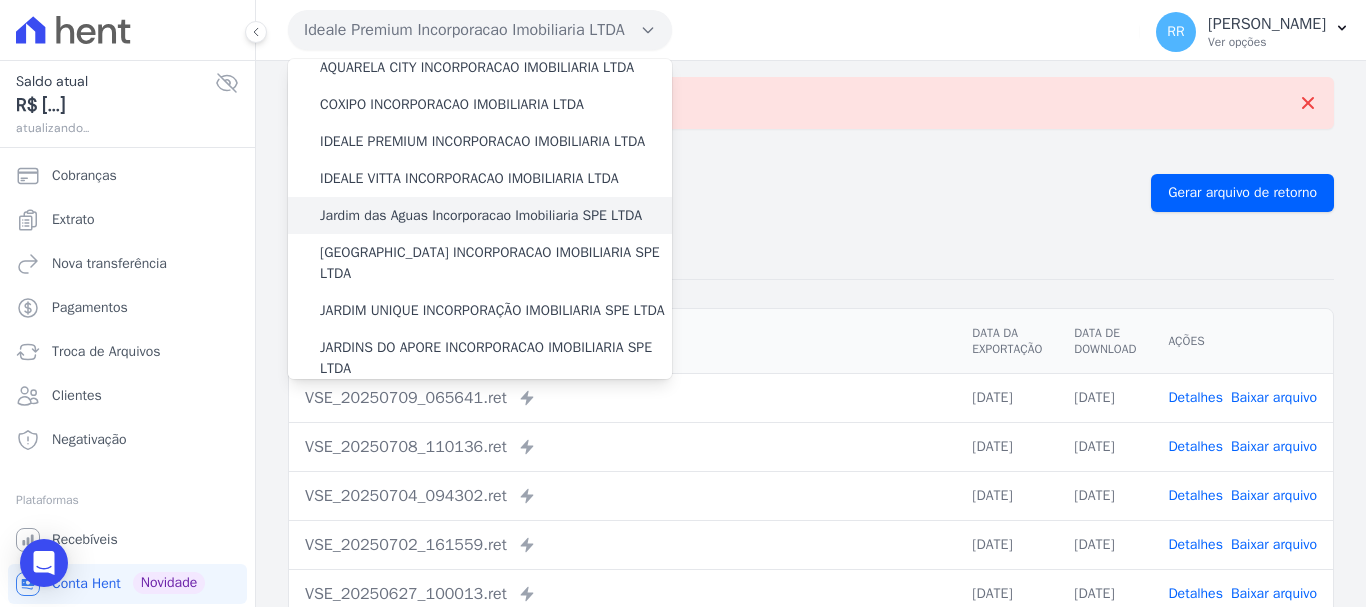 click on "Jardim das Aguas Incorporacao Imobiliaria SPE LTDA" at bounding box center [481, 215] 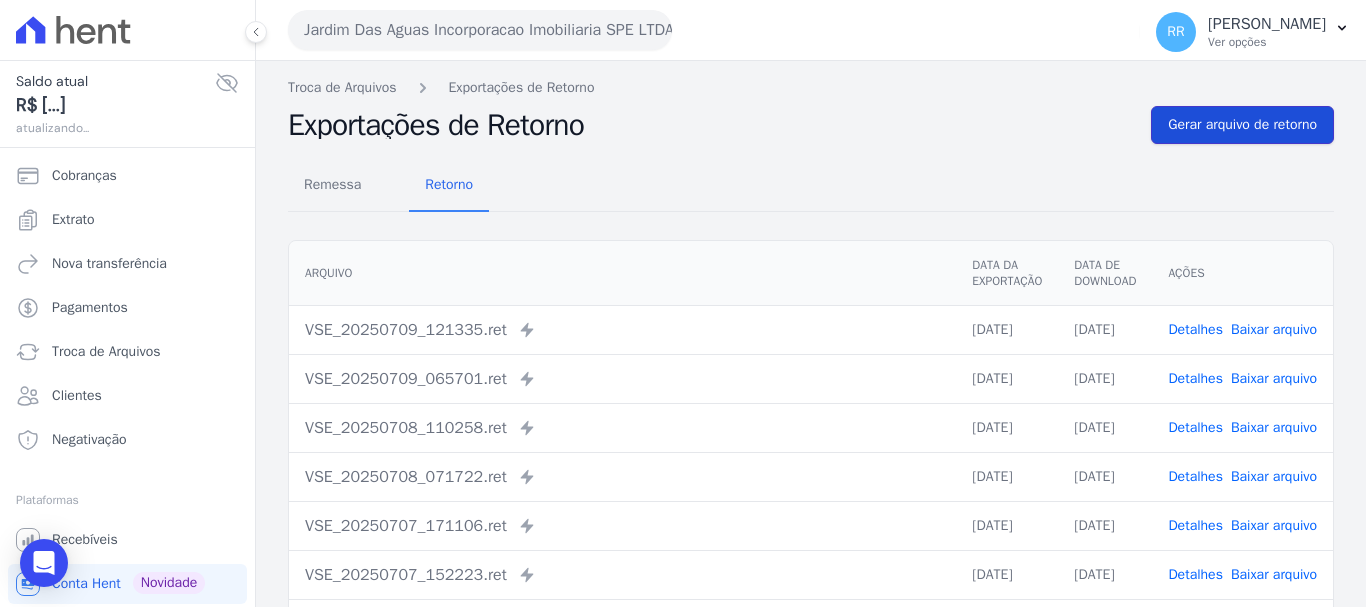 drag, startPoint x: 1257, startPoint y: 133, endPoint x: 1235, endPoint y: 143, distance: 24.166092 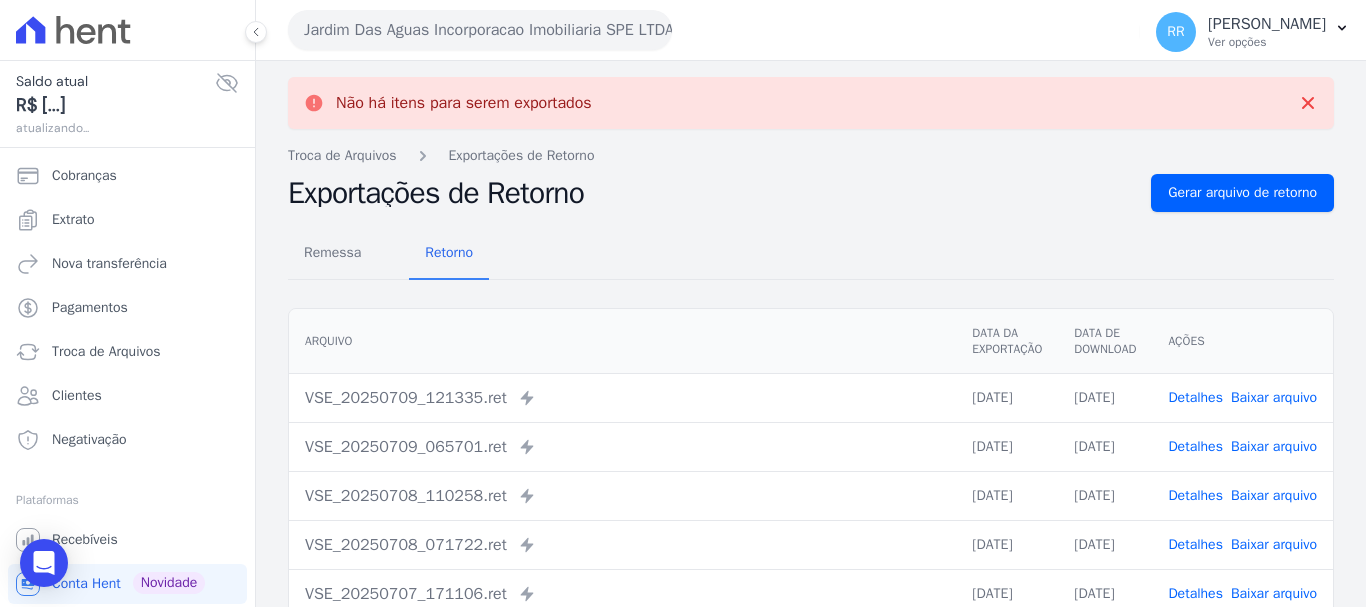 click on "Jardim Das Aguas Incorporacao Imobiliaria SPE LTDA" at bounding box center [480, 30] 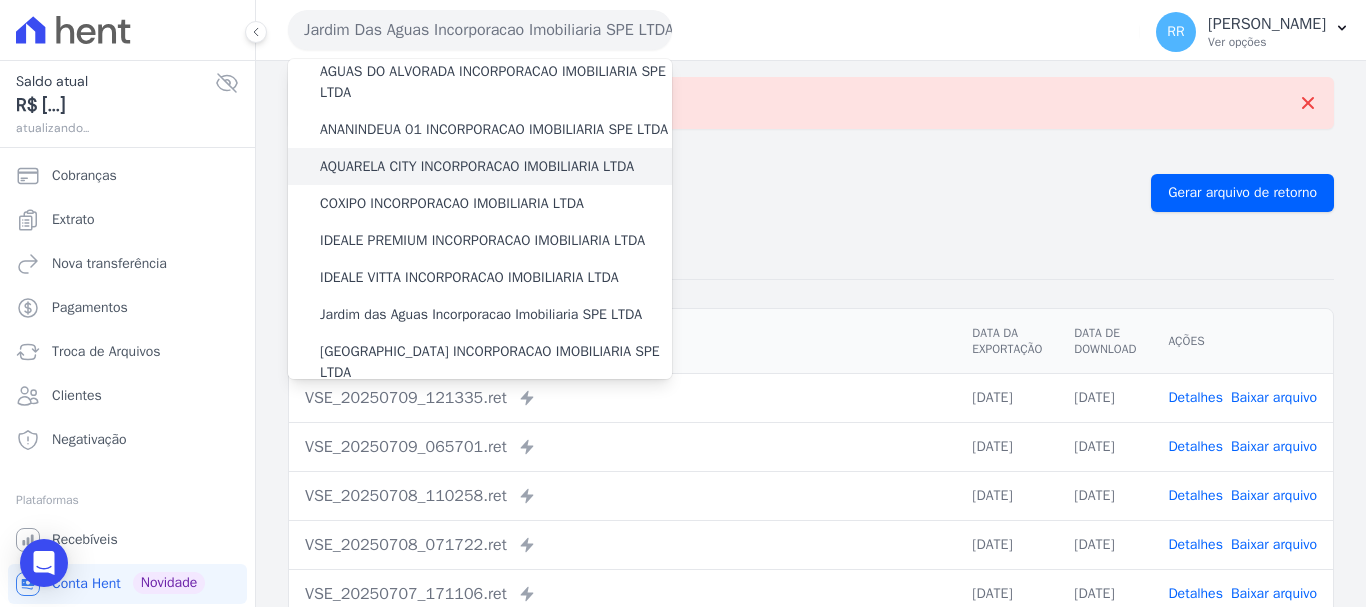 scroll, scrollTop: 200, scrollLeft: 0, axis: vertical 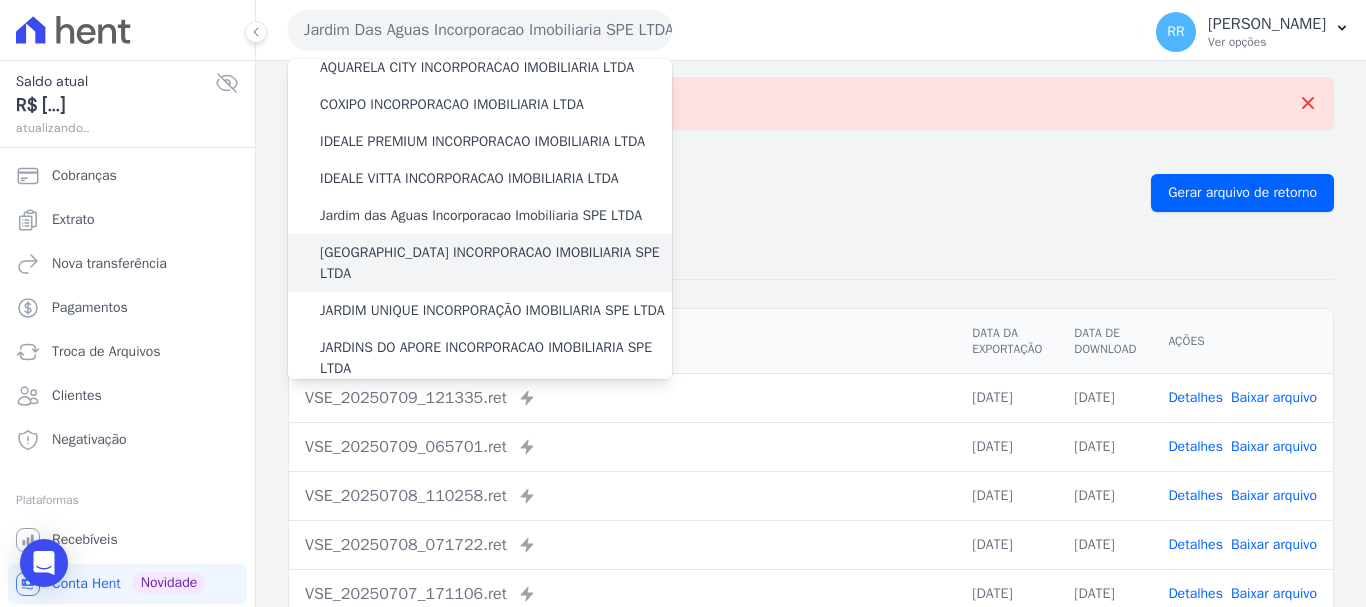 click on "[GEOGRAPHIC_DATA] INCORPORACAO IMOBILIARIA SPE LTDA" at bounding box center [496, 263] 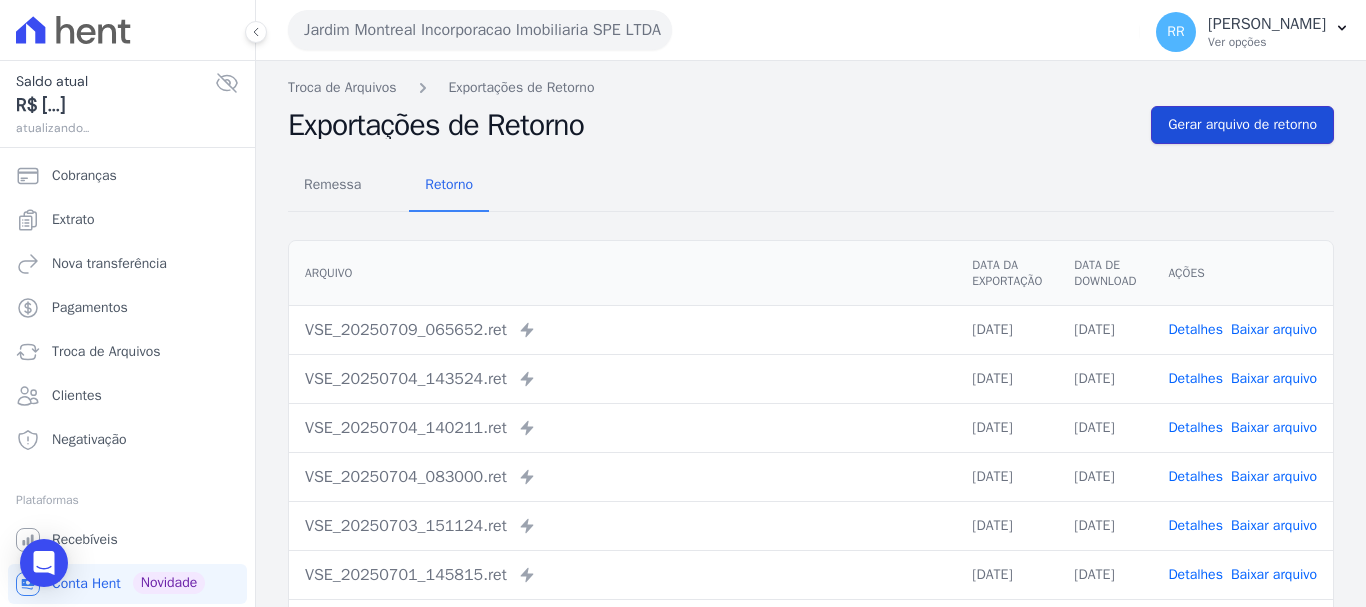 click on "Gerar arquivo de retorno" at bounding box center (1242, 125) 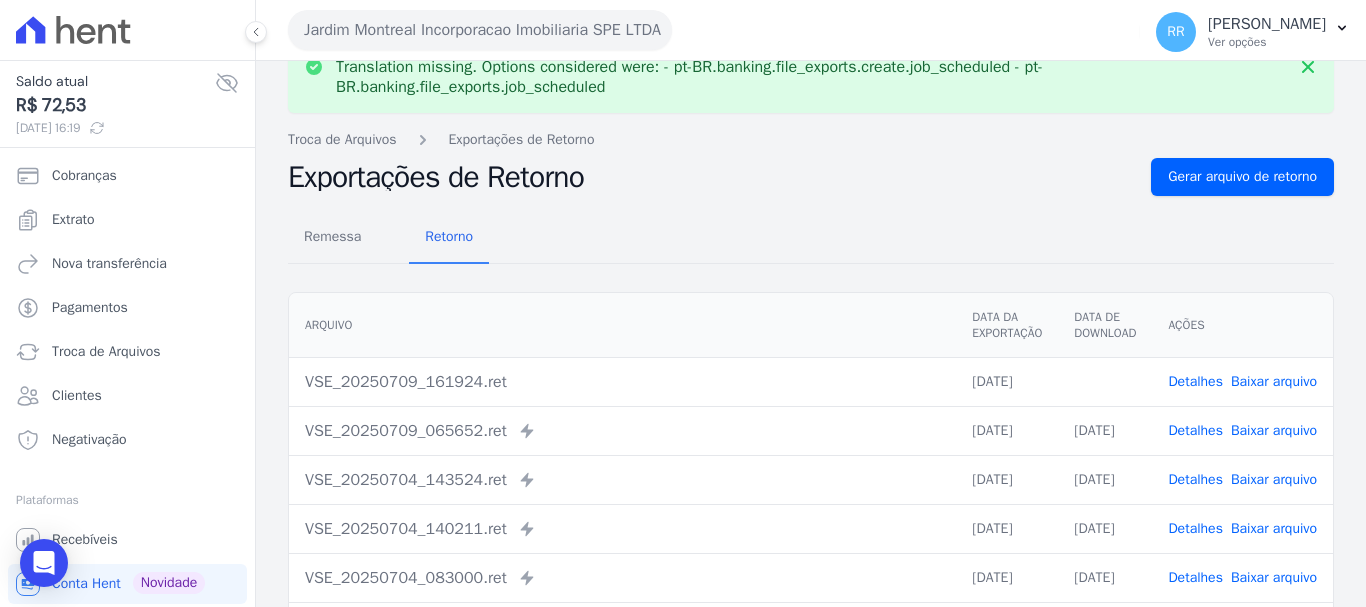 scroll, scrollTop: 100, scrollLeft: 0, axis: vertical 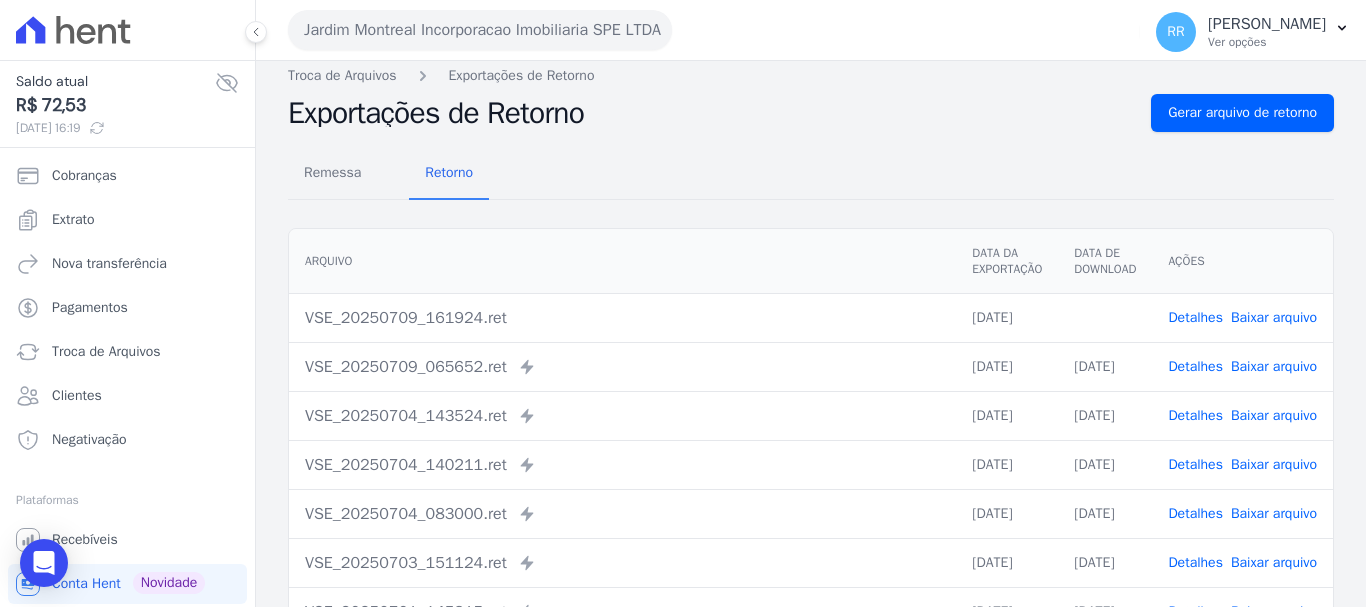 click on "Baixar arquivo" at bounding box center [1274, 317] 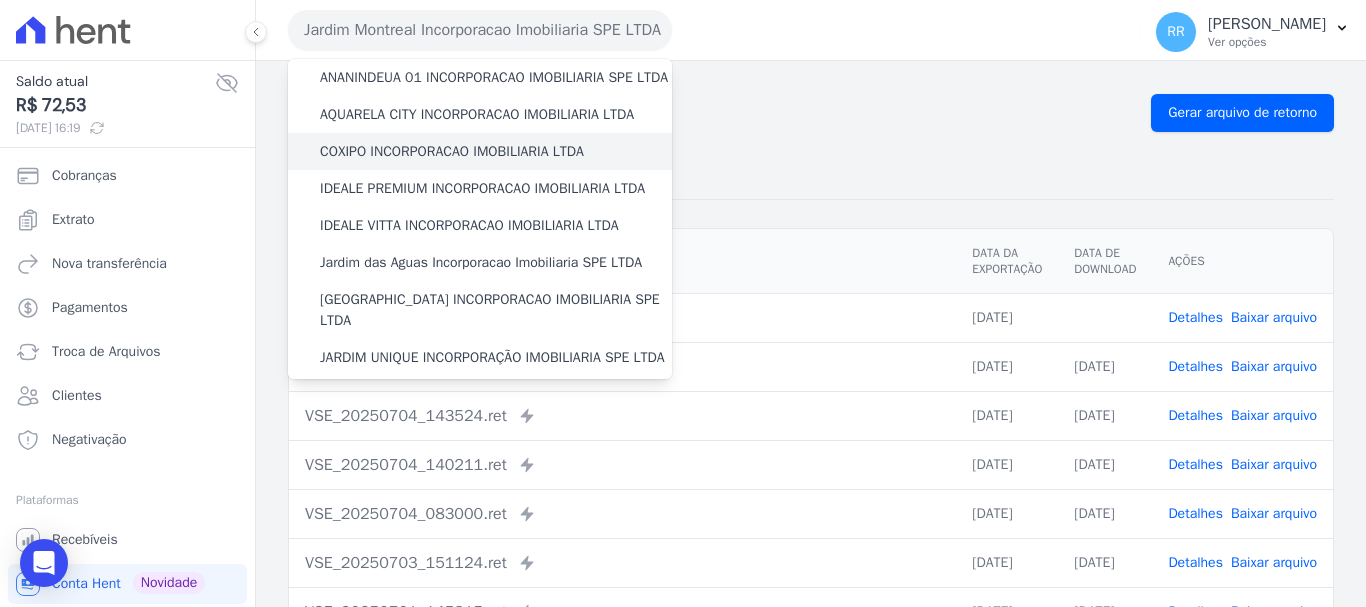 scroll, scrollTop: 200, scrollLeft: 0, axis: vertical 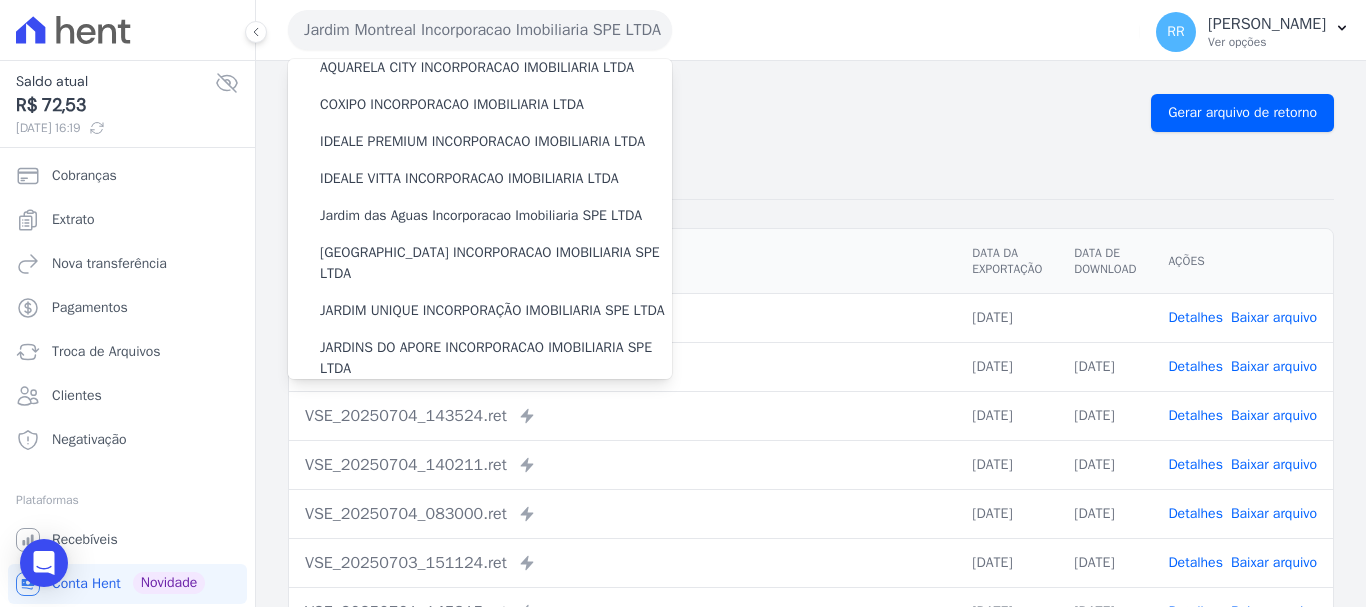 click on "Remessa
Retorno
Arquivo
Data da Exportação
Data de Download
Ações
VSE_20250709_161924.ret
09/07/2025
Detalhes
Baixar arquivo" at bounding box center [811, 493] 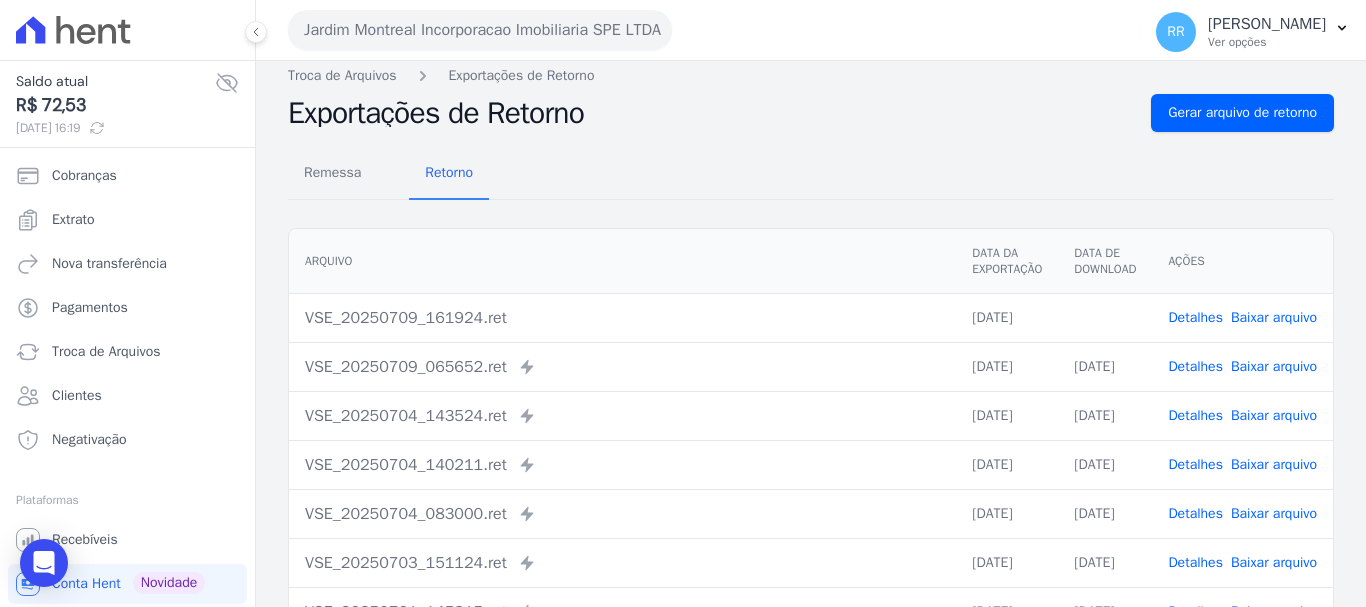 click on "Jardim Montreal Incorporacao Imobiliaria SPE LTDA" at bounding box center (480, 30) 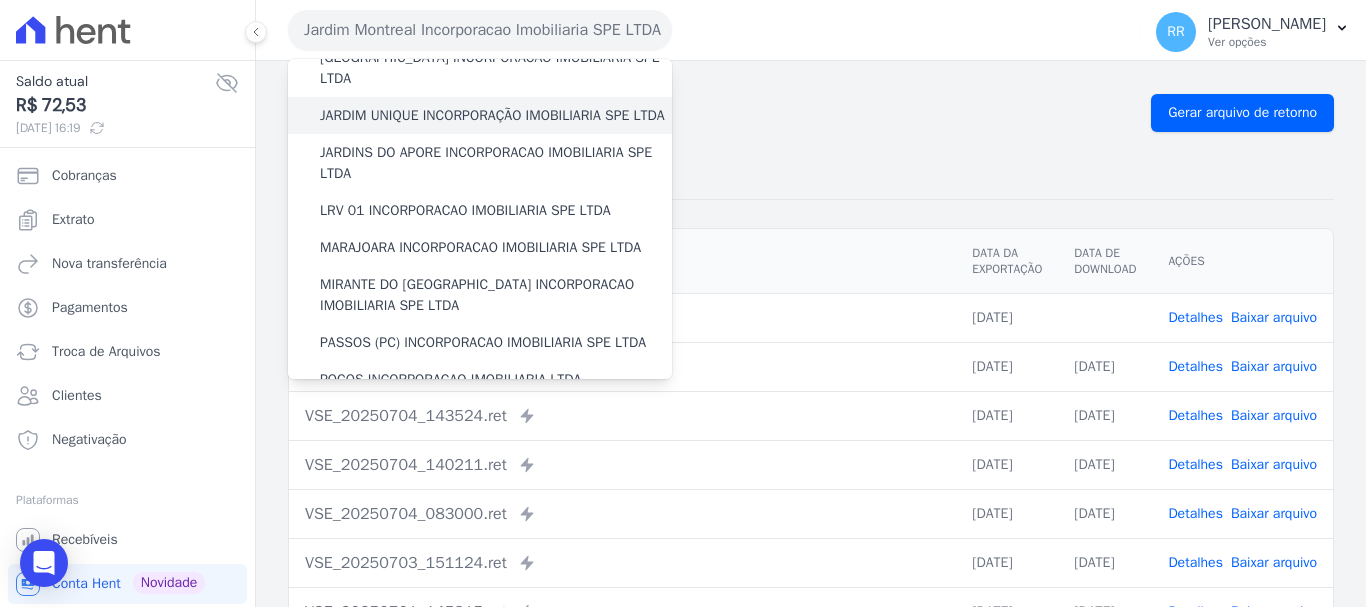 scroll, scrollTop: 400, scrollLeft: 0, axis: vertical 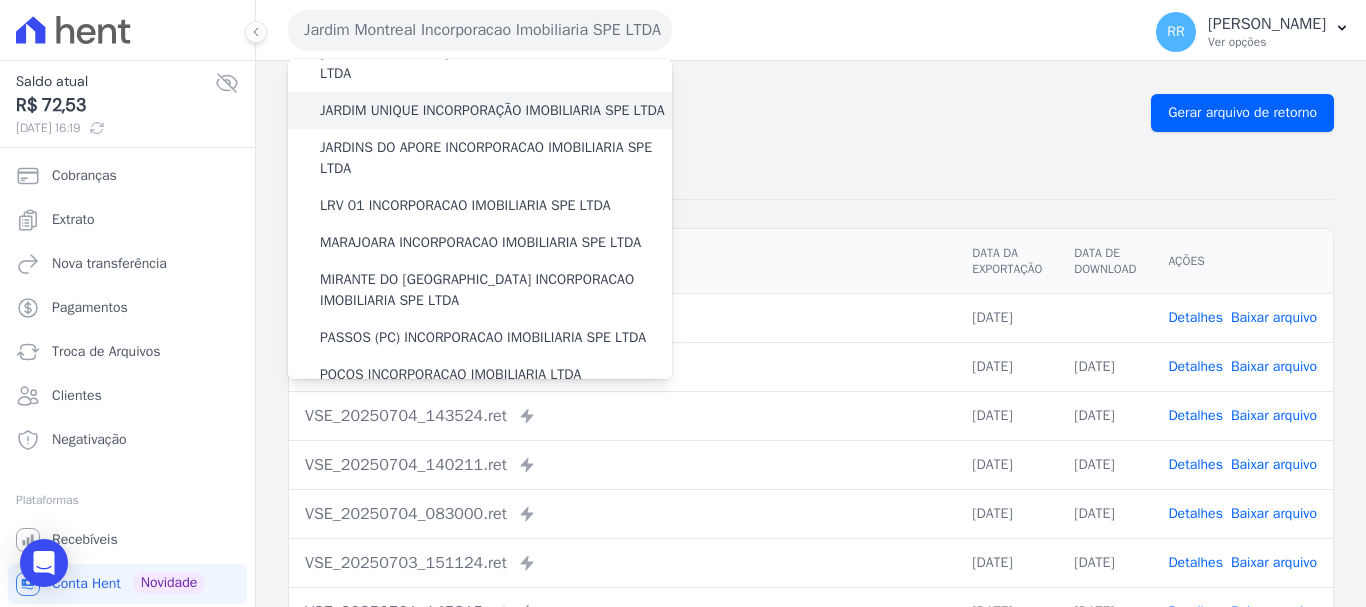 click on "JARDIM UNIQUE INCORPORAÇÃO IMOBILIARIA SPE LTDA" at bounding box center [492, 110] 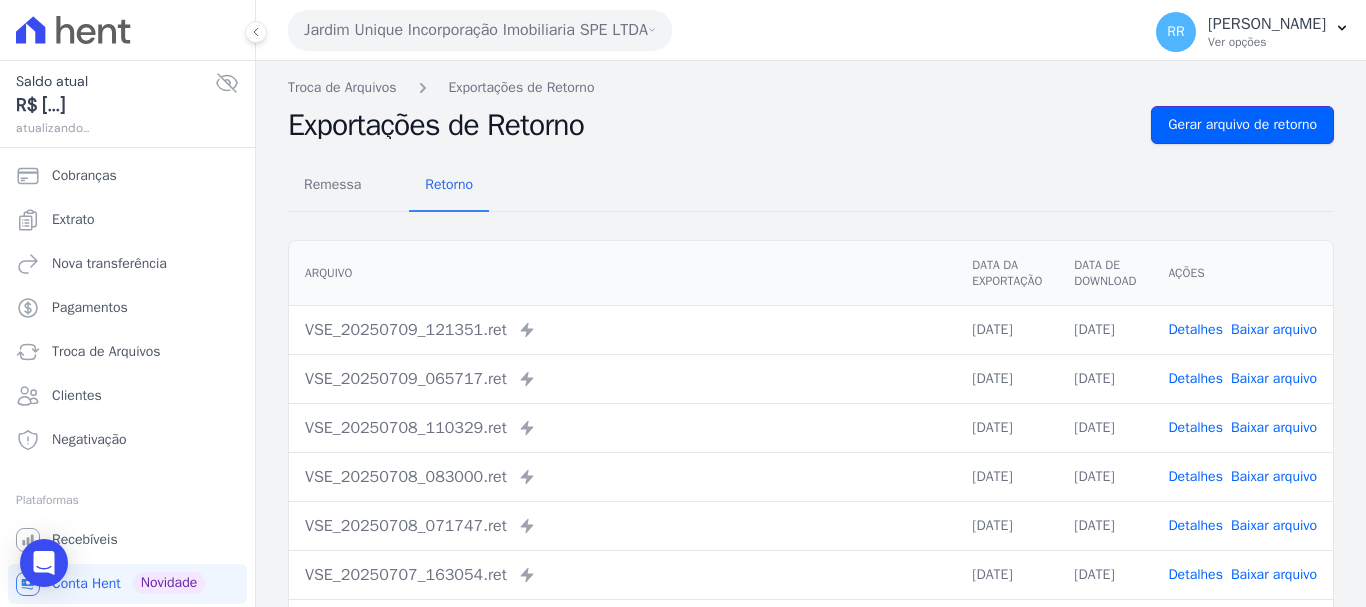 click on "Gerar arquivo de retorno" at bounding box center [1242, 125] 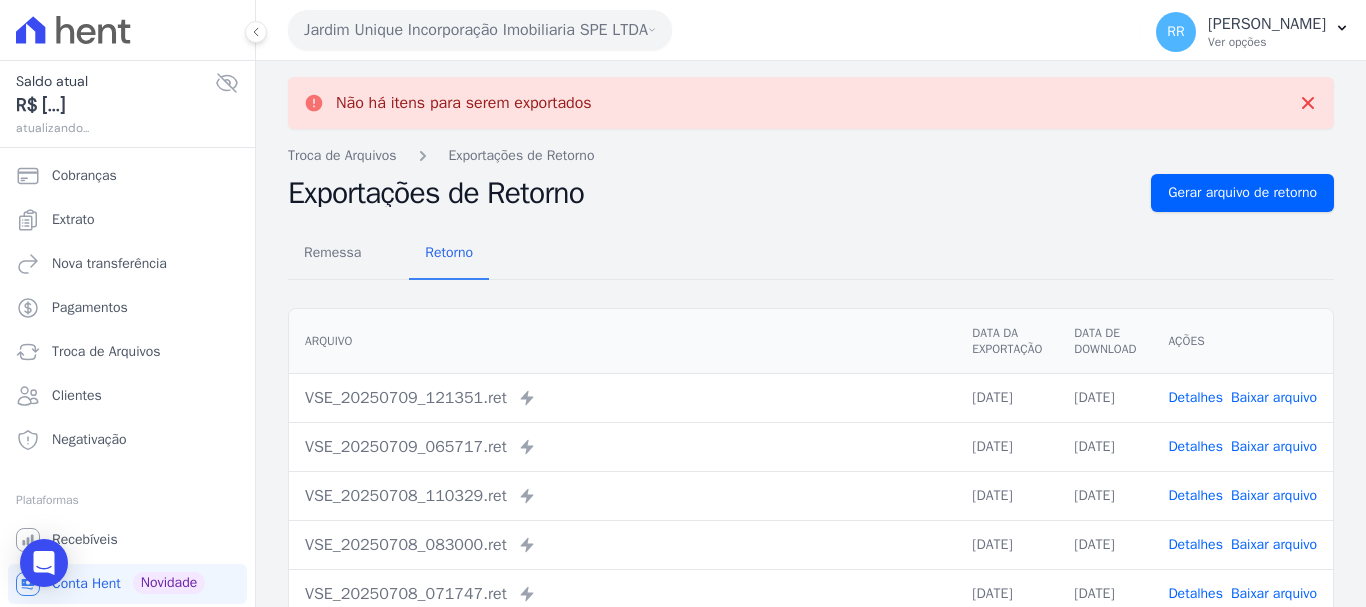 click on "Jardim Unique Incorporação Imobiliaria SPE LTDA" at bounding box center (480, 30) 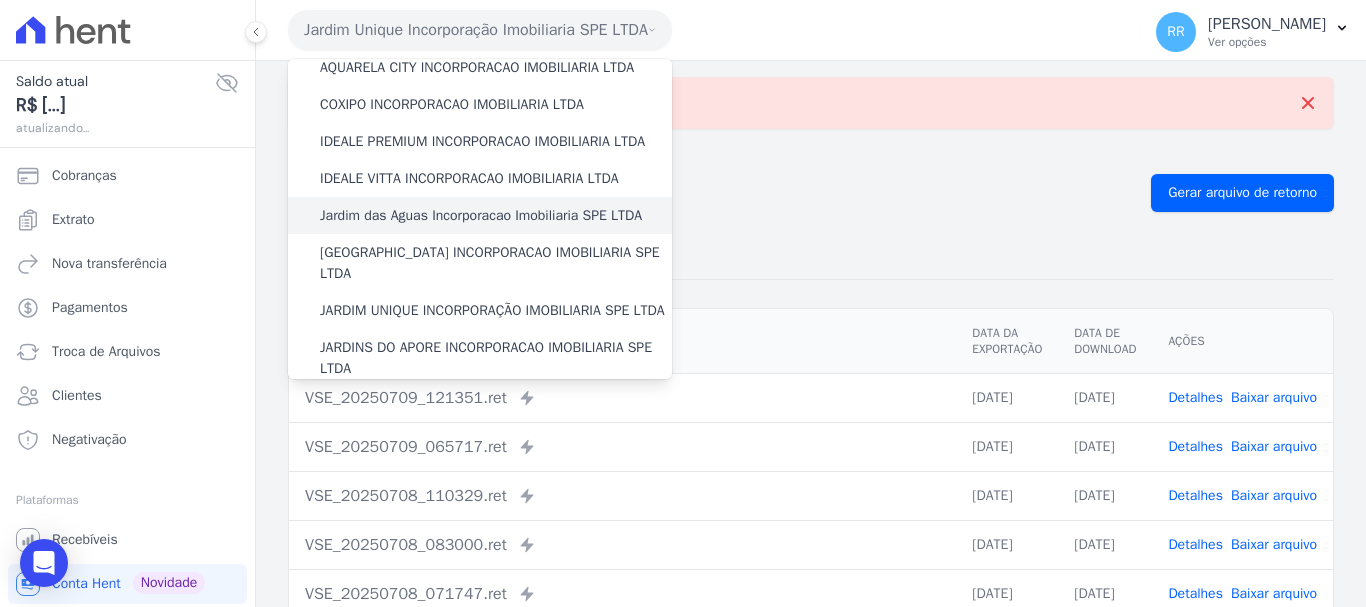 scroll, scrollTop: 300, scrollLeft: 0, axis: vertical 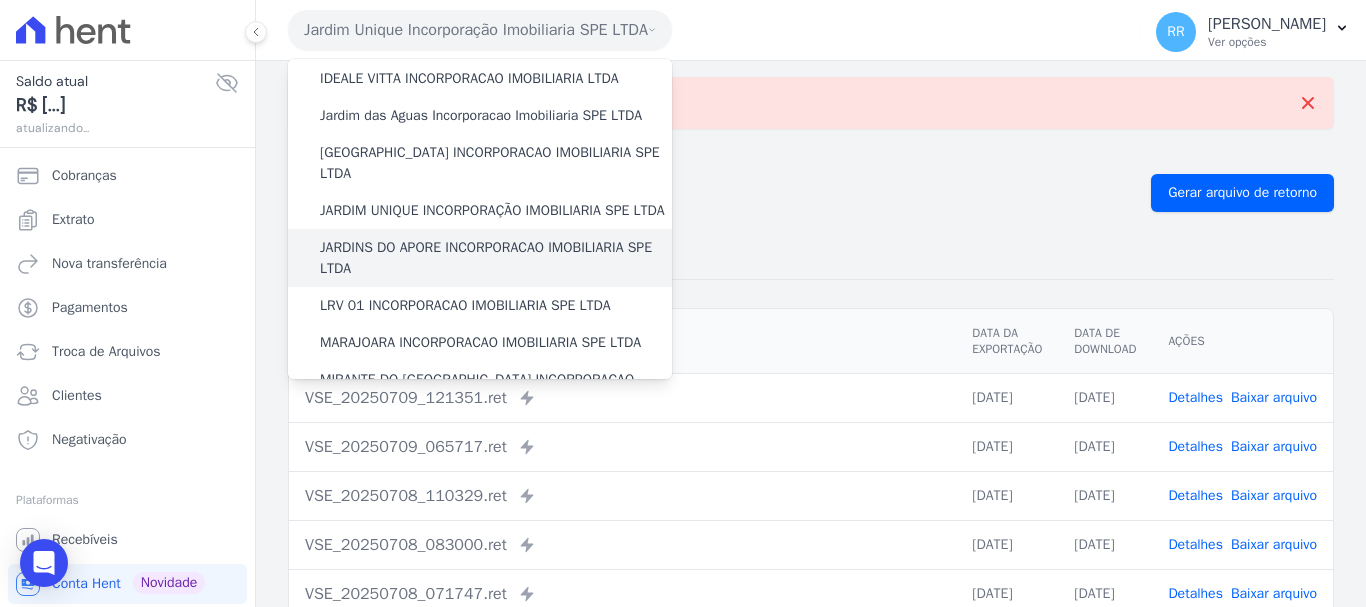 click on "JARDINS DO APORE INCORPORACAO IMOBILIARIA SPE LTDA" at bounding box center (496, 258) 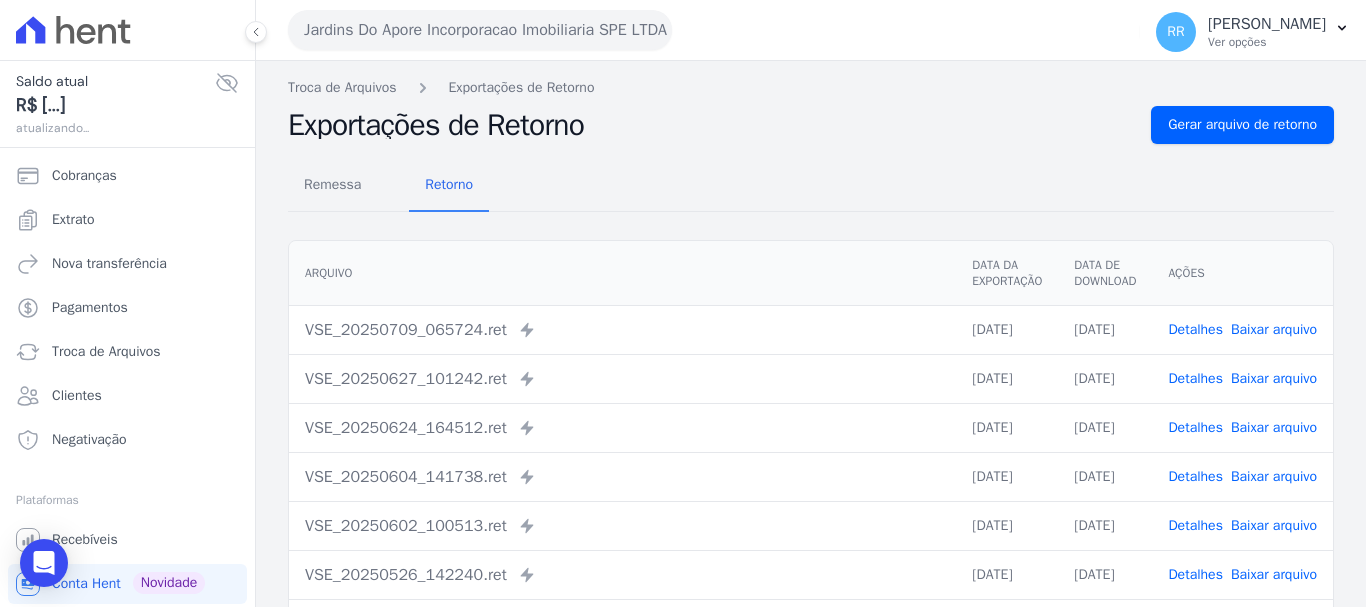 click on "Remessa
Retorno
Arquivo
Data da Exportação
Data de Download
Ações
VSE_20250709_065724.ret
Enviado para Nexxera em: 09/07/2025, 06:57
09/07/2025
09/07/2025
Detalhes" at bounding box center (811, 505) 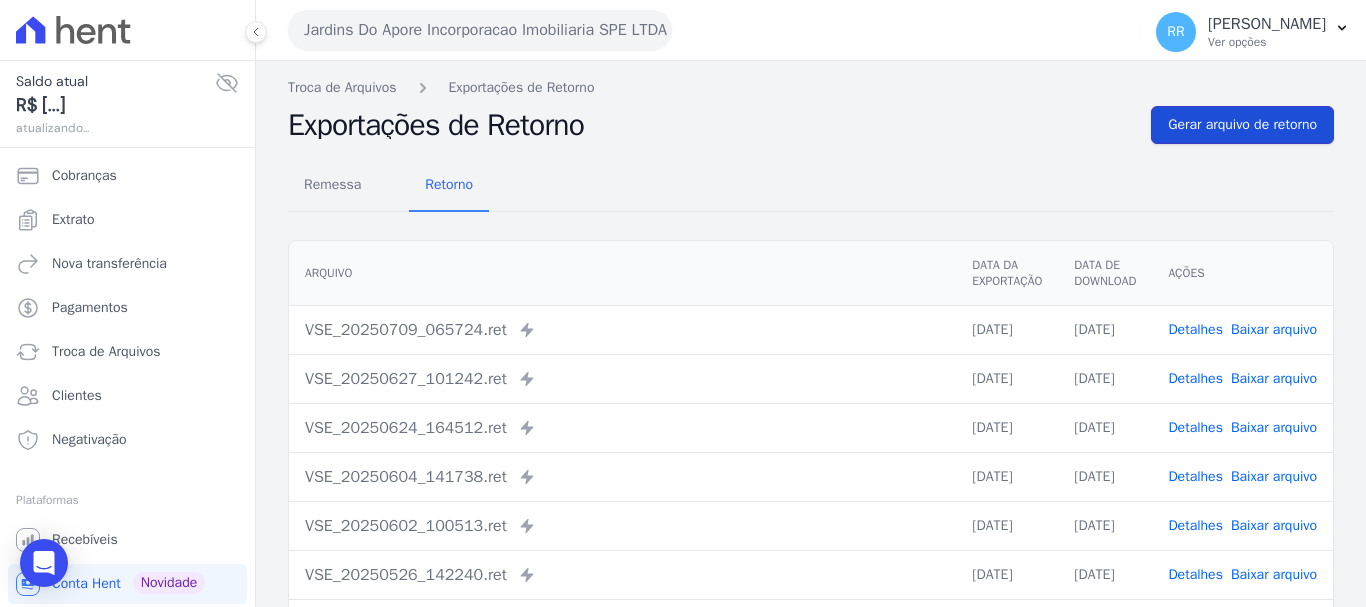 click on "Gerar arquivo de retorno" at bounding box center [1242, 125] 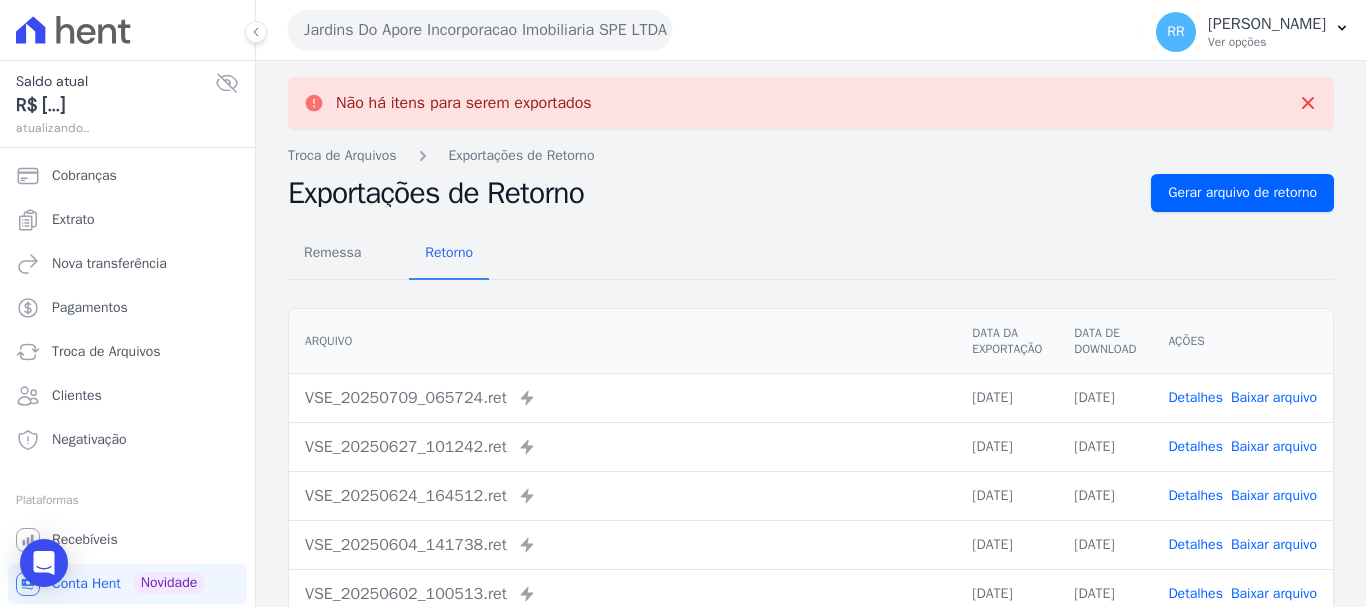 drag, startPoint x: 448, startPoint y: 30, endPoint x: 457, endPoint y: 61, distance: 32.280025 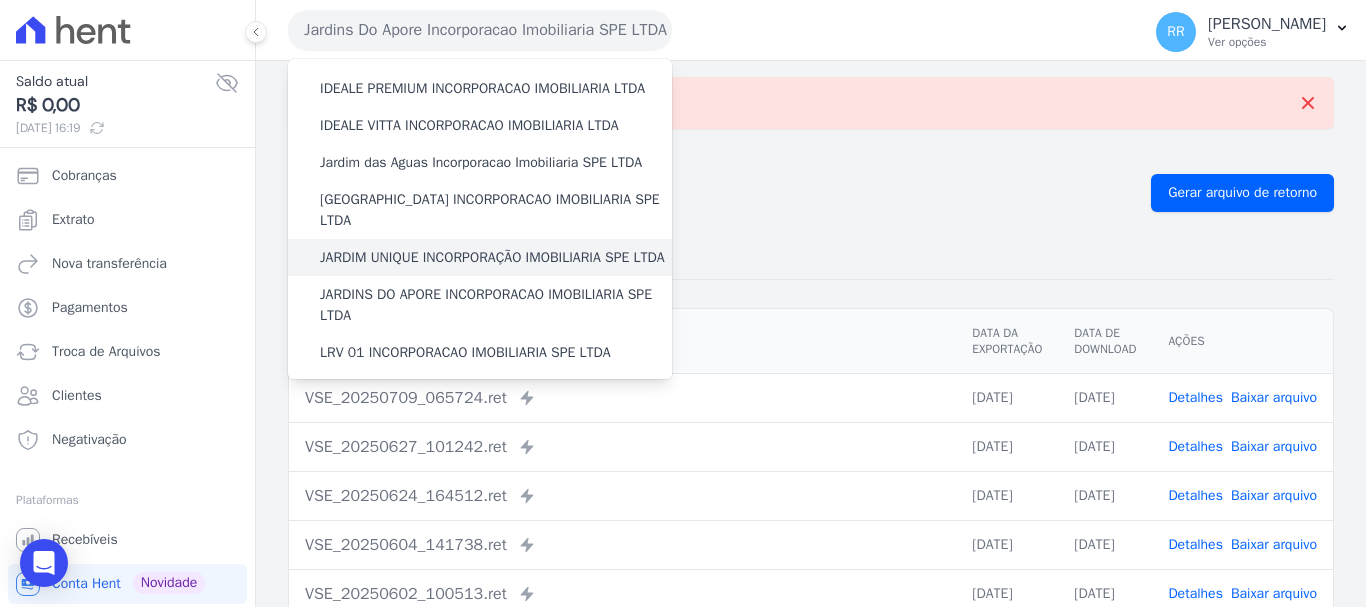 scroll, scrollTop: 300, scrollLeft: 0, axis: vertical 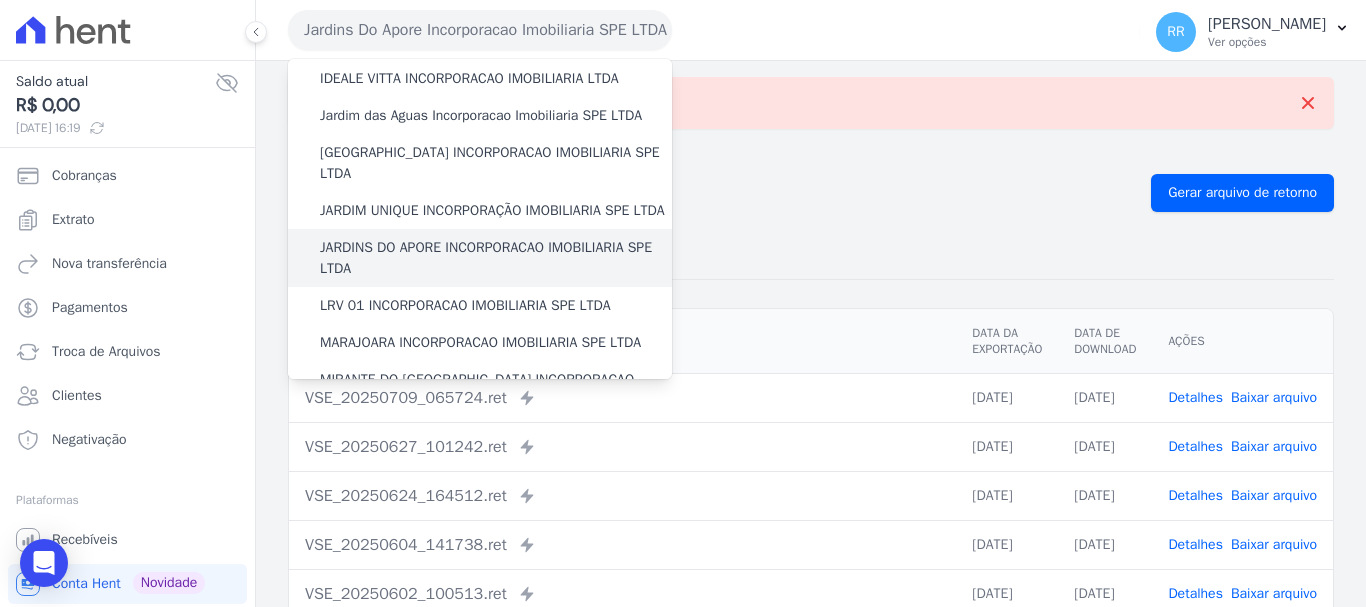 click on "JARDINS DO APORE INCORPORACAO IMOBILIARIA SPE LTDA" at bounding box center (496, 258) 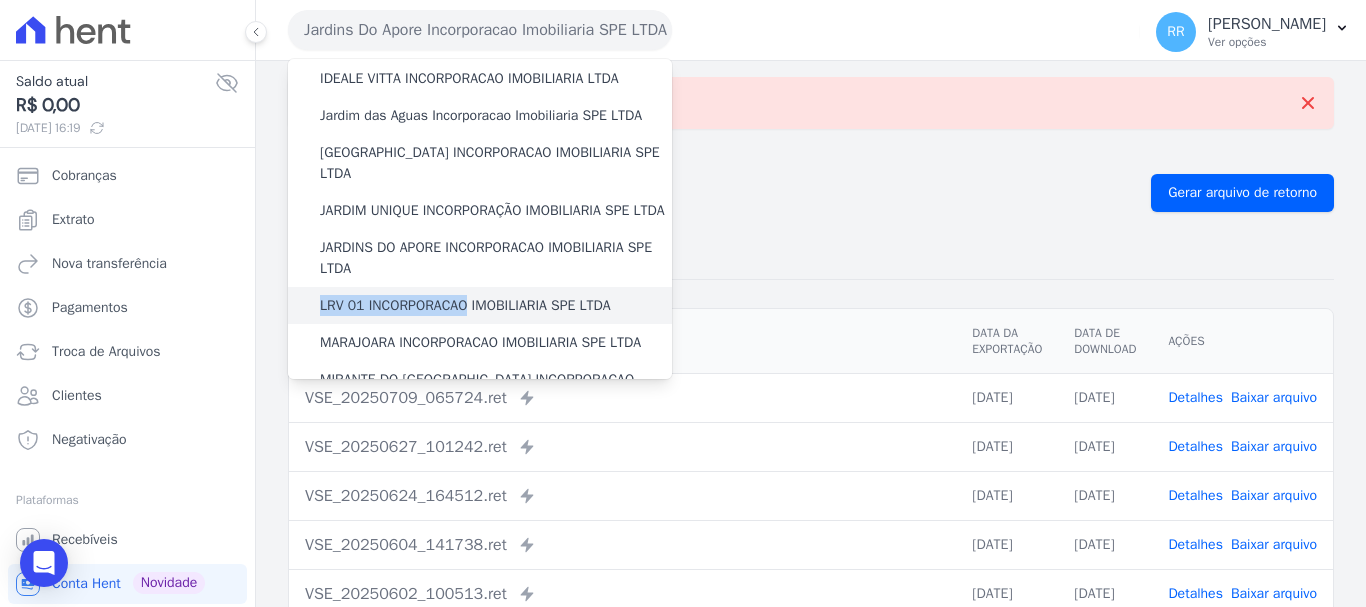 drag, startPoint x: 435, startPoint y: 312, endPoint x: 436, endPoint y: 334, distance: 22.022715 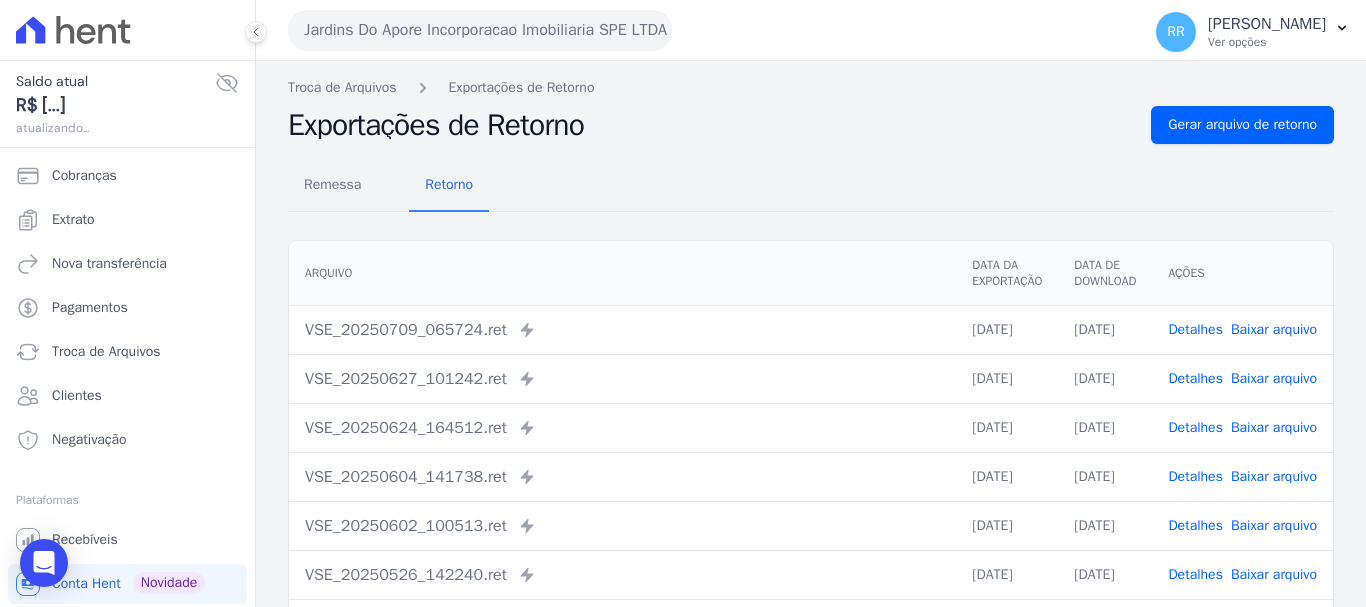 click on "Jardins Do Apore Incorporacao Imobiliaria SPE LTDA" at bounding box center [480, 30] 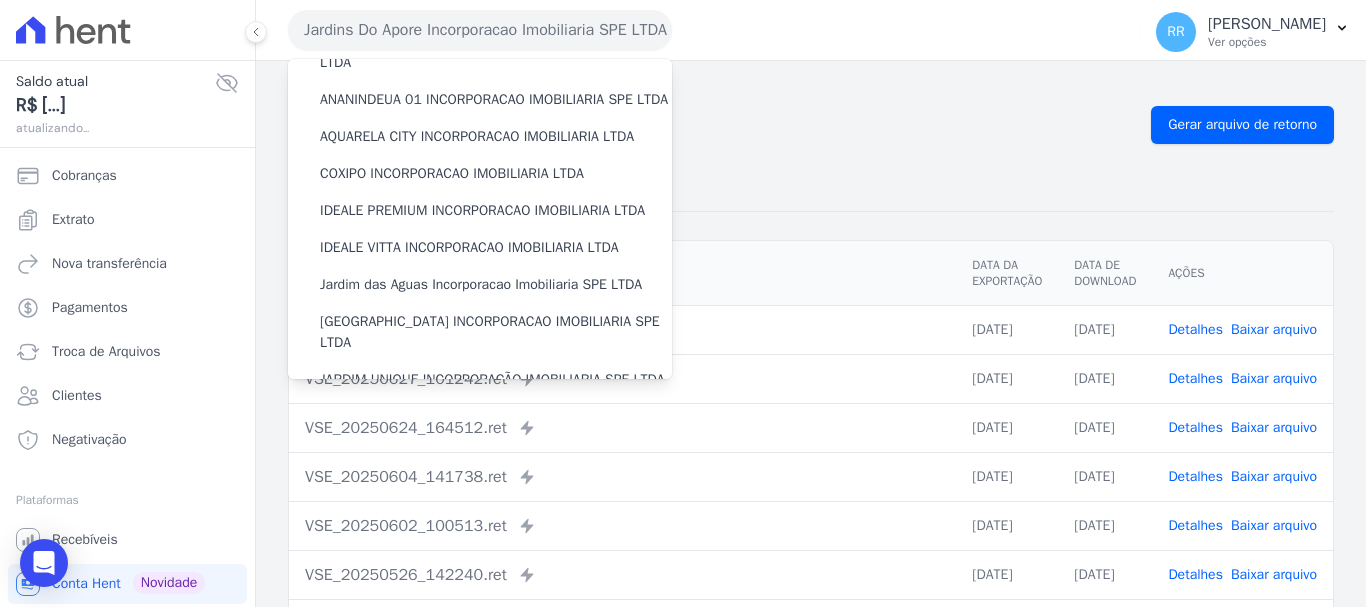 scroll, scrollTop: 500, scrollLeft: 0, axis: vertical 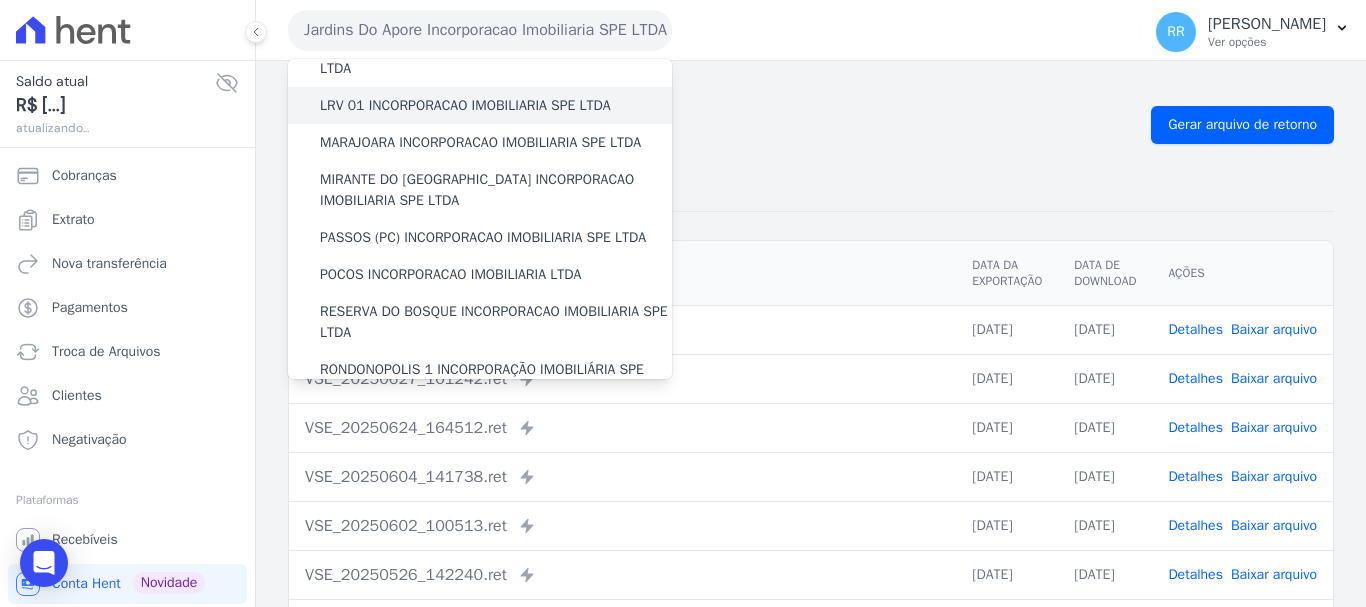 click on "LRV 01 INCORPORACAO IMOBILIARIA SPE LTDA" at bounding box center [465, 105] 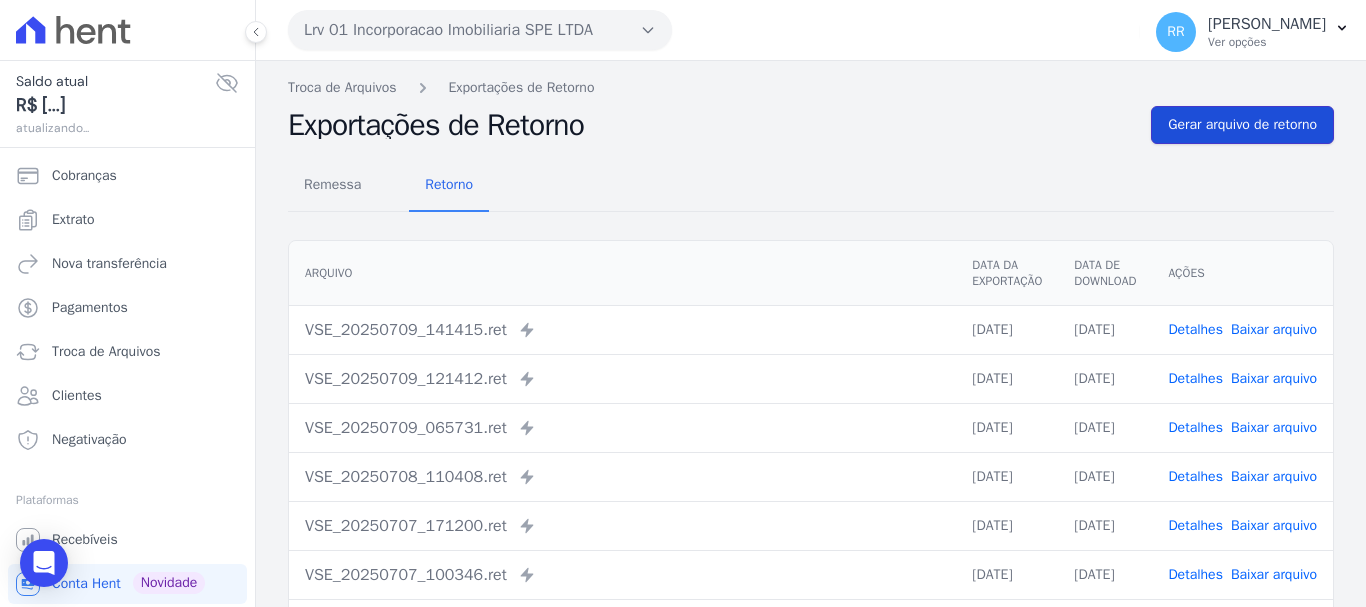 click on "Gerar arquivo de retorno" at bounding box center [1242, 125] 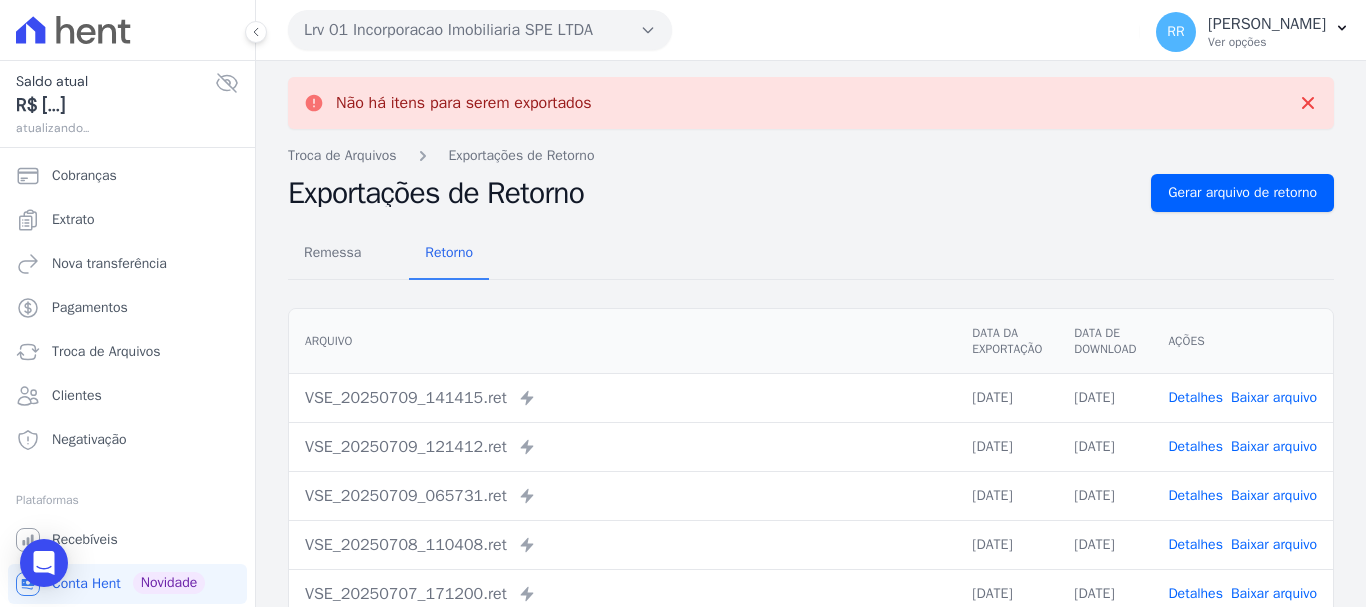 click on "Lrv 01 Incorporacao Imobiliaria SPE LTDA" at bounding box center (480, 30) 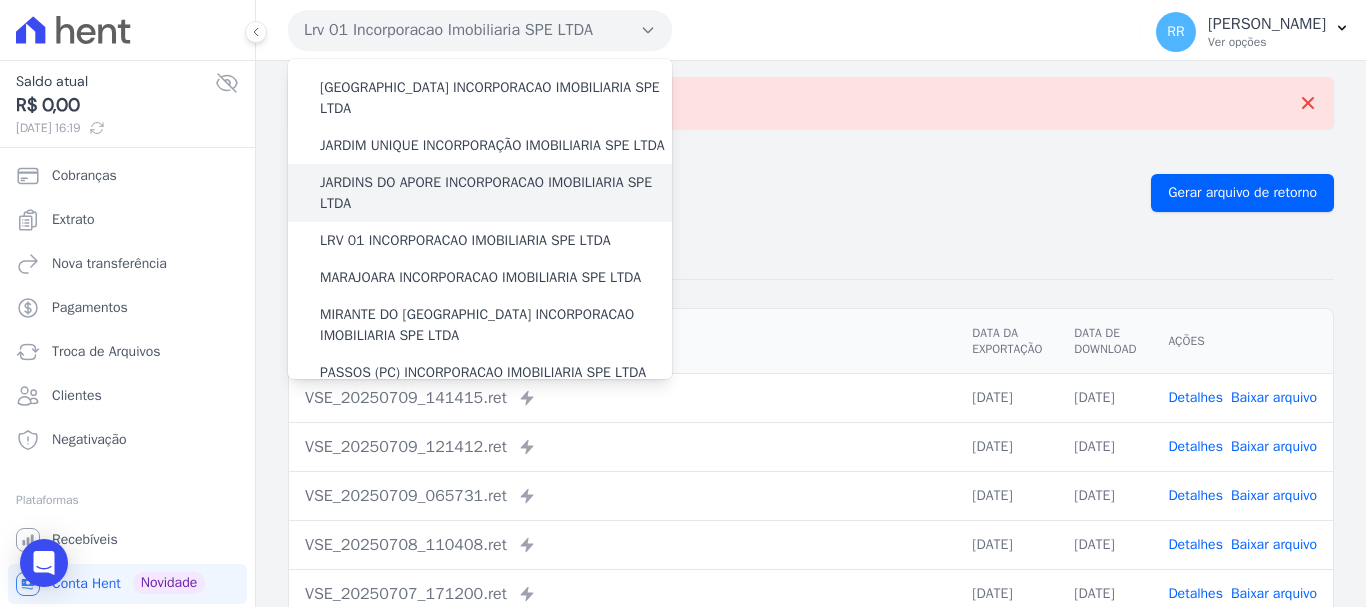 scroll, scrollTop: 400, scrollLeft: 0, axis: vertical 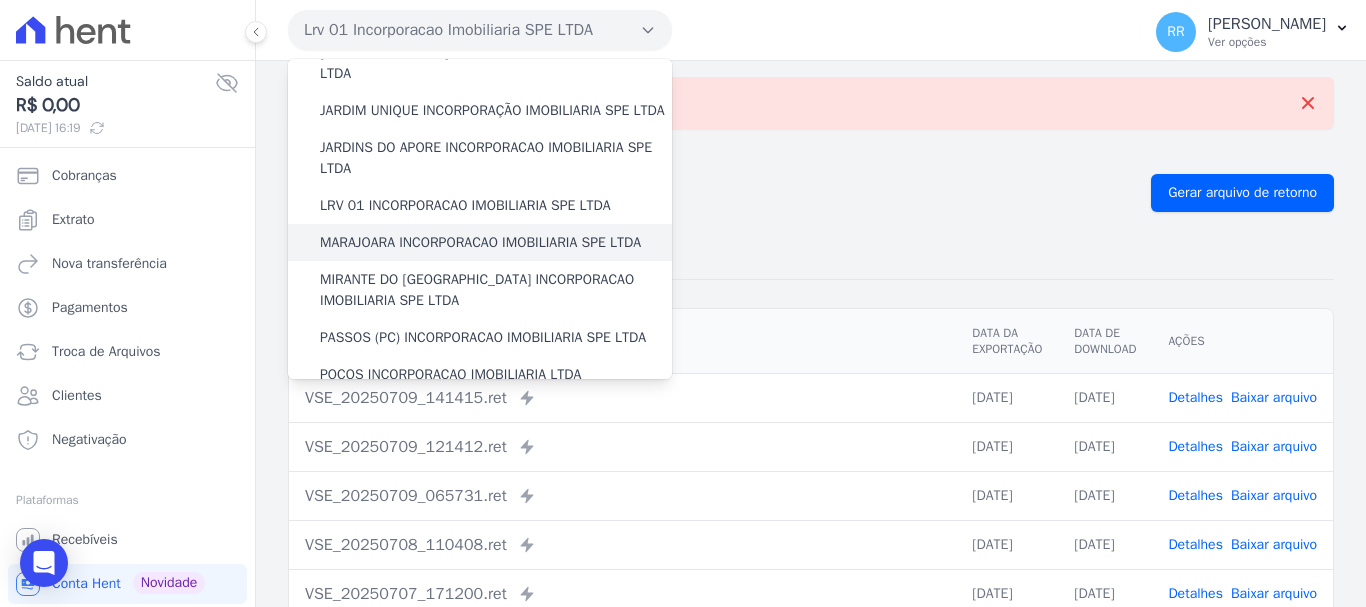 click on "MARAJOARA INCORPORACAO IMOBILIARIA SPE LTDA" at bounding box center (480, 242) 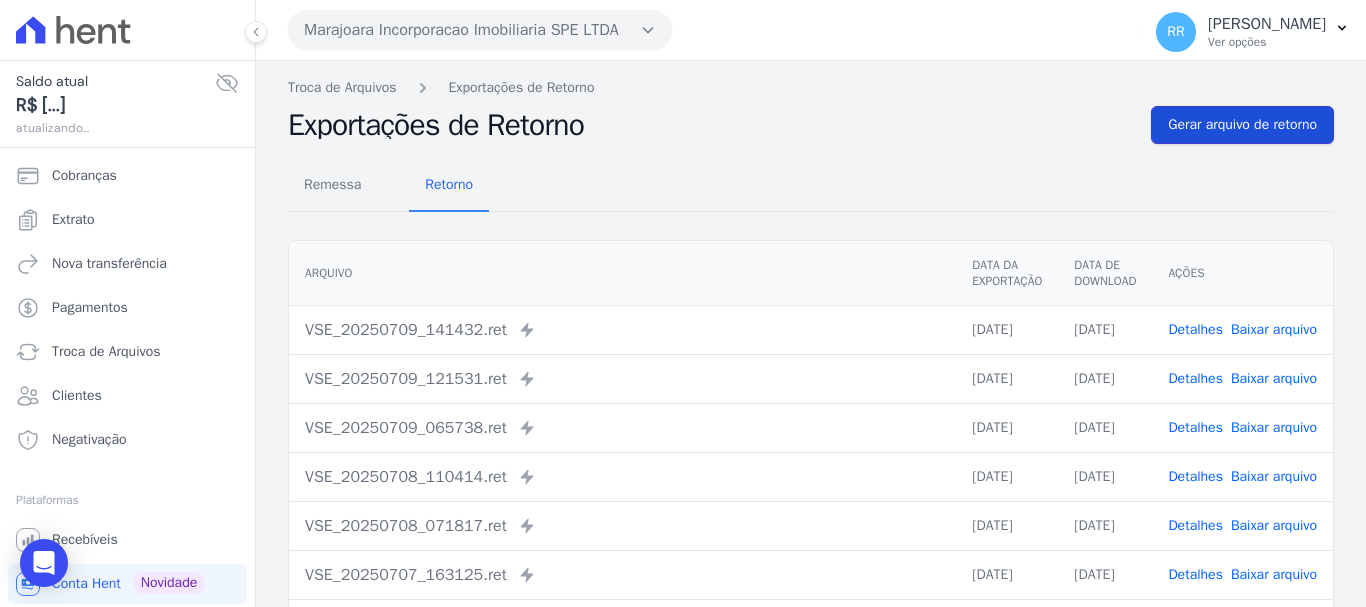 click on "Gerar arquivo de retorno" at bounding box center [1242, 125] 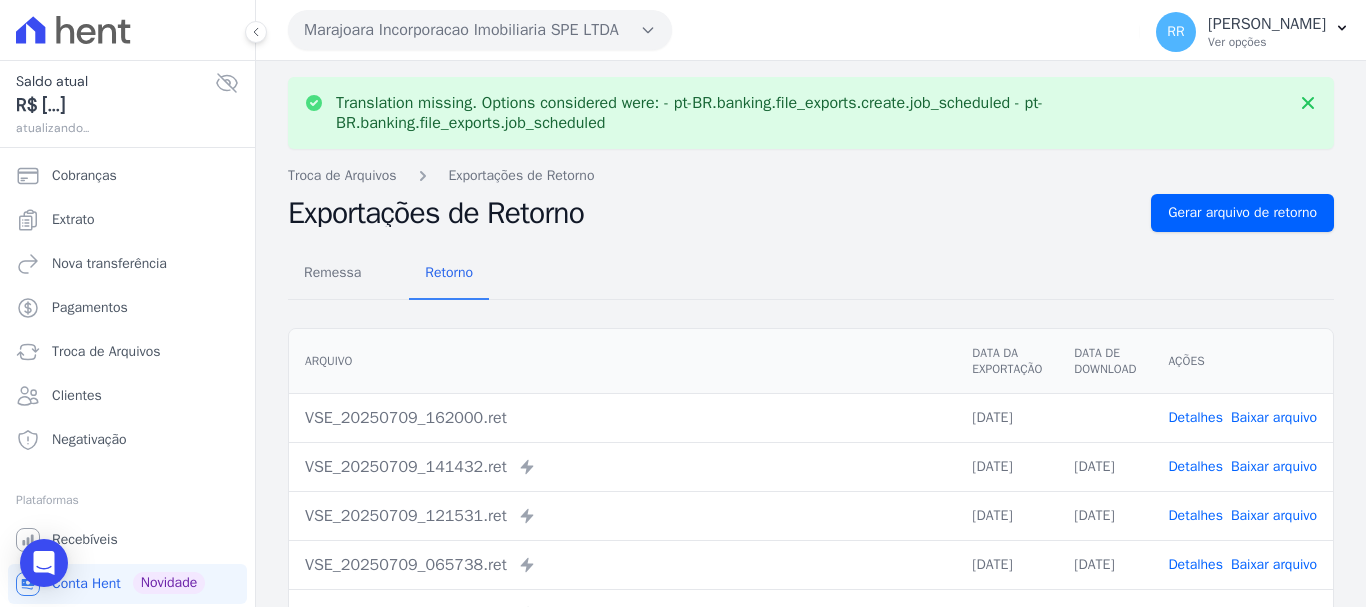 drag, startPoint x: 1267, startPoint y: 420, endPoint x: 1156, endPoint y: 384, distance: 116.6919 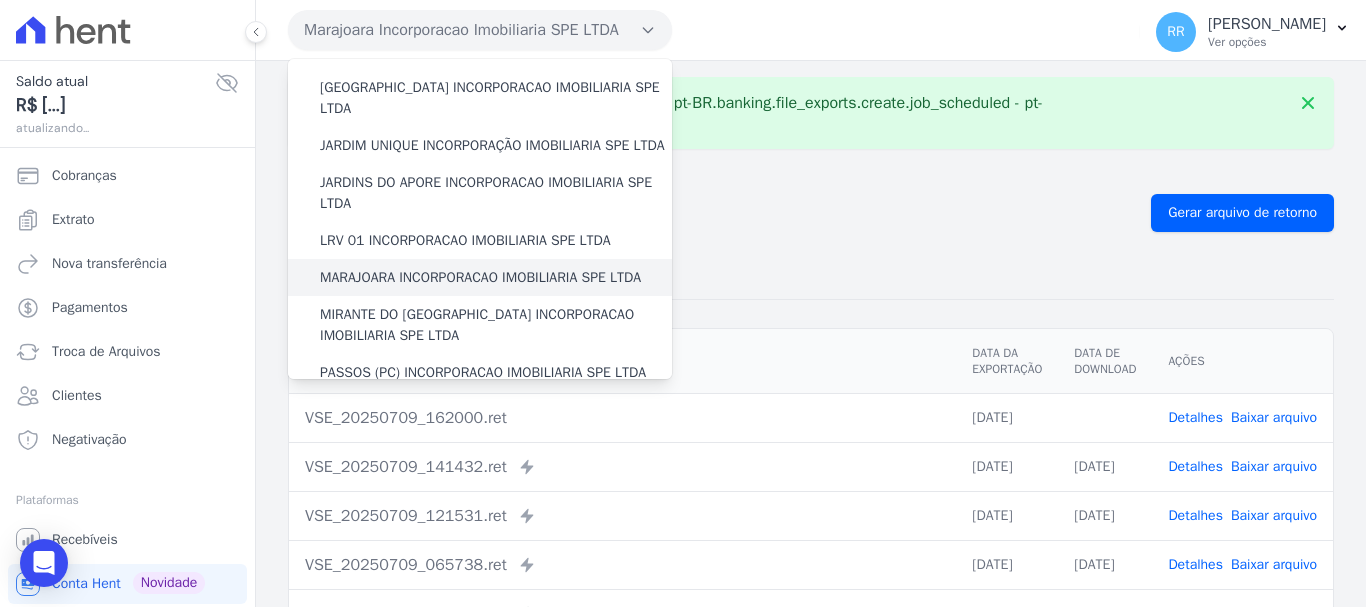 scroll, scrollTop: 400, scrollLeft: 0, axis: vertical 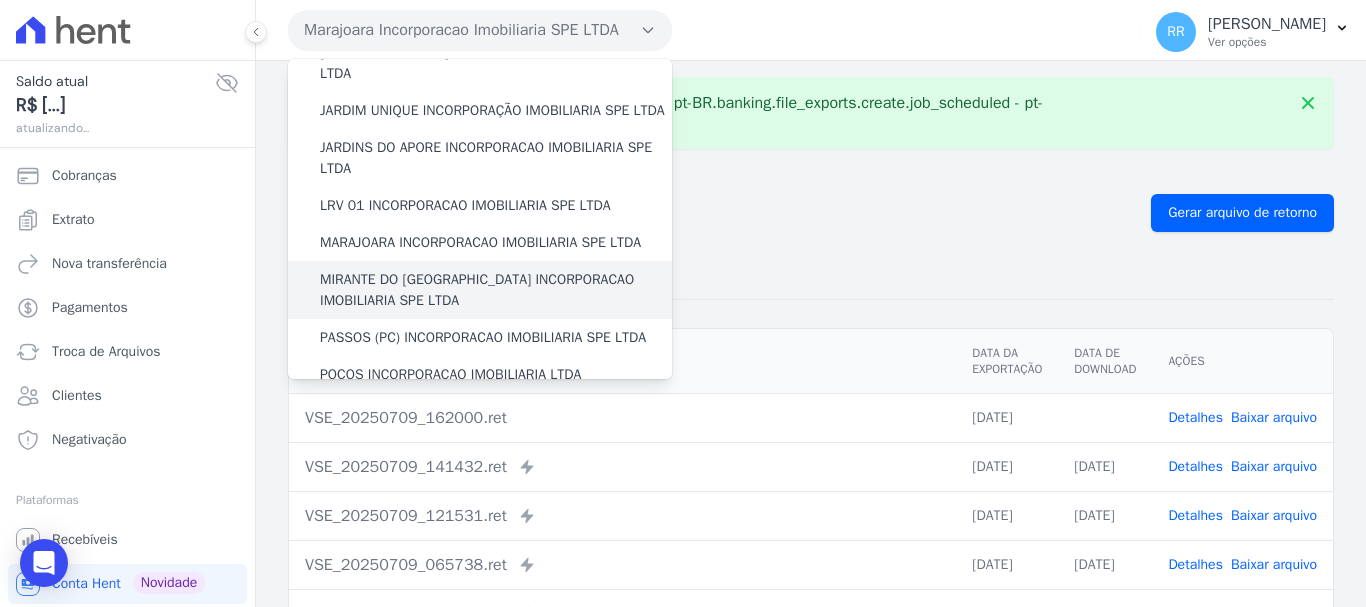 click on "MIRANTE DO [GEOGRAPHIC_DATA] INCORPORACAO IMOBILIARIA SPE LTDA" at bounding box center [496, 290] 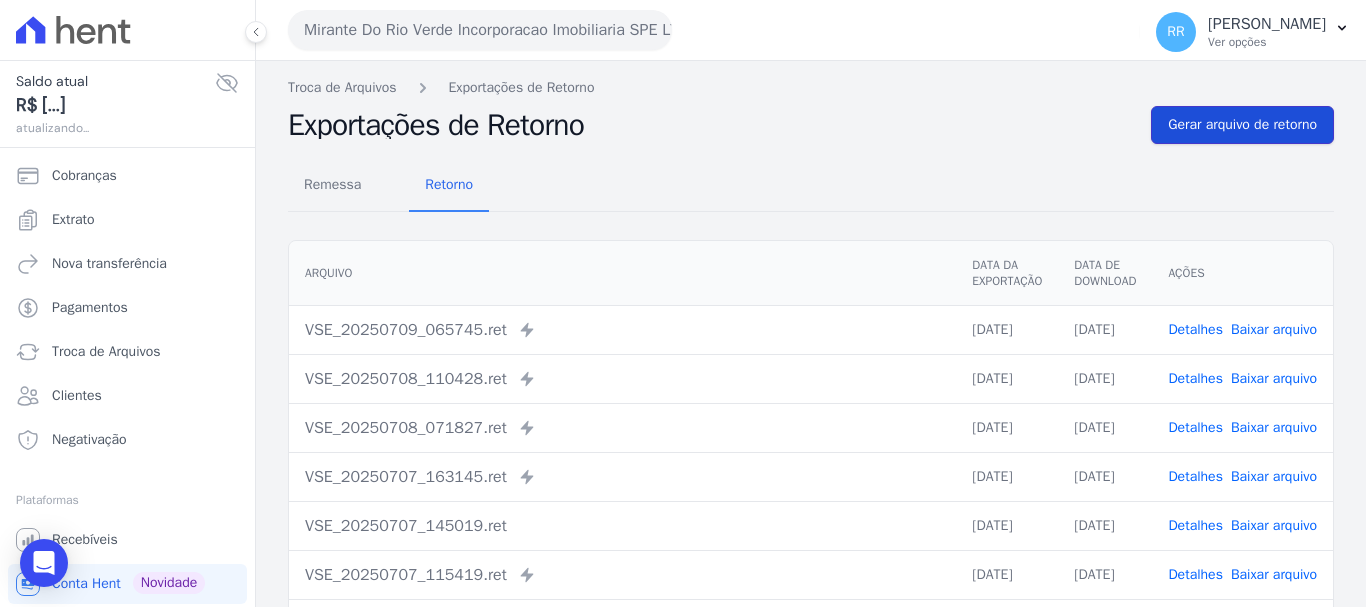 click on "Gerar arquivo de retorno" at bounding box center [1242, 125] 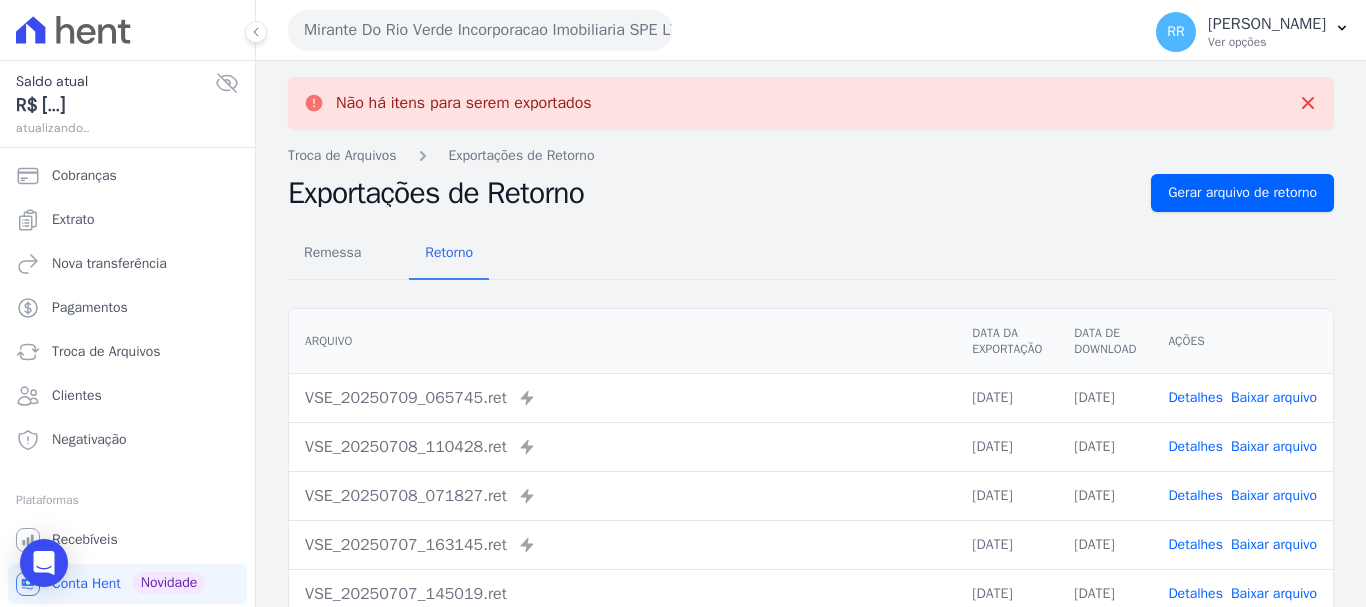 click on "Mirante Do Rio Verde Incorporacao Imobiliaria SPE LTDA" at bounding box center (480, 30) 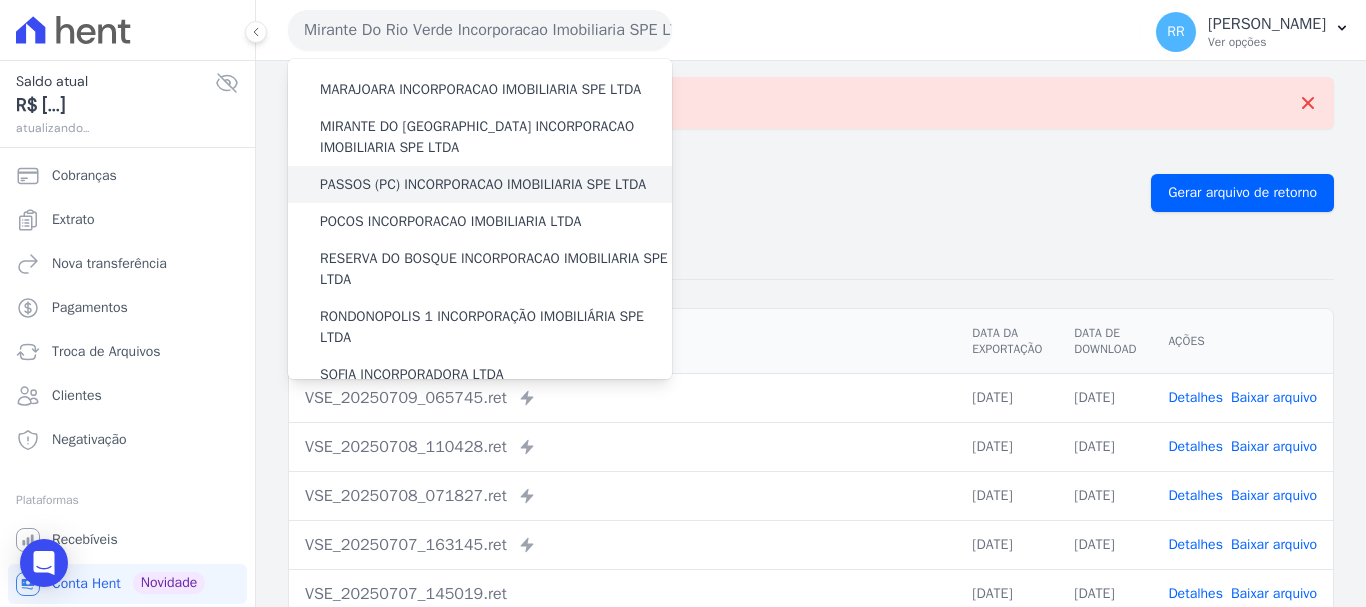 scroll, scrollTop: 600, scrollLeft: 0, axis: vertical 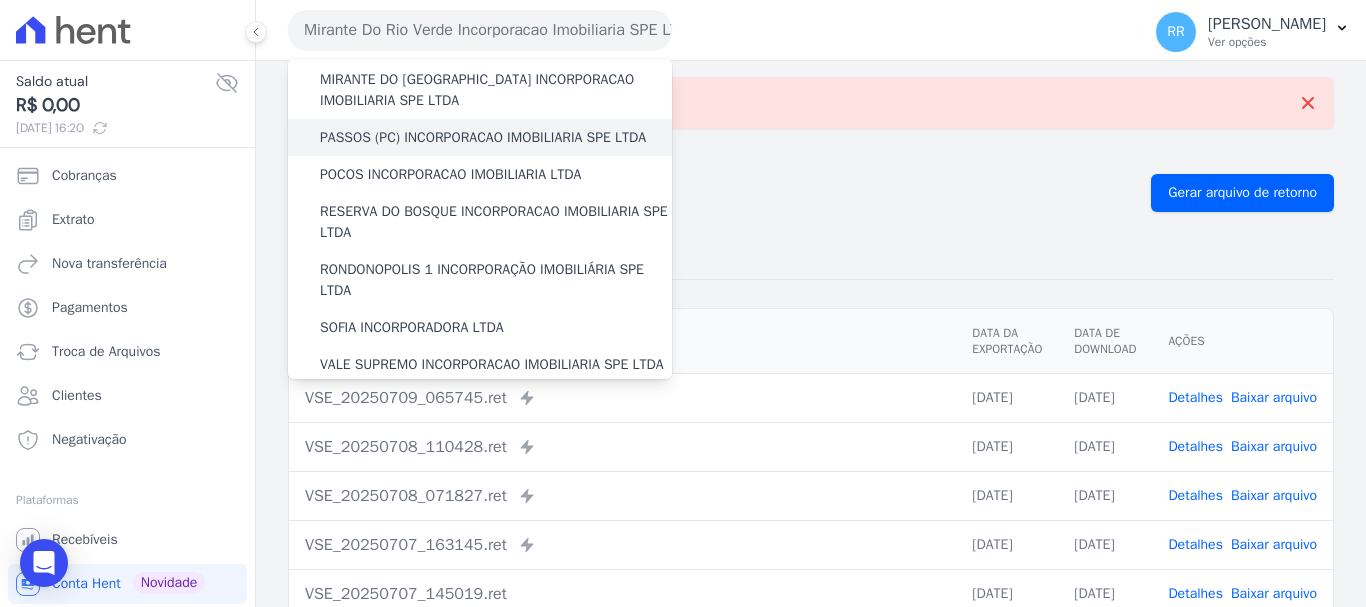 click on "PASSOS (PC) INCORPORACAO IMOBILIARIA SPE LTDA" at bounding box center [483, 137] 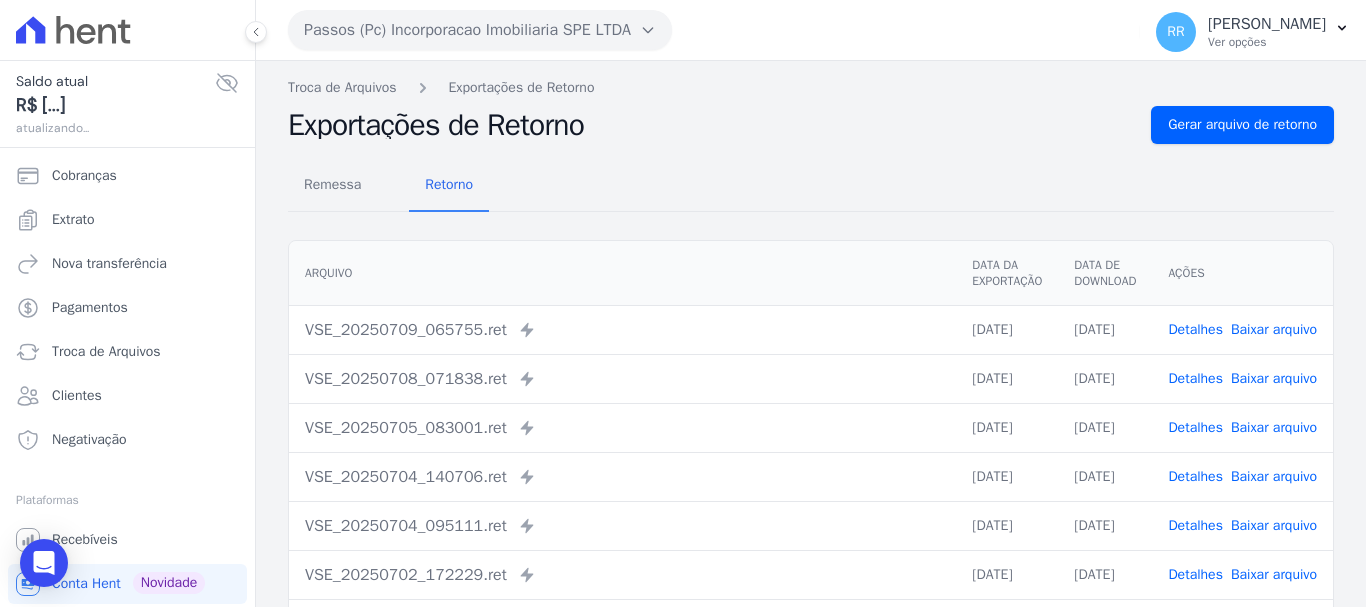 click on "Exportações de Retorno
Gerar arquivo de retorno" at bounding box center [811, 125] 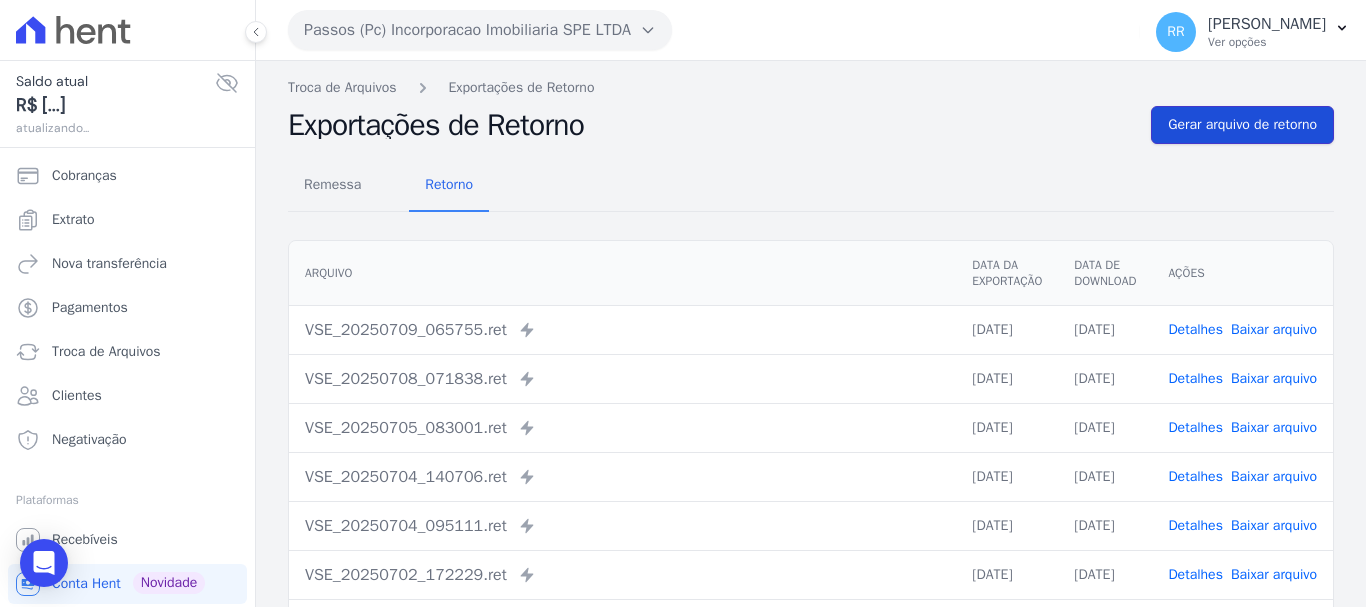click on "Gerar arquivo de retorno" at bounding box center (1242, 125) 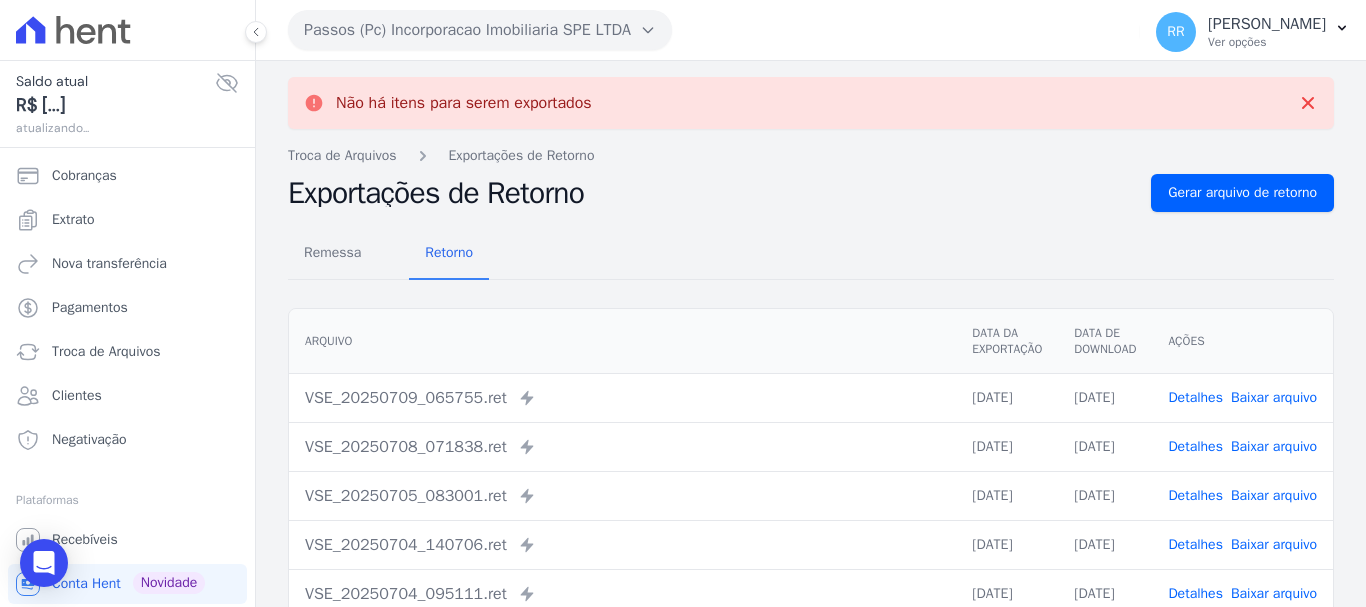click on "Passos (Pc) Incorporacao Imobiliaria SPE LTDA" at bounding box center (480, 30) 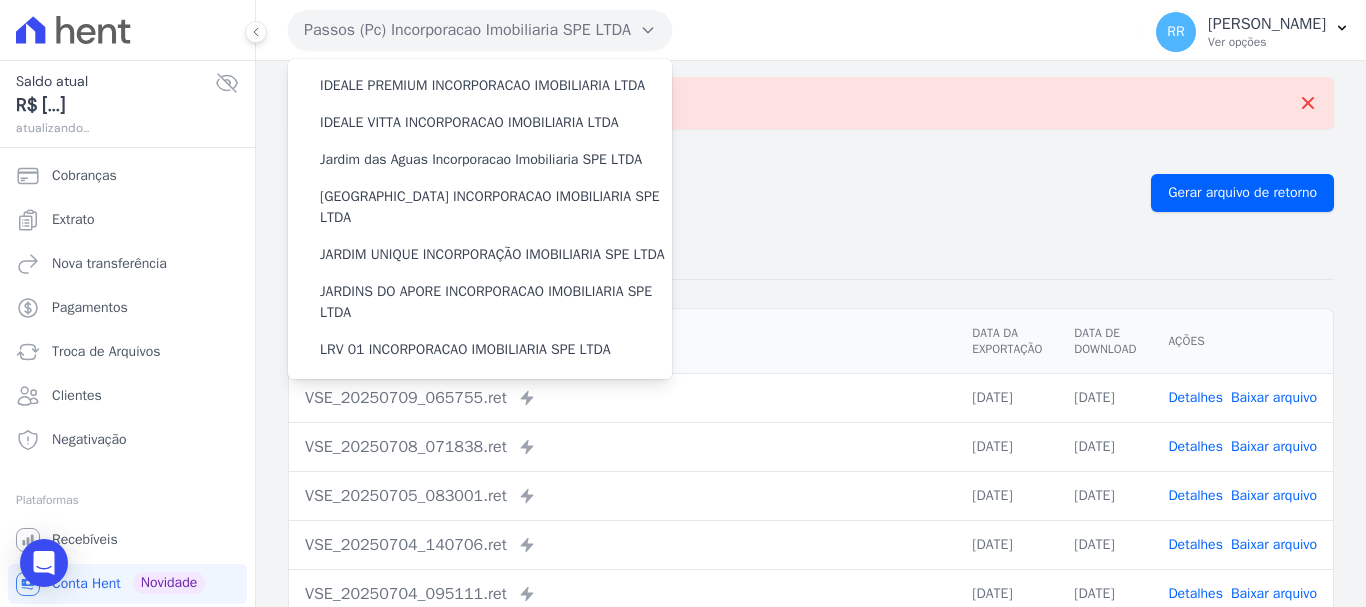 scroll, scrollTop: 700, scrollLeft: 0, axis: vertical 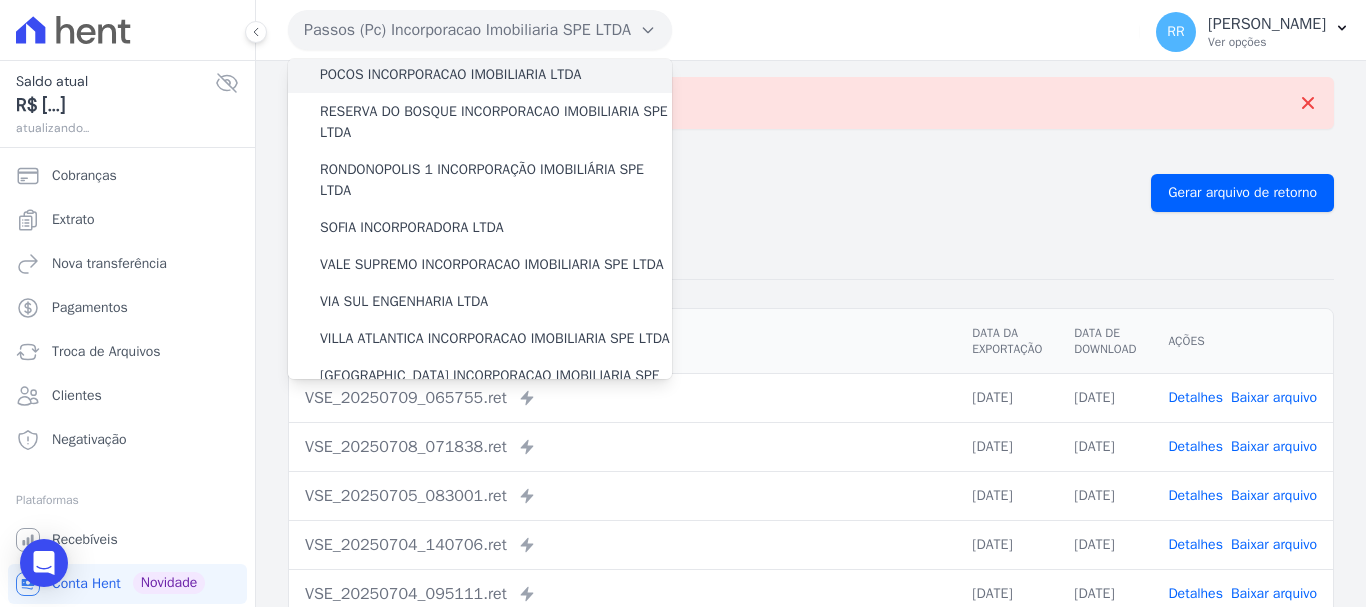 click on "POCOS INCORPORACAO IMOBILIARIA LTDA" at bounding box center (480, 74) 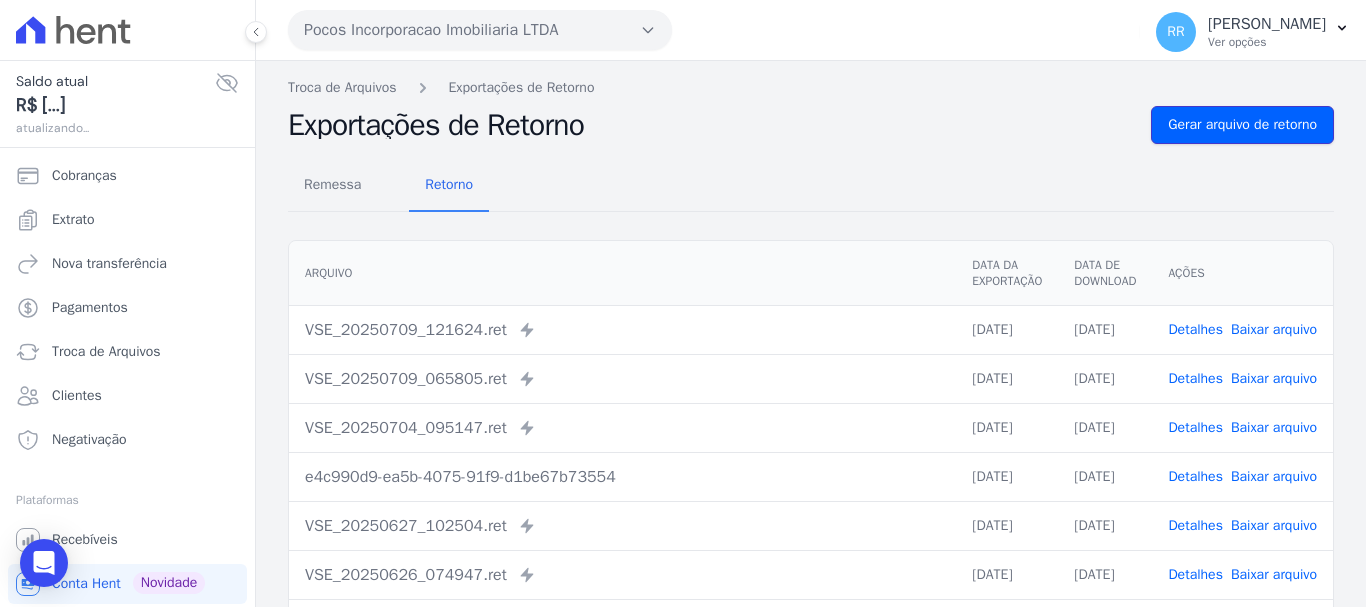 drag, startPoint x: 1224, startPoint y: 122, endPoint x: 939, endPoint y: 62, distance: 291.2473 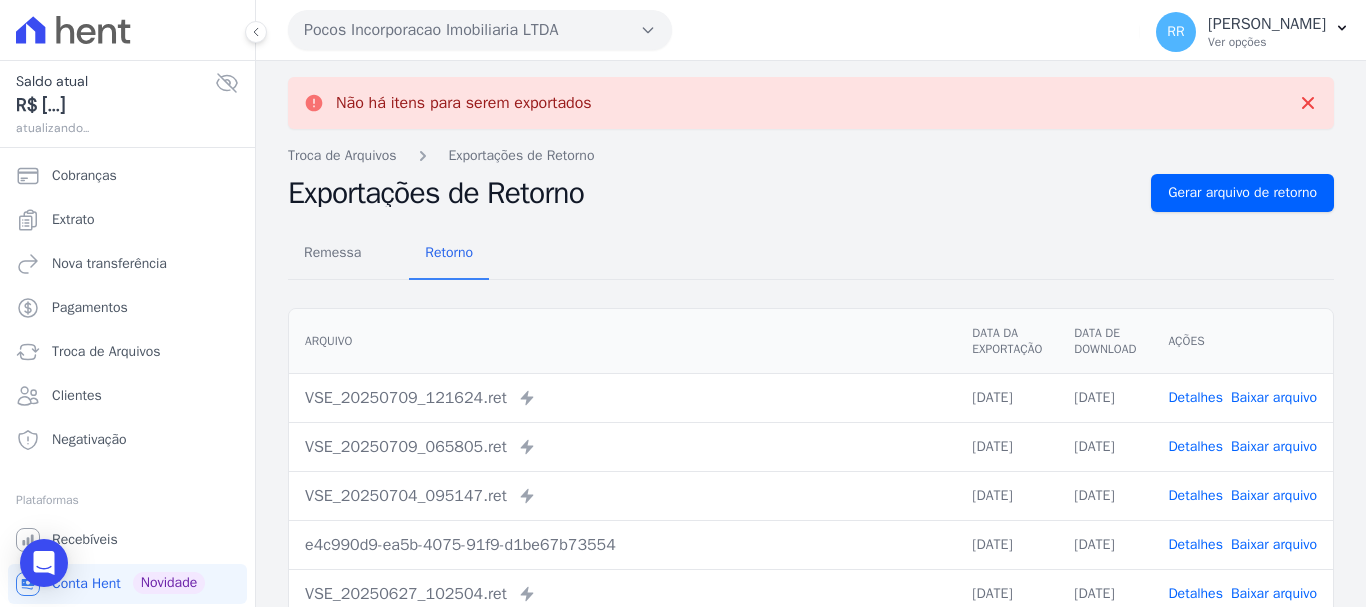 click on "Pocos Incorporacao Imobiliaria LTDA" at bounding box center (480, 30) 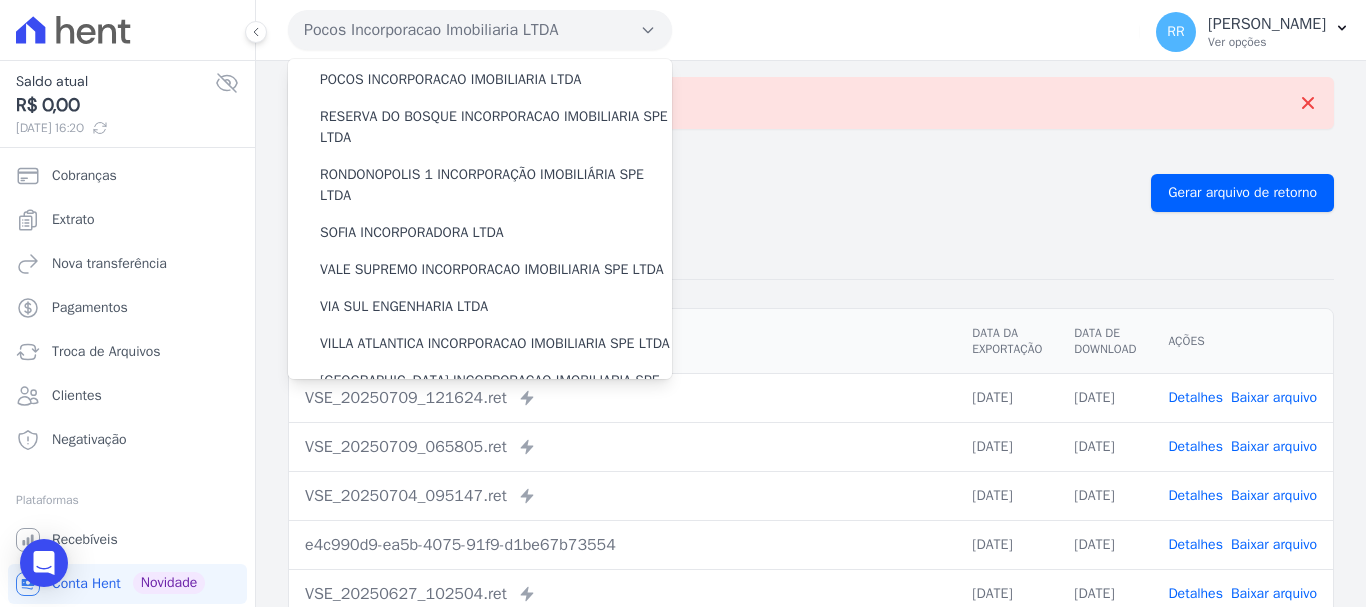scroll, scrollTop: 700, scrollLeft: 0, axis: vertical 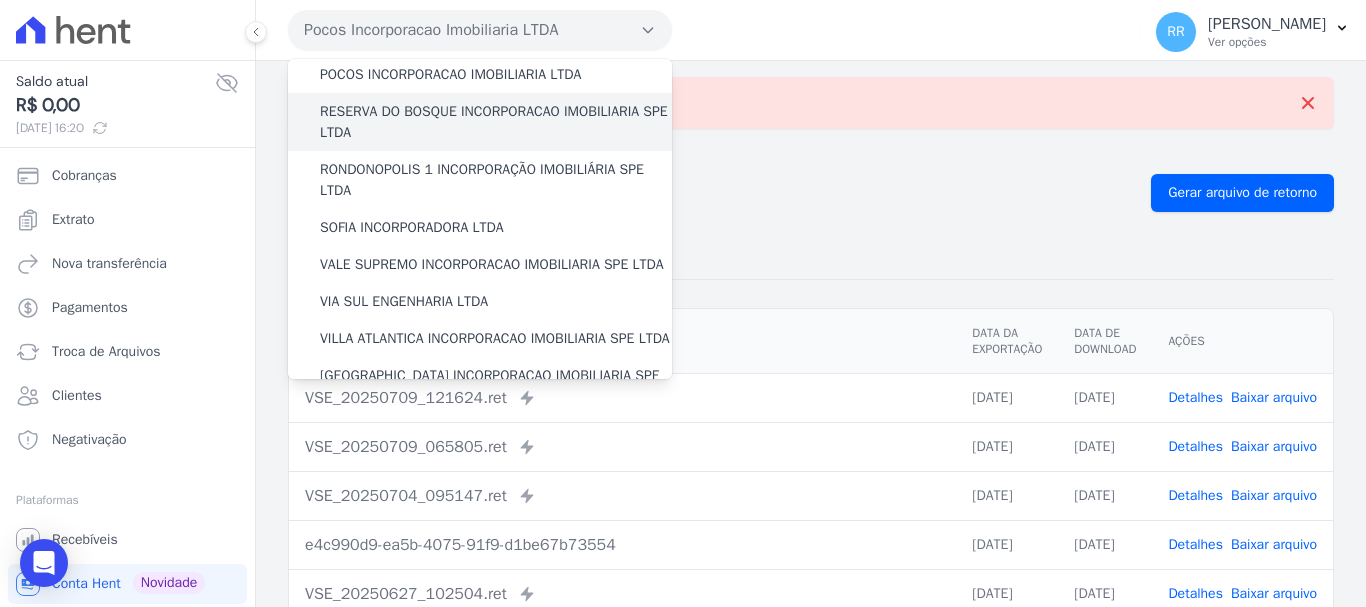 click on "RESERVA DO BOSQUE INCORPORACAO IMOBILIARIA SPE LTDA" at bounding box center [496, 122] 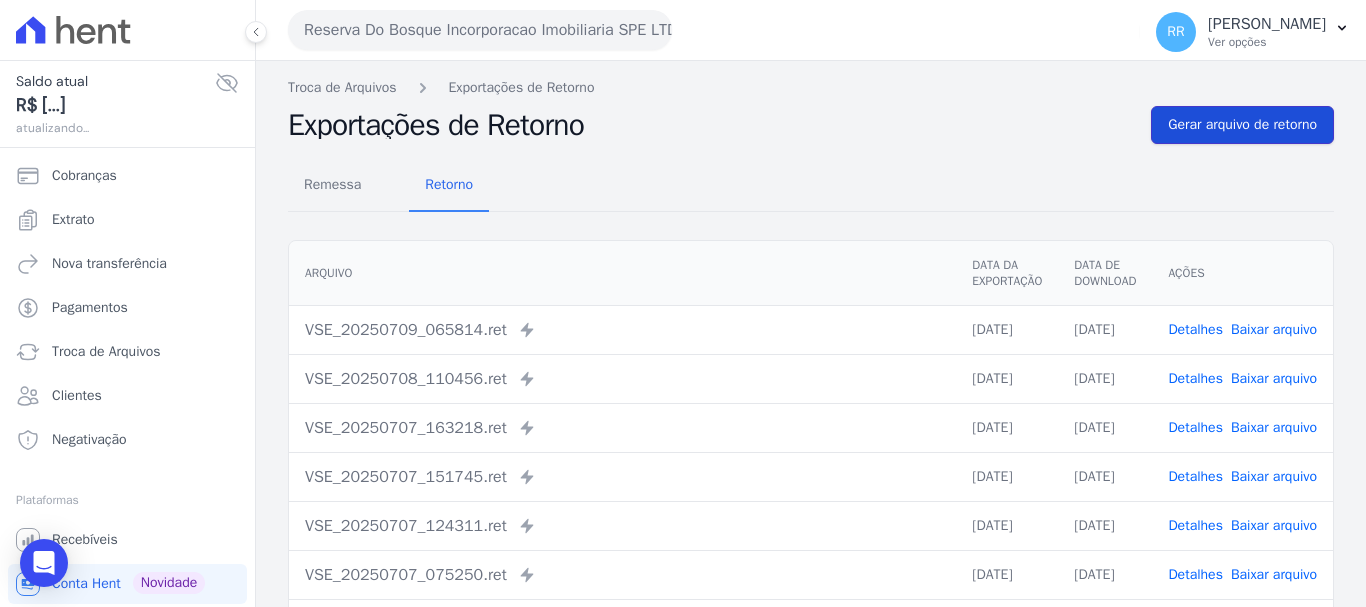 click on "Gerar arquivo de retorno" at bounding box center [1242, 125] 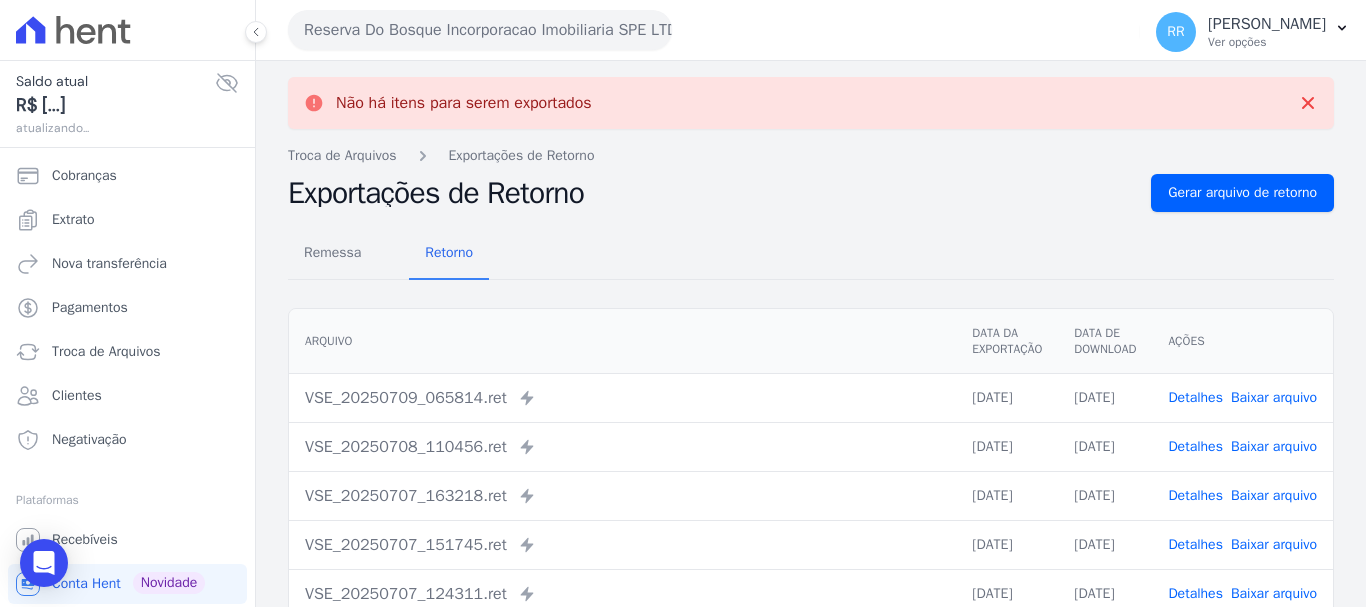 click on "Reserva Do Bosque Incorporacao Imobiliaria SPE LTDA" at bounding box center [480, 30] 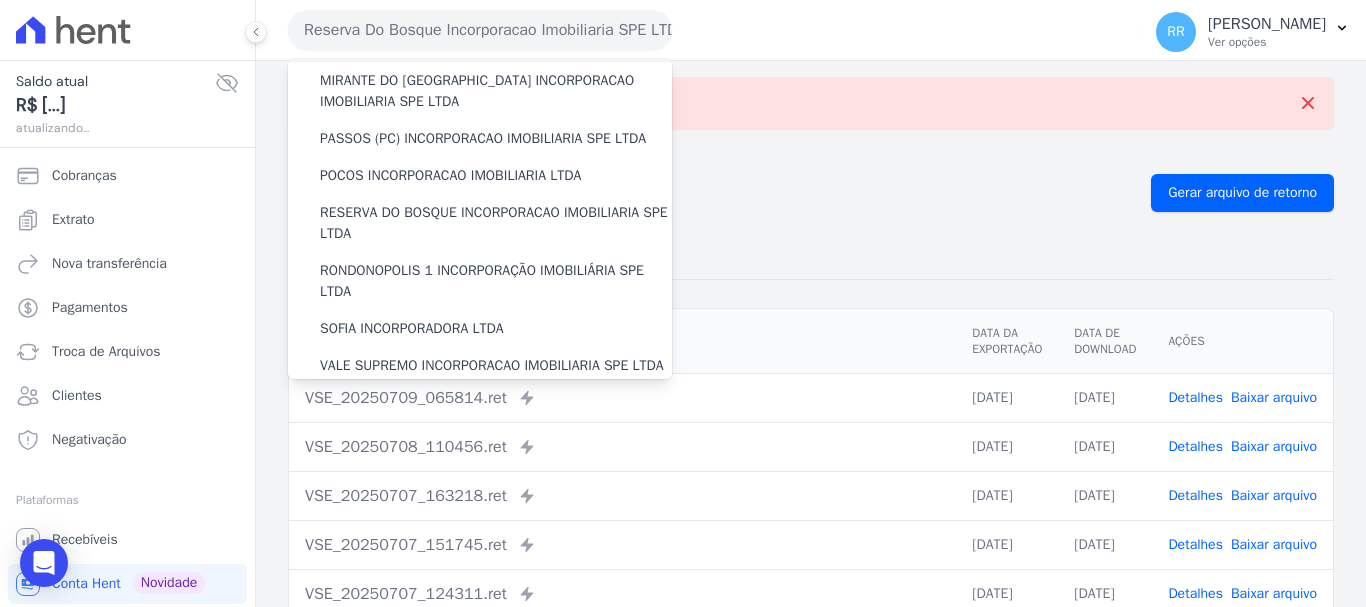 scroll, scrollTop: 600, scrollLeft: 0, axis: vertical 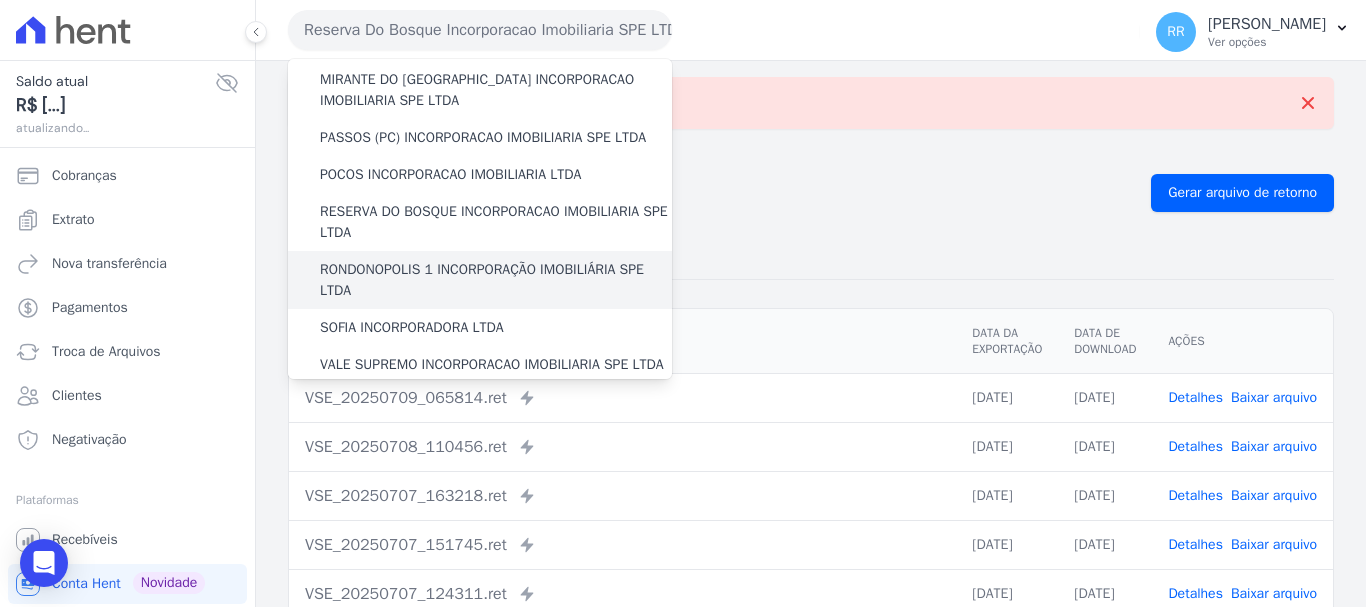 click on "RONDONOPOLIS 1 INCORPORAÇÃO IMOBILIÁRIA SPE LTDA" at bounding box center (496, 280) 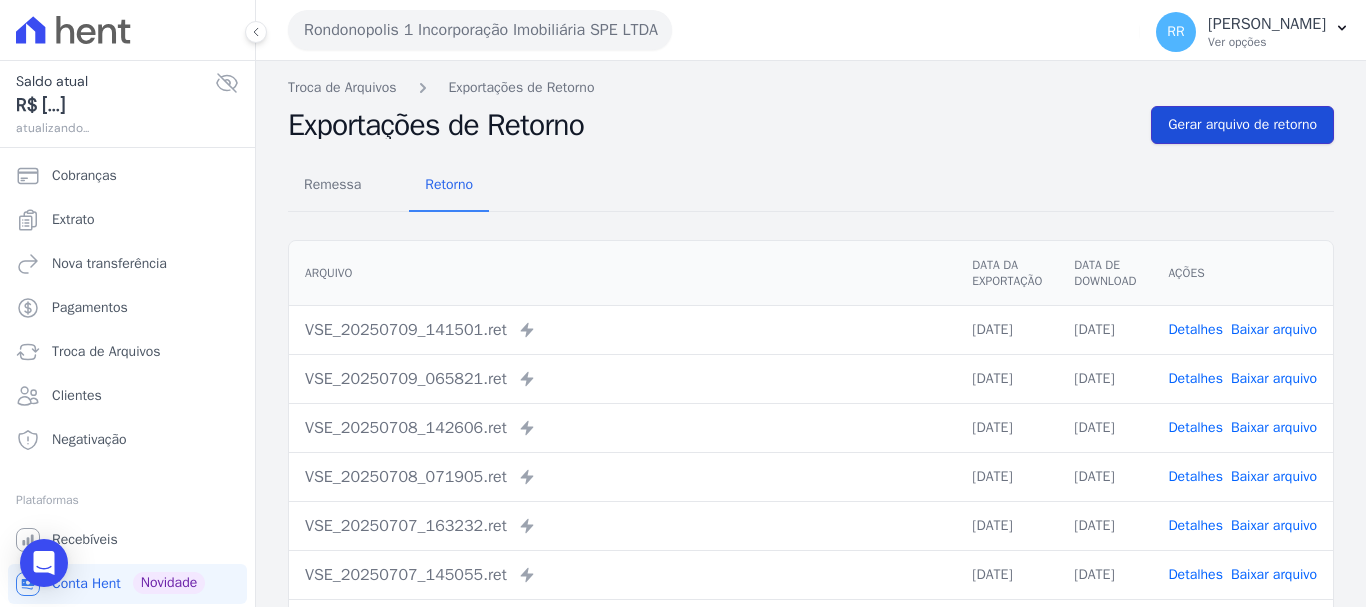 click on "Gerar arquivo de retorno" at bounding box center (1242, 125) 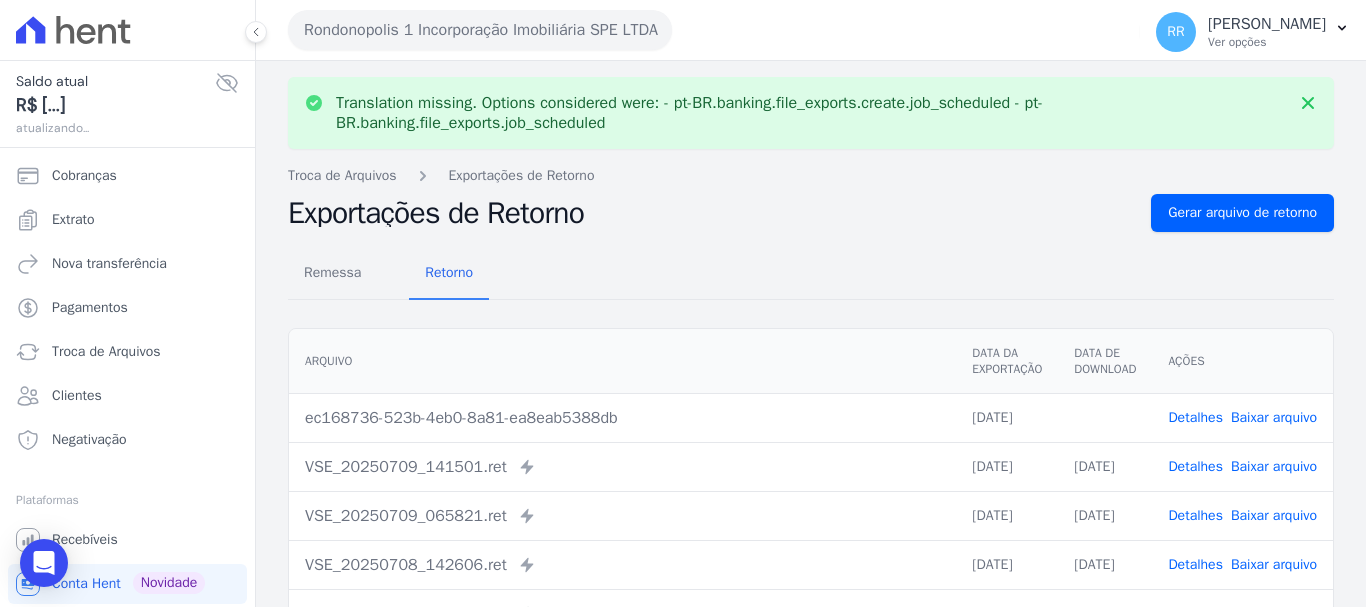 click on "Baixar arquivo" at bounding box center [1274, 417] 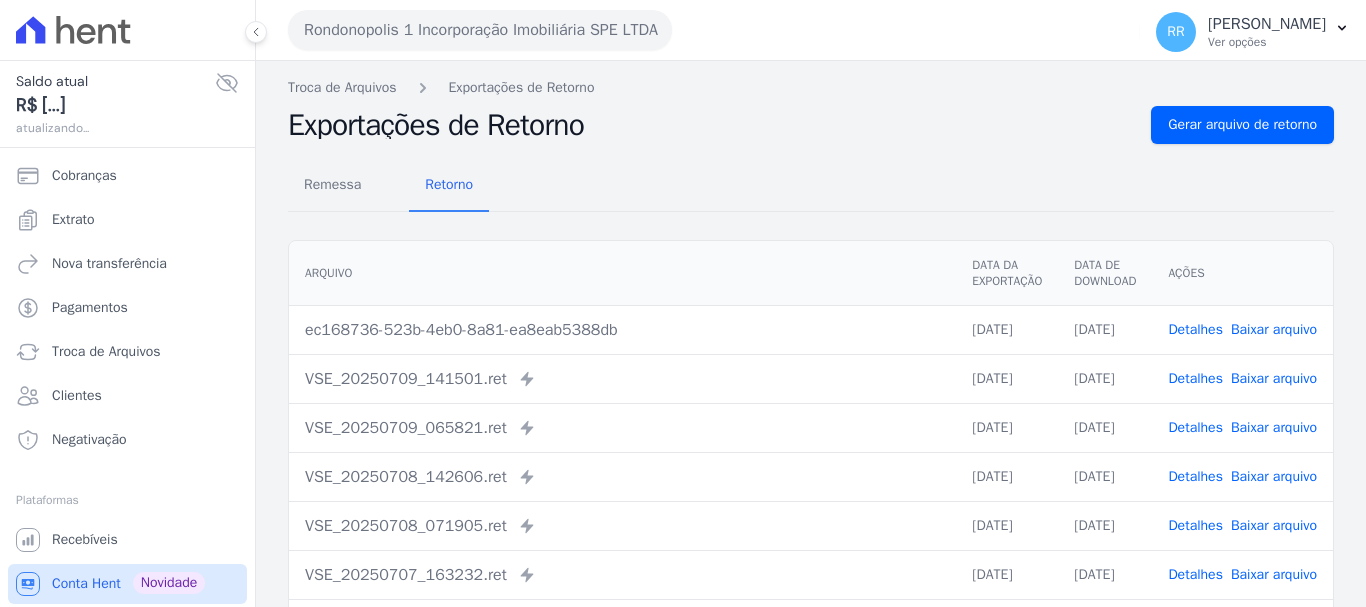 scroll, scrollTop: 0, scrollLeft: 0, axis: both 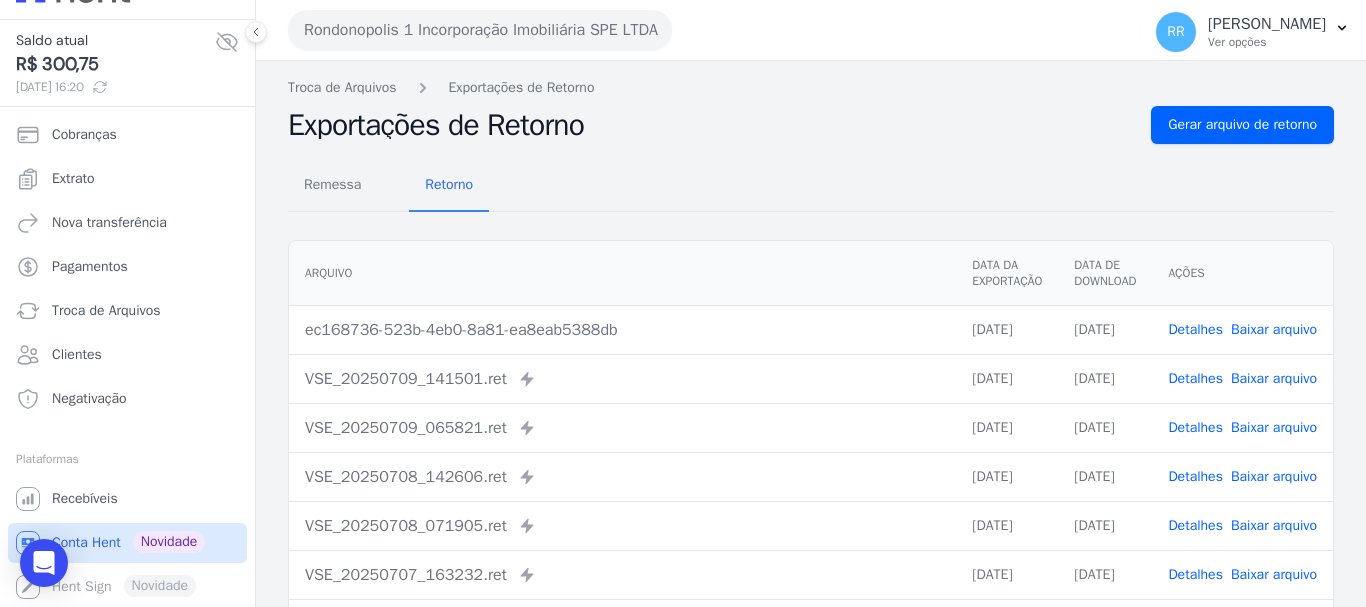 drag, startPoint x: 45, startPoint y: 557, endPoint x: 38, endPoint y: 533, distance: 25 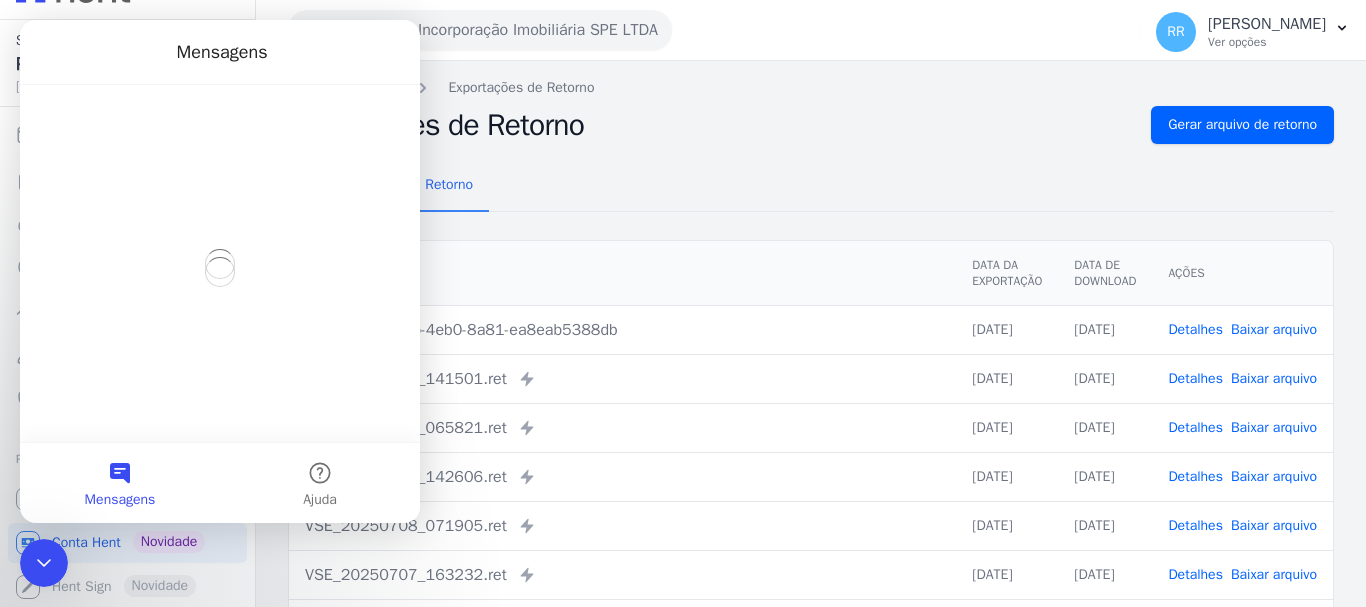 scroll, scrollTop: 0, scrollLeft: 0, axis: both 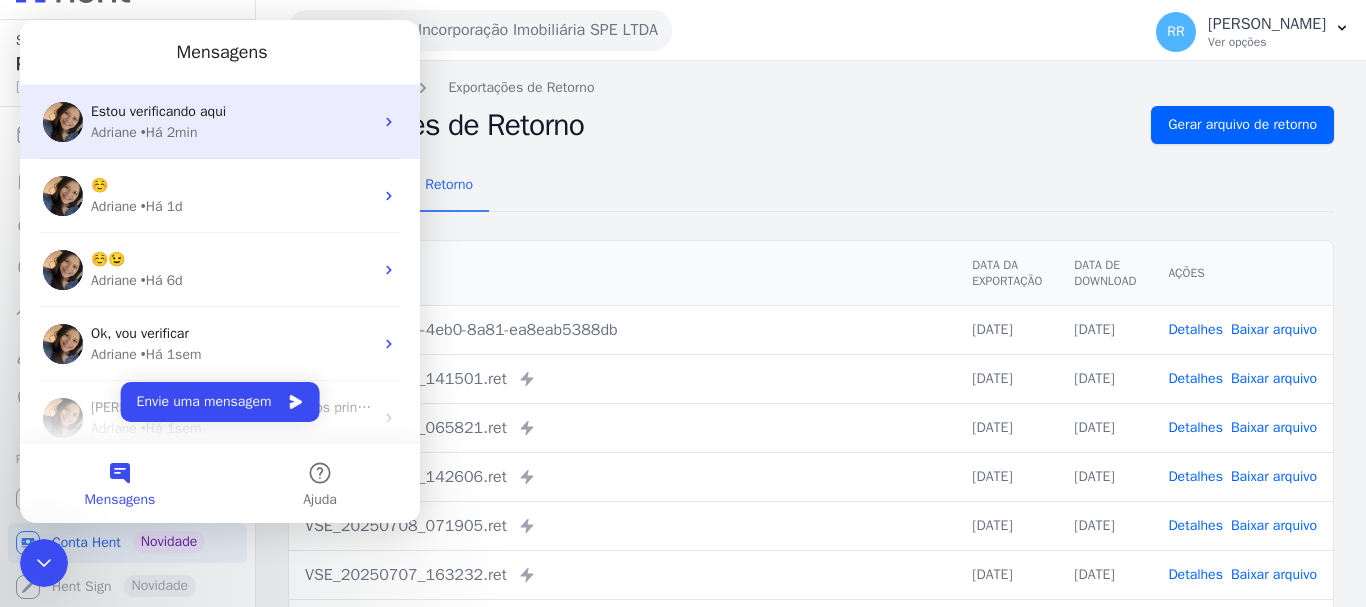 click on "Estou verificando aqui" at bounding box center (158, 111) 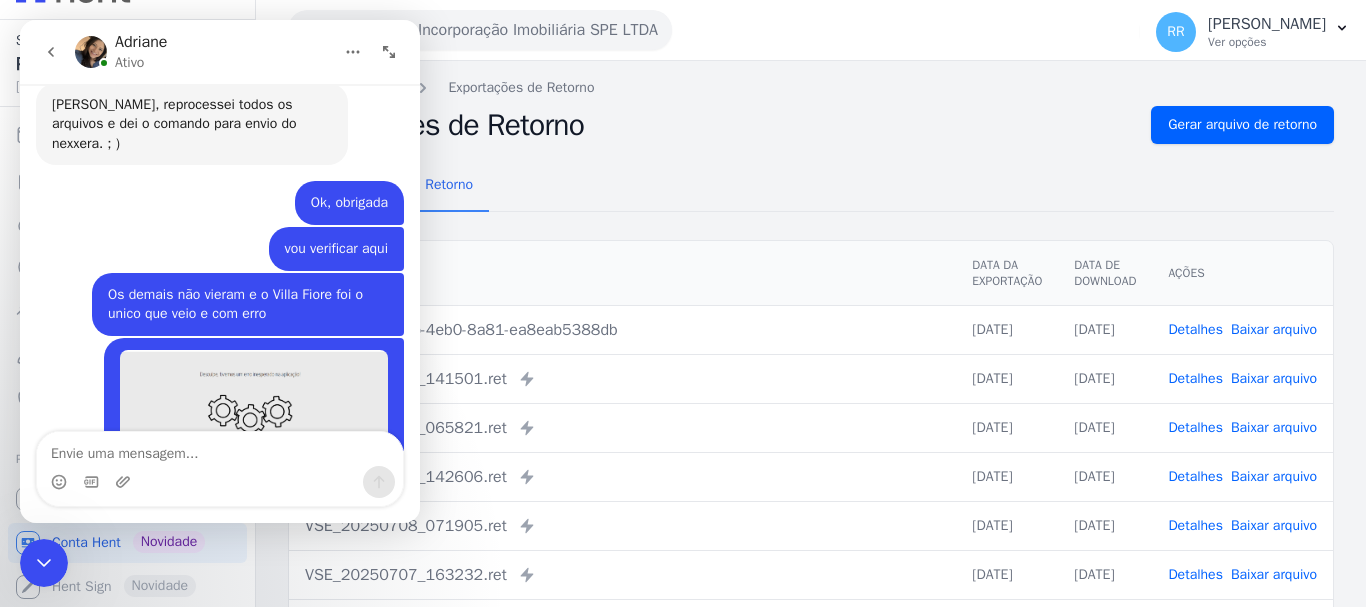 scroll, scrollTop: 1337, scrollLeft: 0, axis: vertical 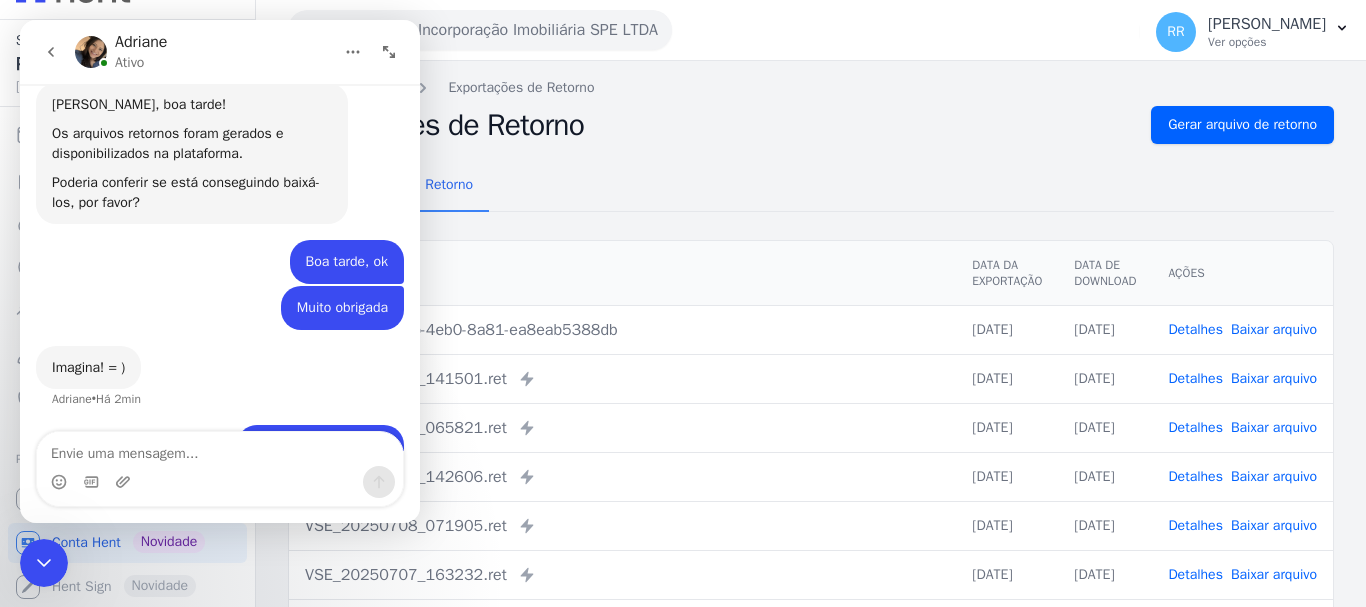 click at bounding box center [220, 449] 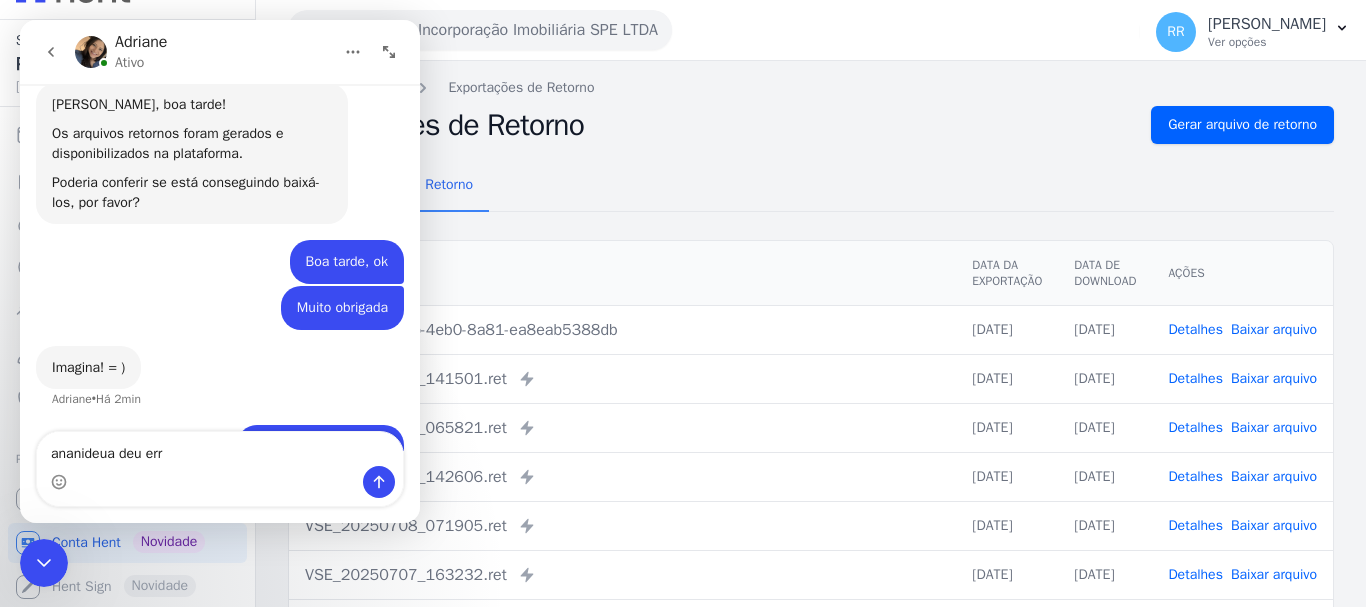 type on "ananideua deu erro" 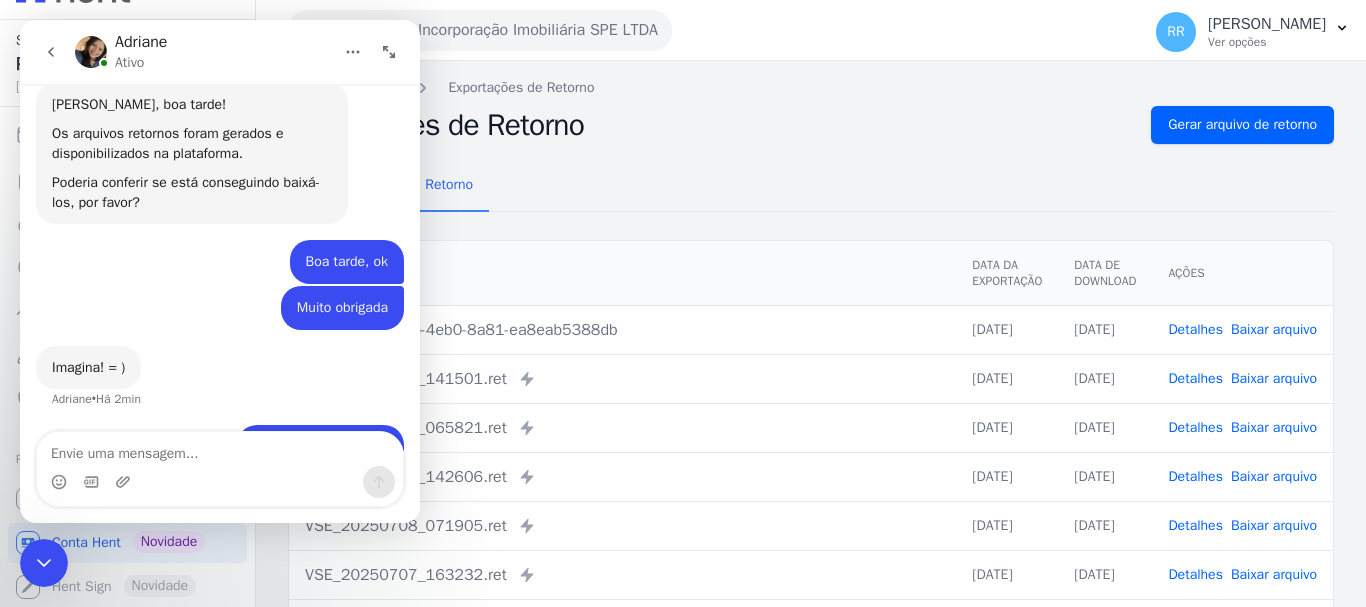 scroll, scrollTop: 1383, scrollLeft: 0, axis: vertical 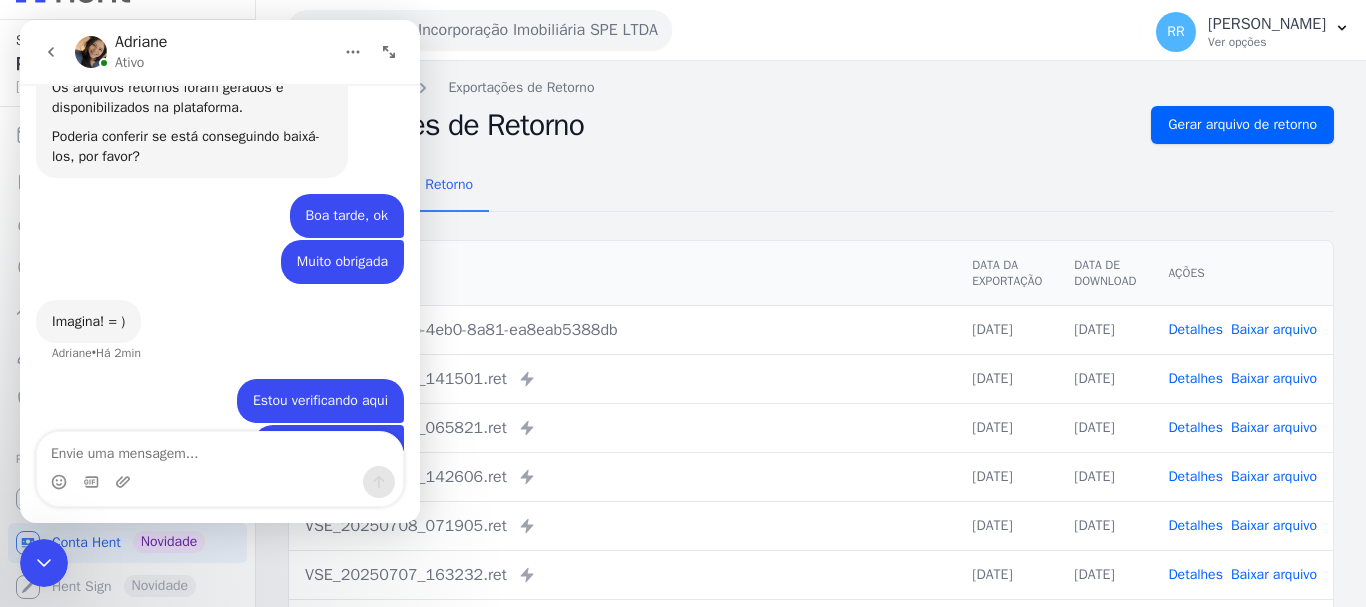 click on "Remessa
Retorno" at bounding box center [811, 186] 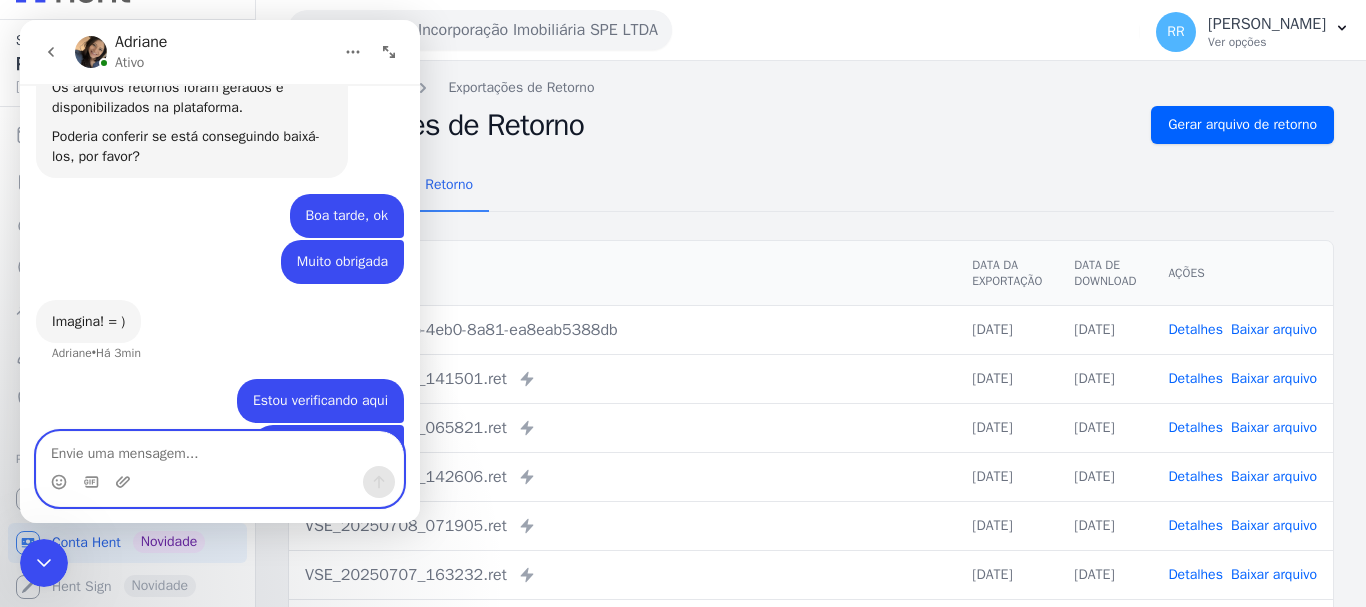 click at bounding box center (220, 449) 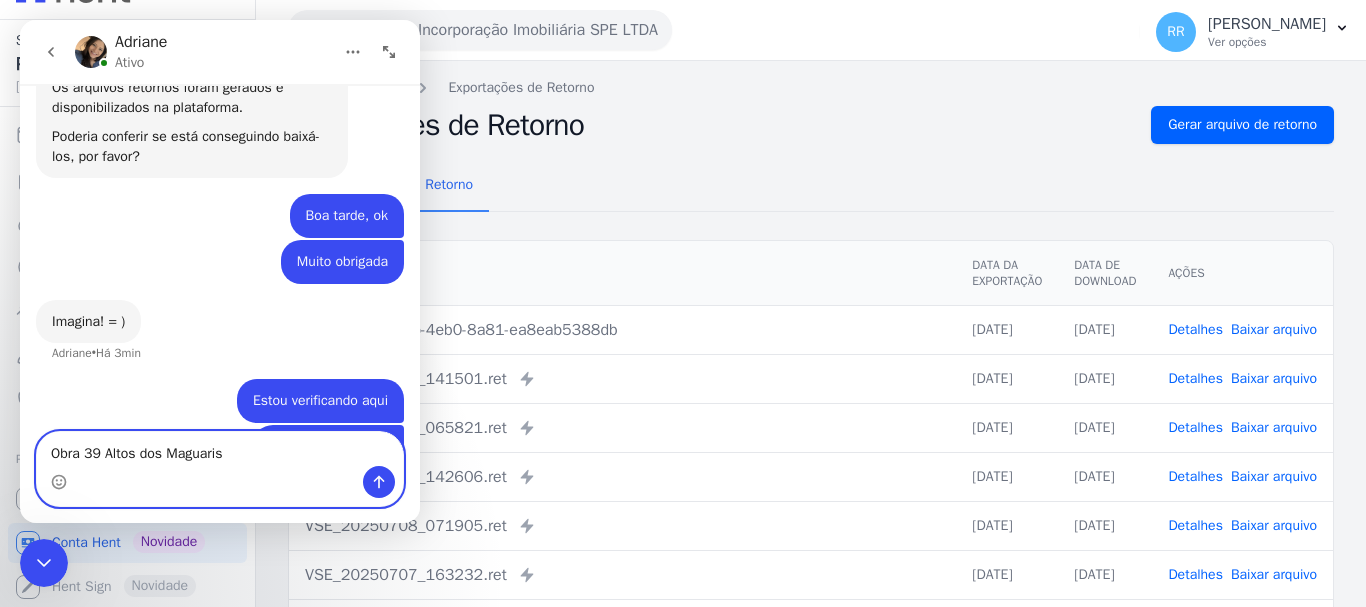 type on "Obra 39 Altos dos Maguaris" 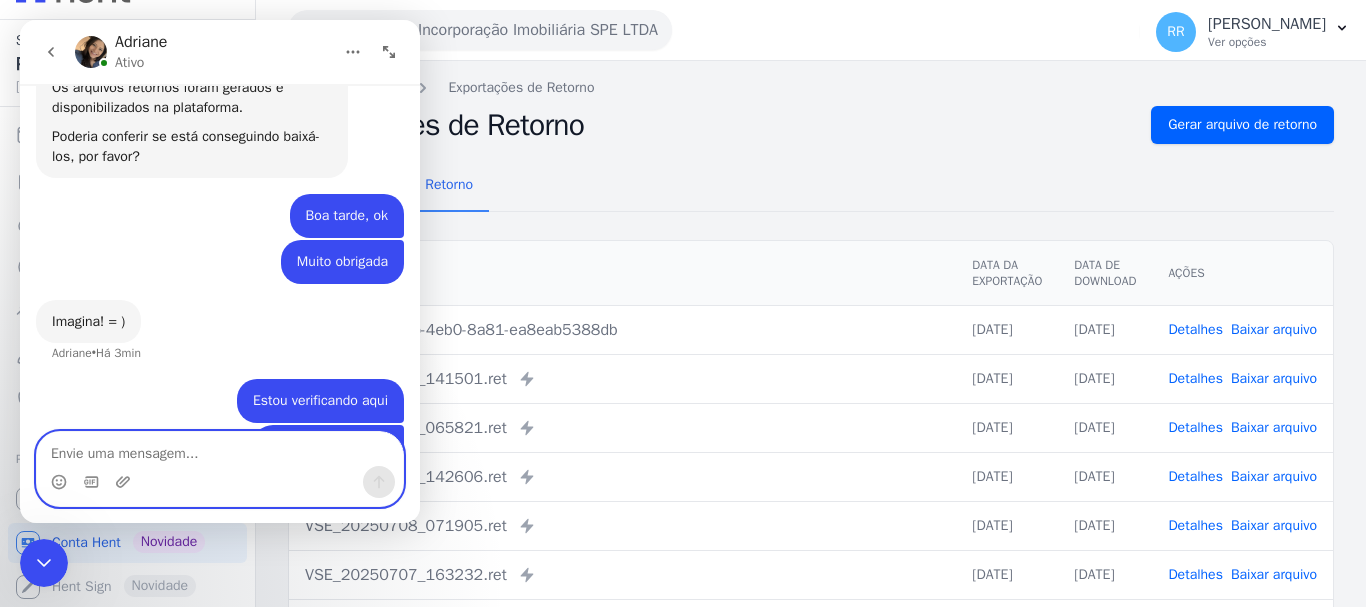 scroll, scrollTop: 1428, scrollLeft: 0, axis: vertical 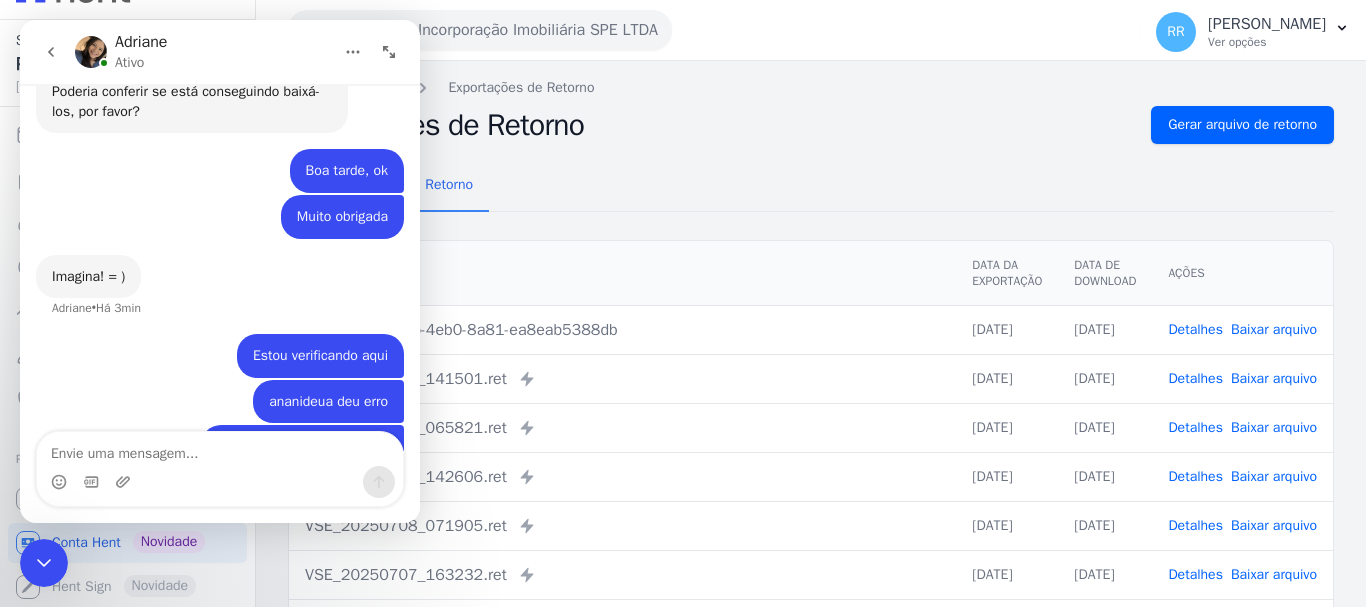 click on "Remessa
Retorno" at bounding box center (811, 186) 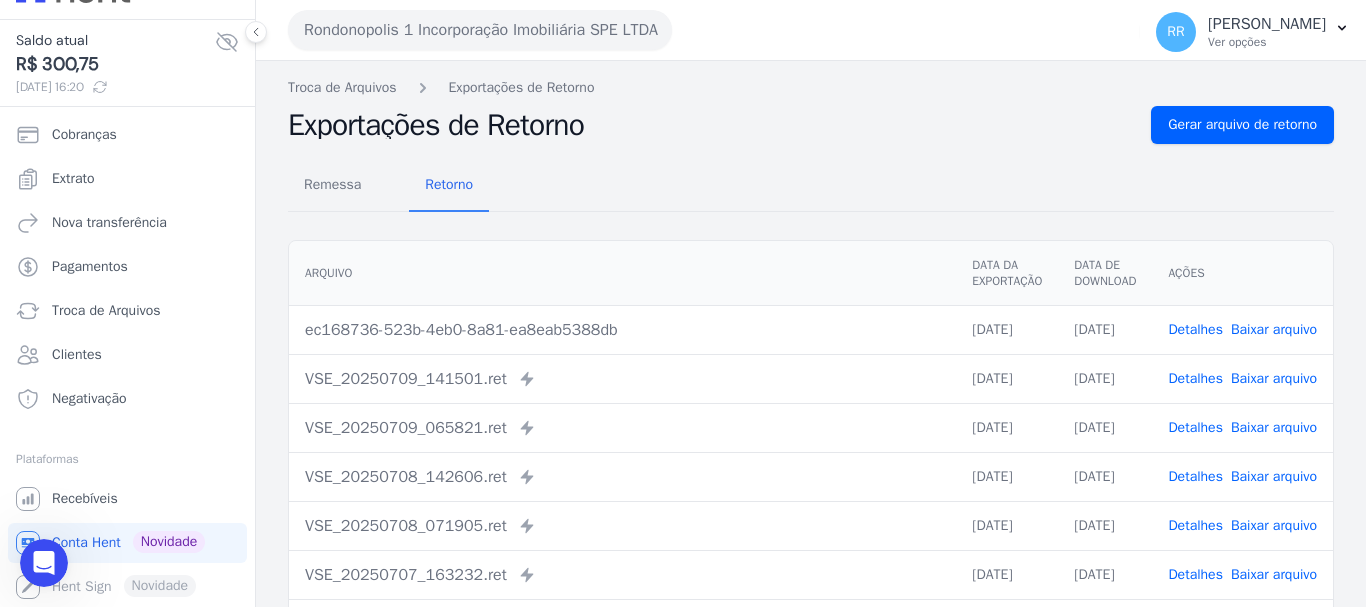 scroll, scrollTop: 0, scrollLeft: 0, axis: both 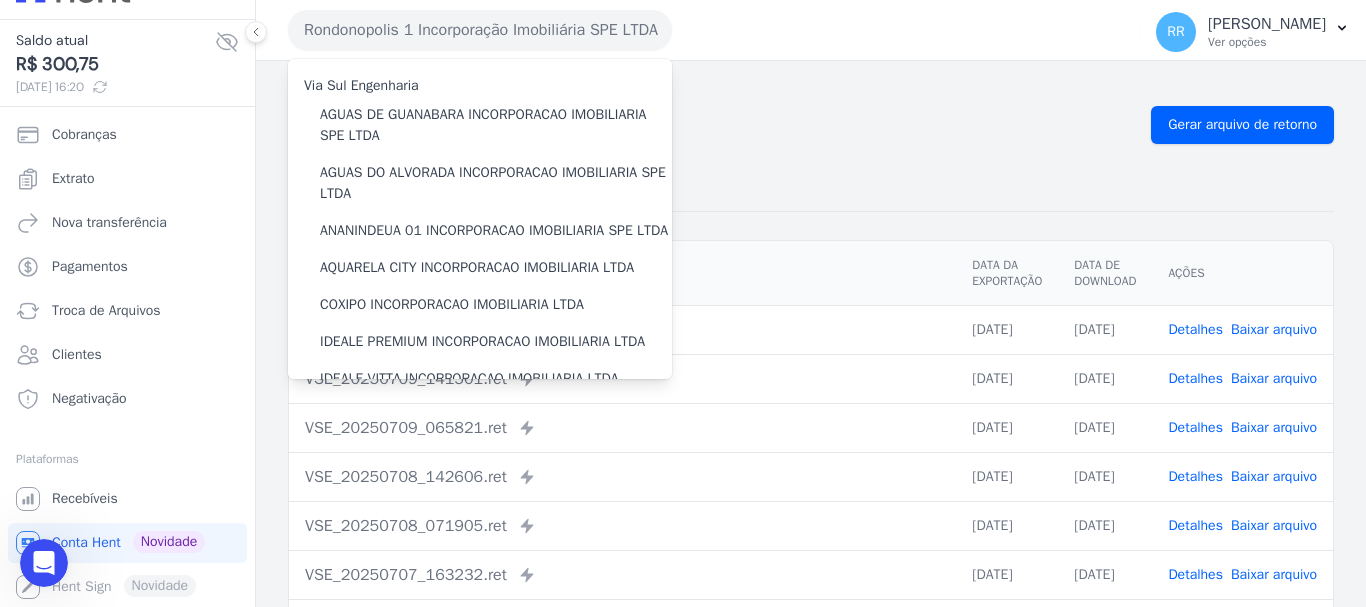 click on "Remessa
Retorno" at bounding box center (811, 186) 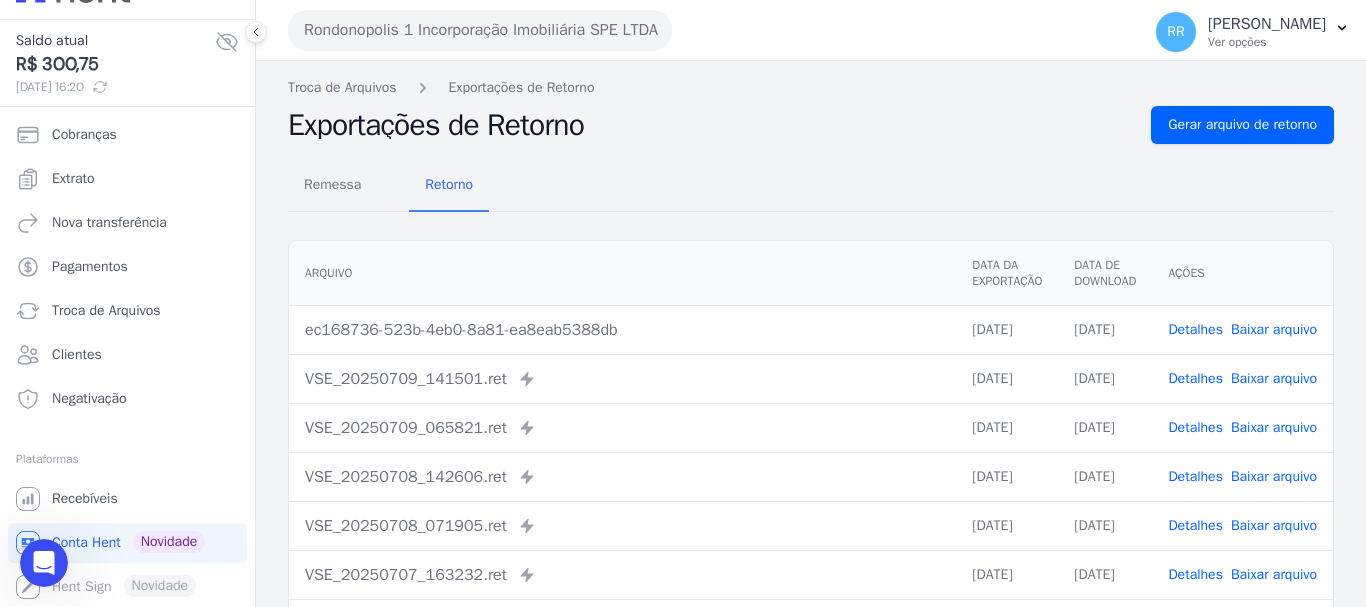 click at bounding box center (44, 563) 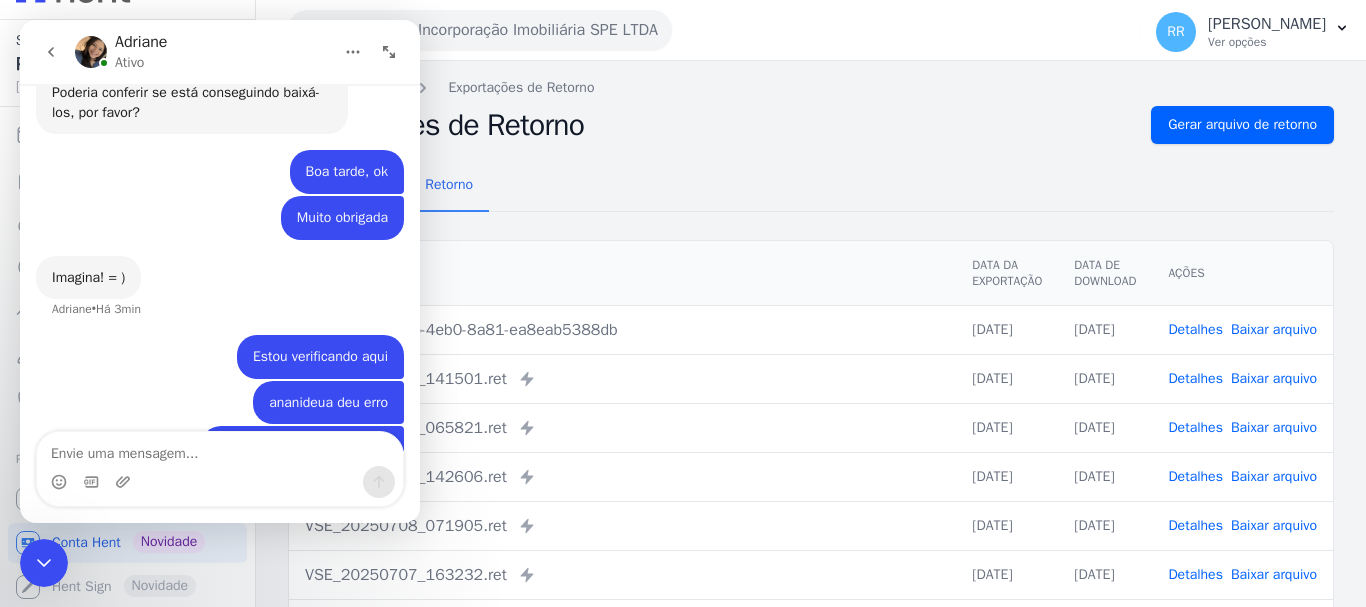 scroll, scrollTop: 1428, scrollLeft: 0, axis: vertical 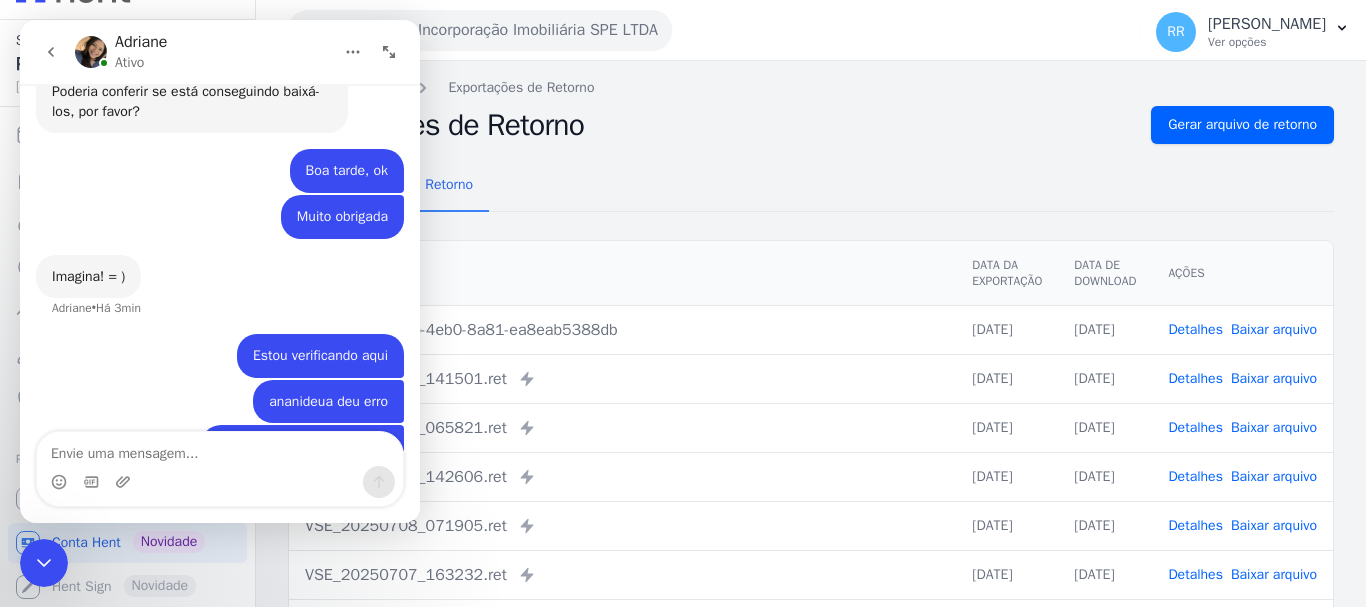 click at bounding box center (220, 449) 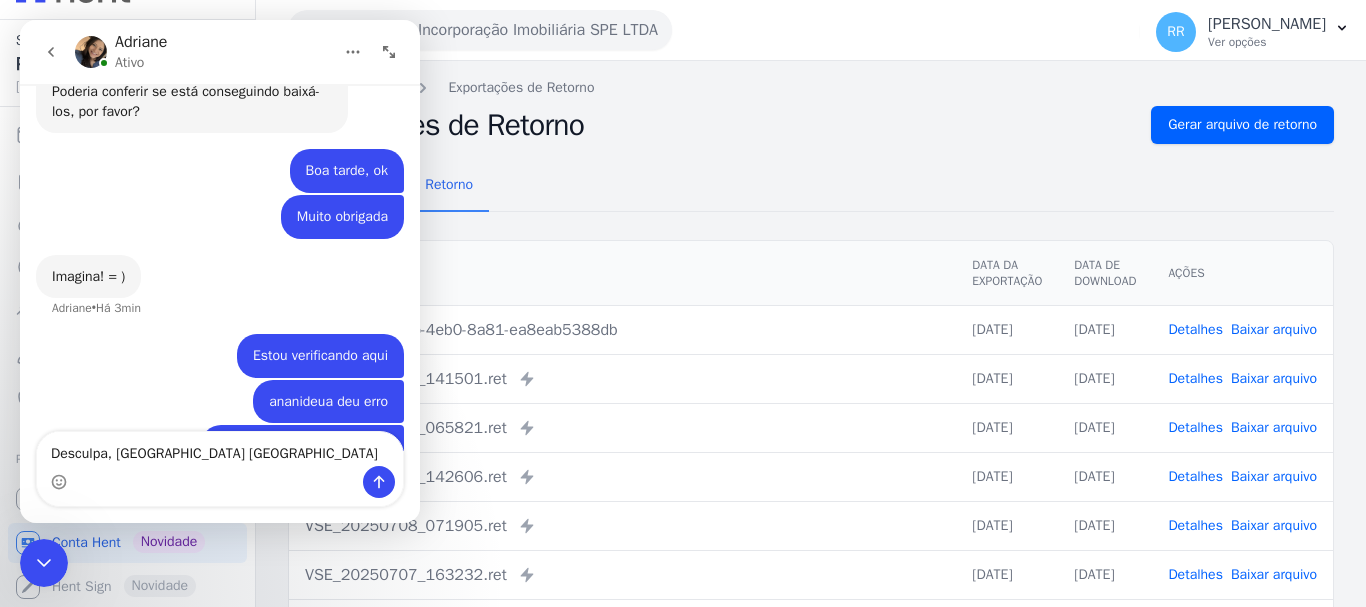 type on "Desculpa, [GEOGRAPHIC_DATA] [GEOGRAPHIC_DATA]" 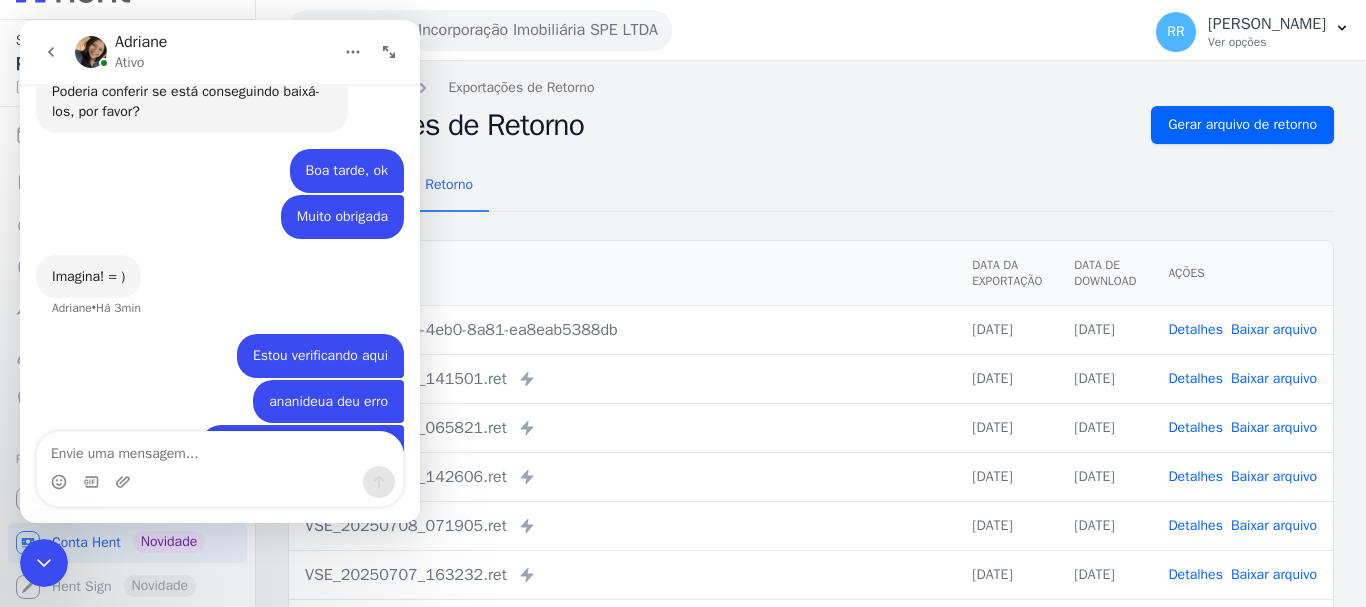 scroll, scrollTop: 1474, scrollLeft: 0, axis: vertical 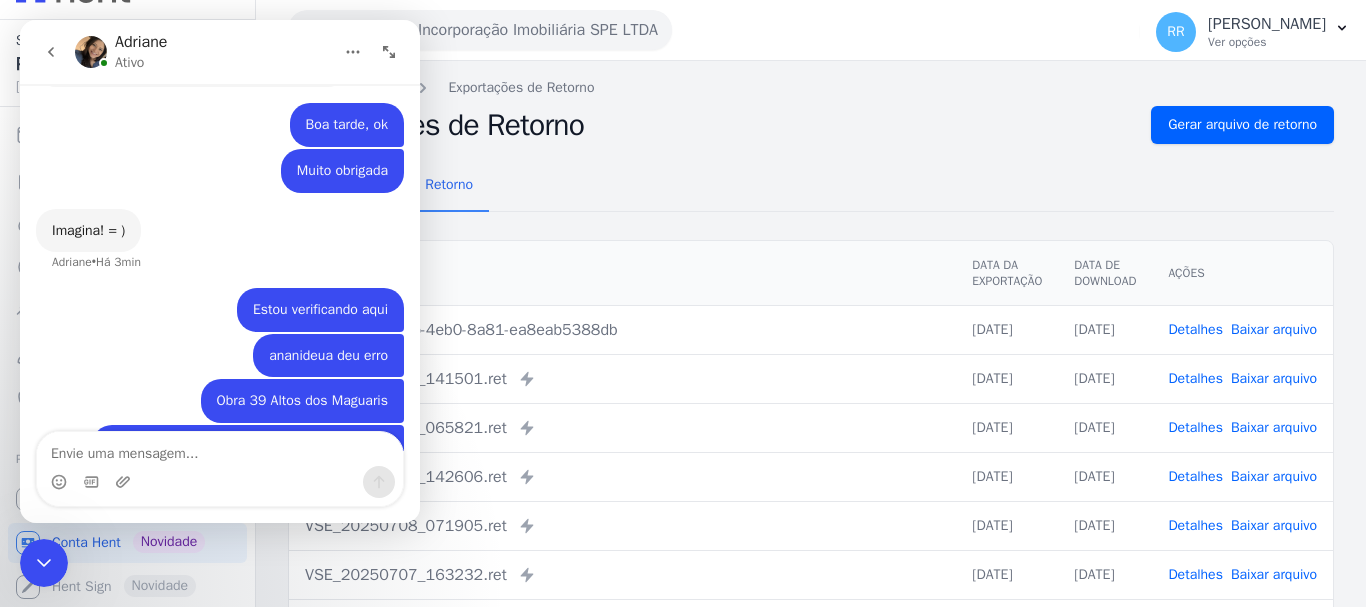 drag, startPoint x: 813, startPoint y: 376, endPoint x: 789, endPoint y: 369, distance: 25 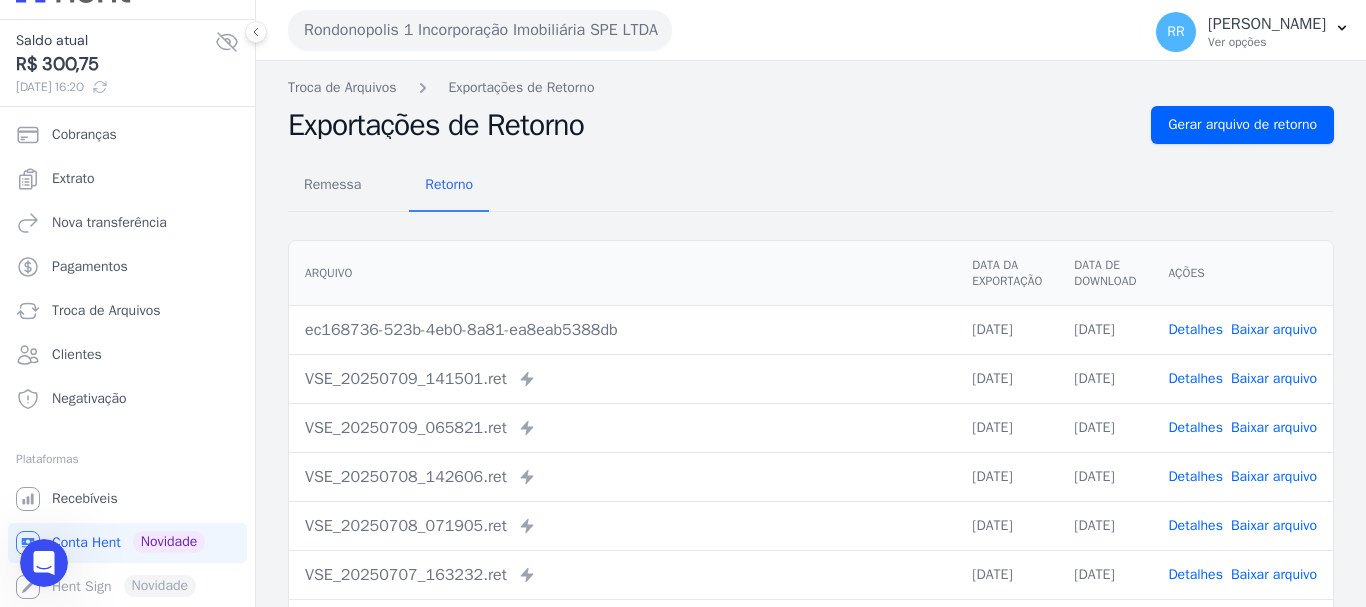 drag, startPoint x: 571, startPoint y: 34, endPoint x: 647, endPoint y: 147, distance: 136.18002 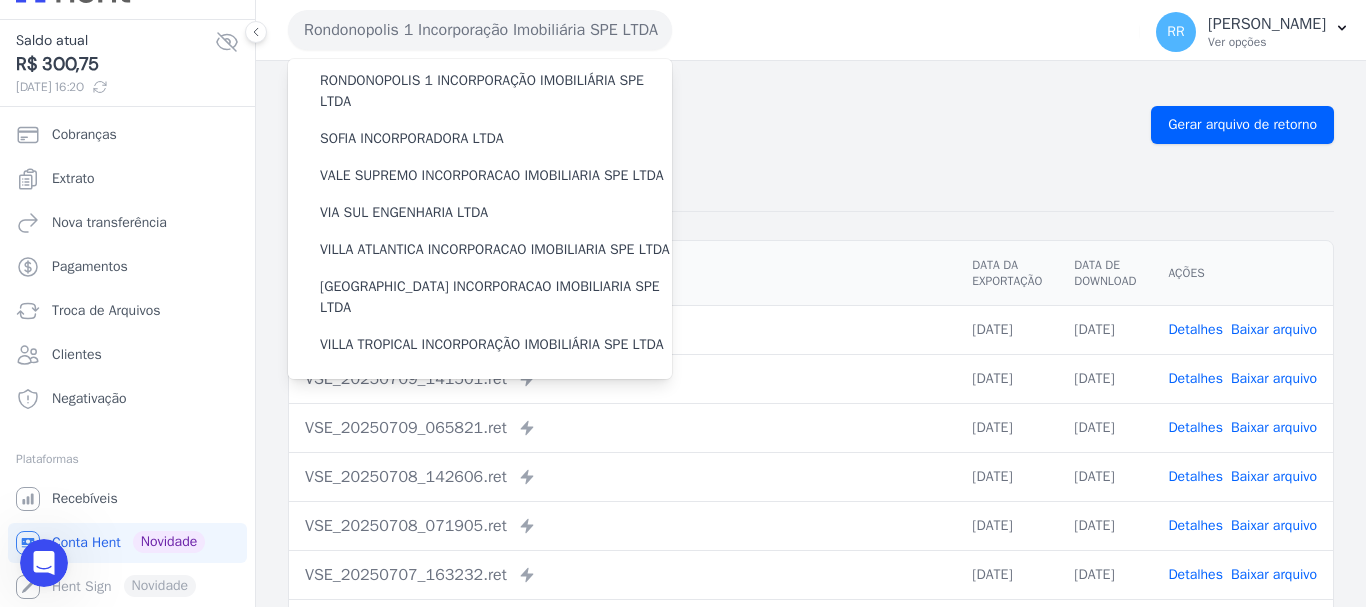 scroll, scrollTop: 800, scrollLeft: 0, axis: vertical 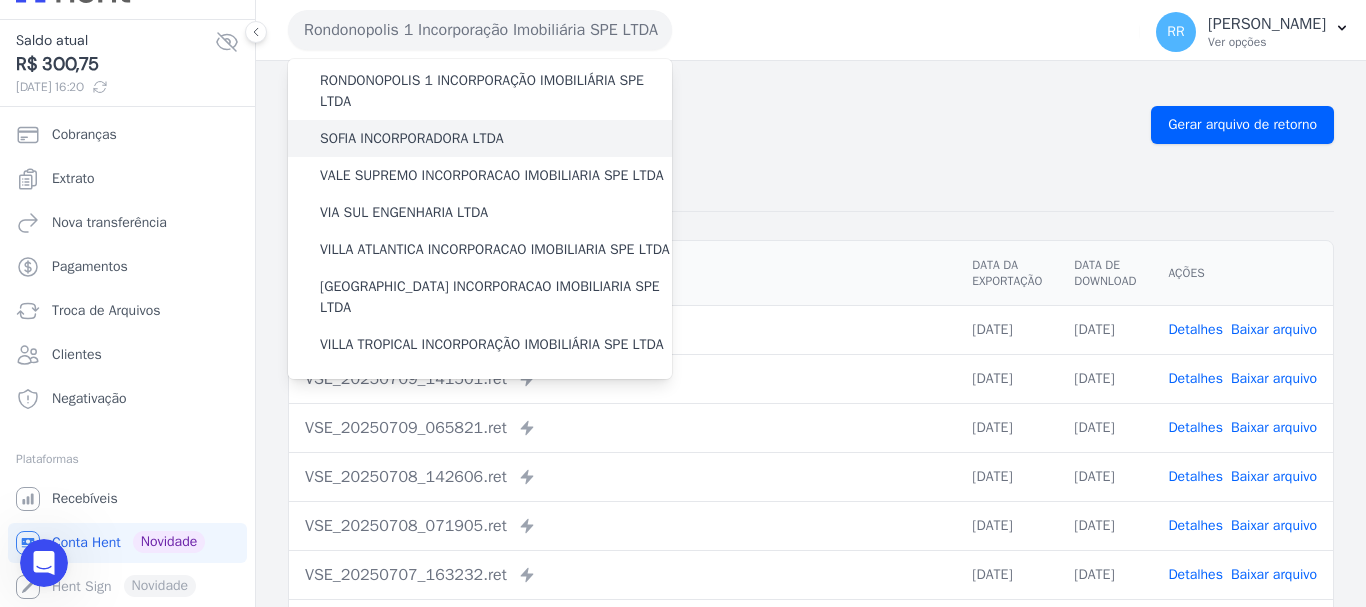 click on "SOFIA INCORPORADORA LTDA" at bounding box center (412, 138) 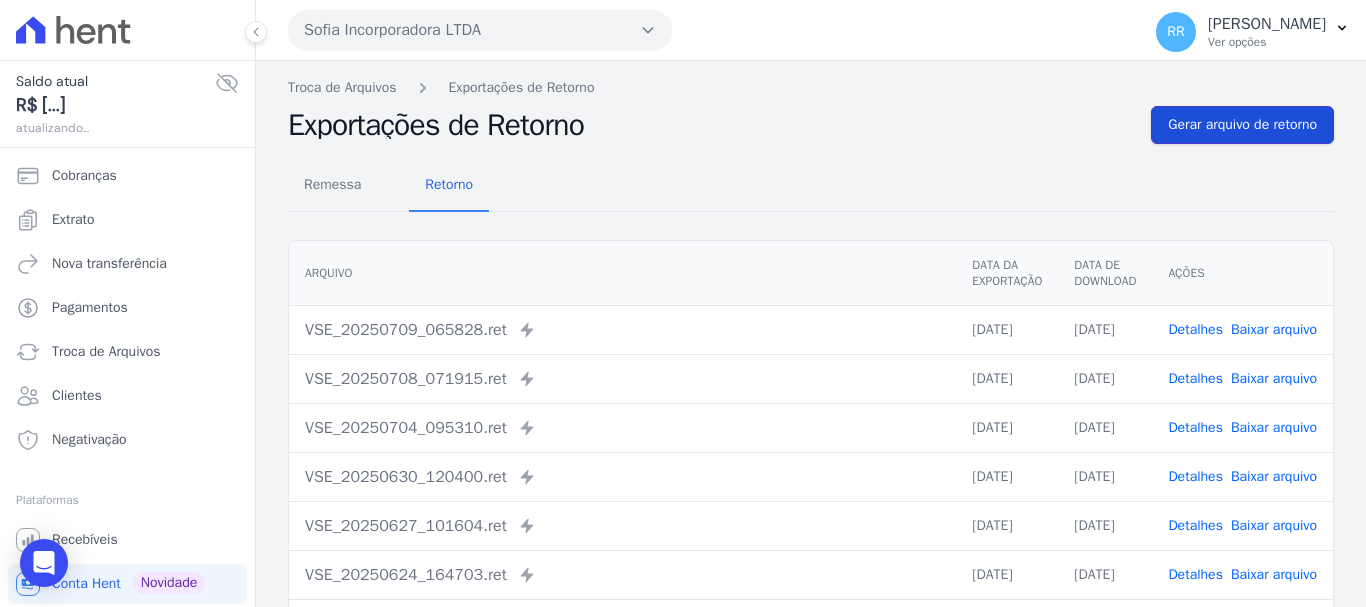 click on "Gerar arquivo de retorno" at bounding box center [1242, 125] 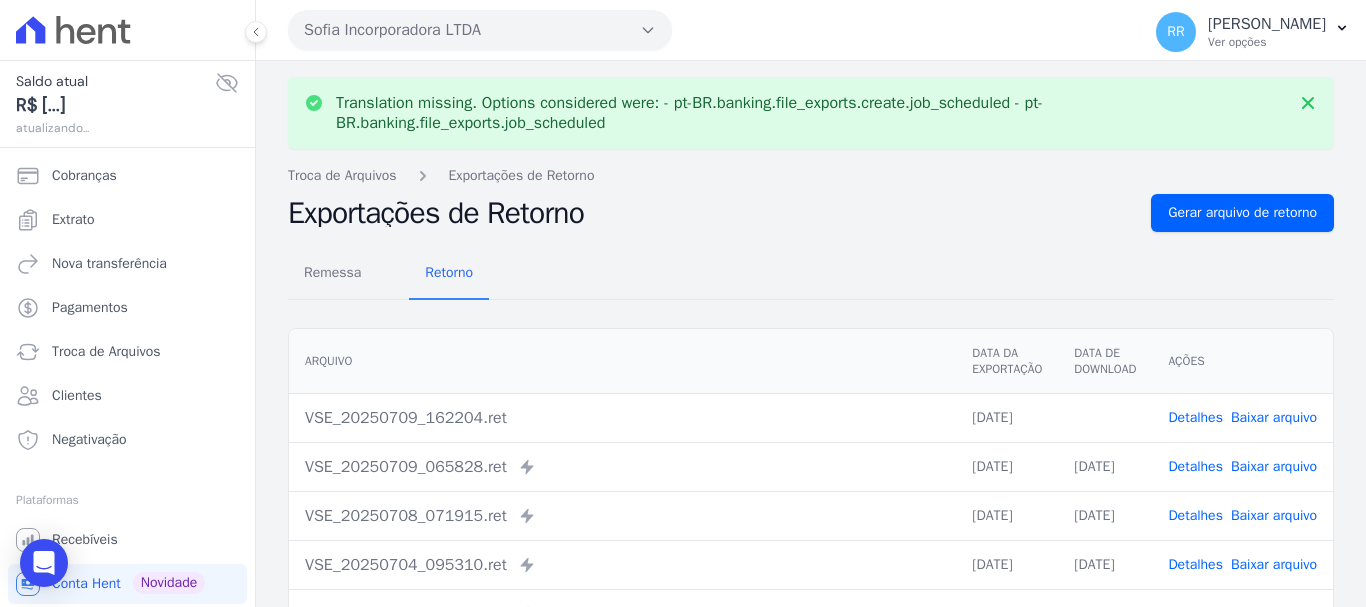 click on "Baixar arquivo" at bounding box center [1274, 417] 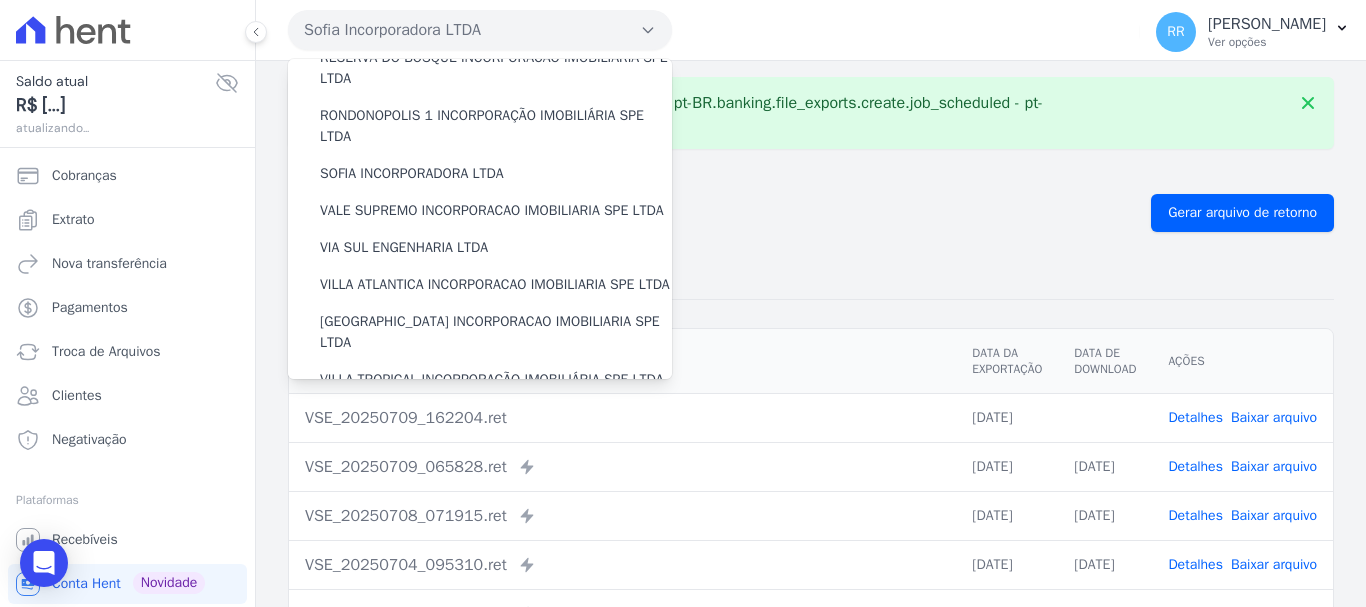 scroll, scrollTop: 800, scrollLeft: 0, axis: vertical 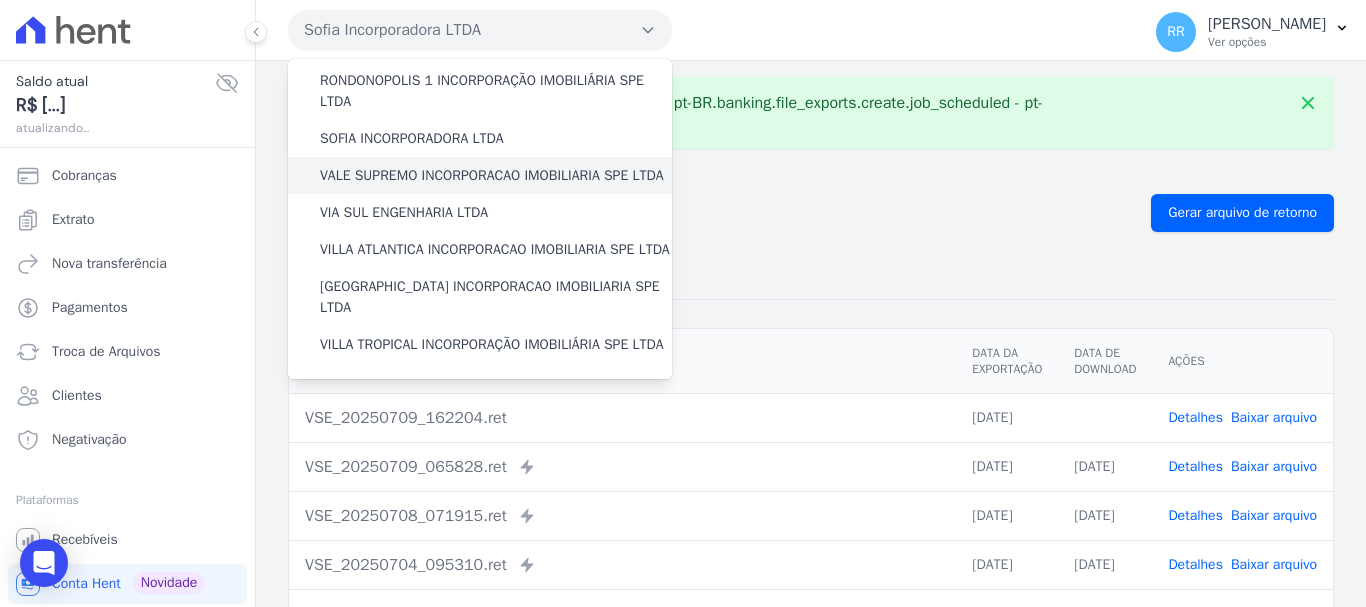 click on "VALE SUPREMO INCORPORACAO IMOBILIARIA SPE LTDA" at bounding box center [492, 175] 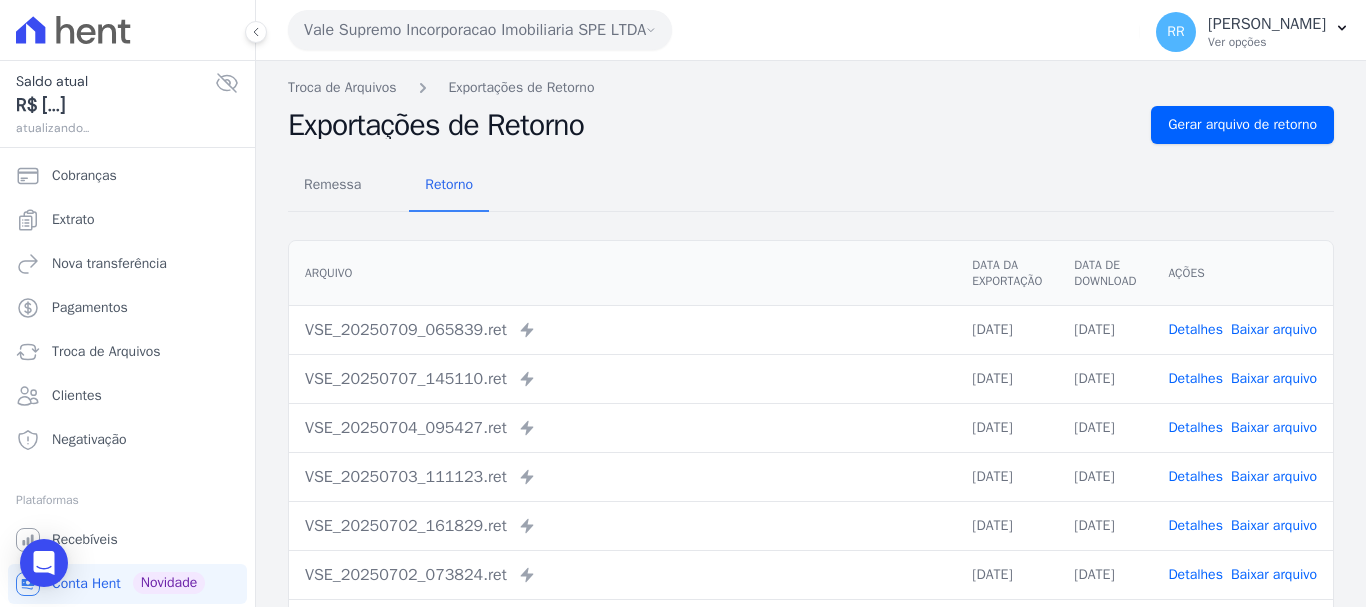 click on "Troca de Arquivos
Exportações de Retorno
Exportações de Retorno
Gerar arquivo de retorno
Remessa
Retorno
[GEOGRAPHIC_DATA]
Data da Exportação
Data de Download
Ações
VSE_20250709_065839.ret" at bounding box center [811, 472] 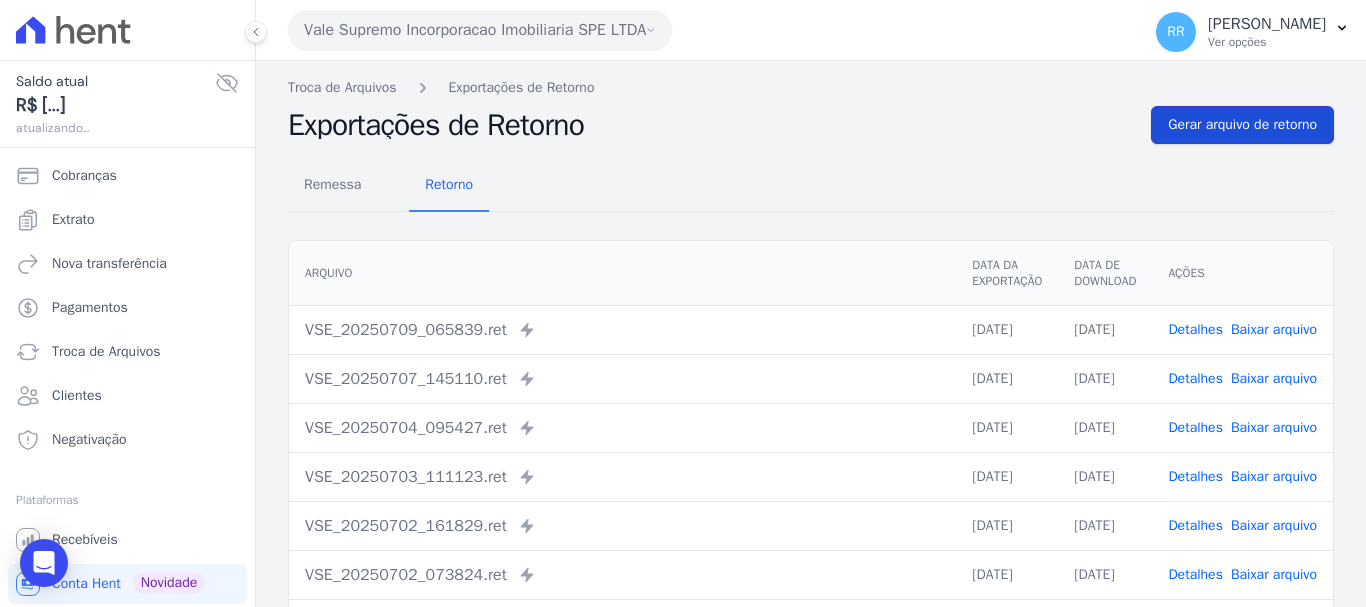 click on "Gerar arquivo de retorno" at bounding box center [1242, 125] 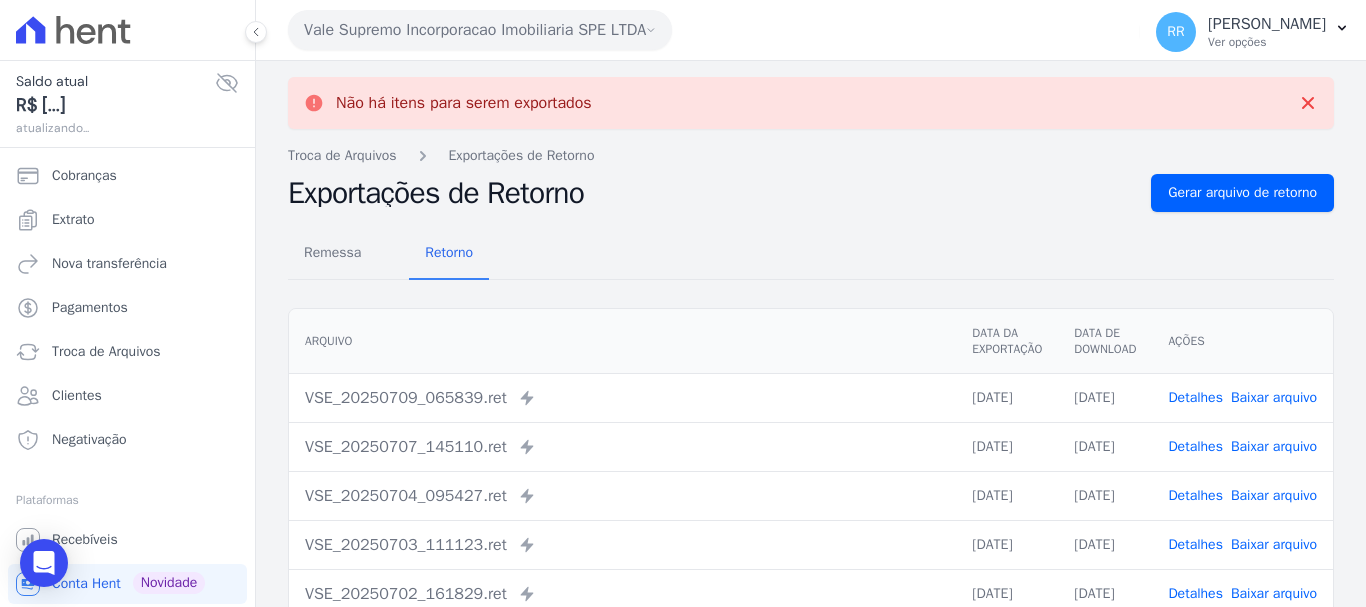 click on "Vale Supremo Incorporacao Imobiliaria SPE LTDA" at bounding box center [480, 30] 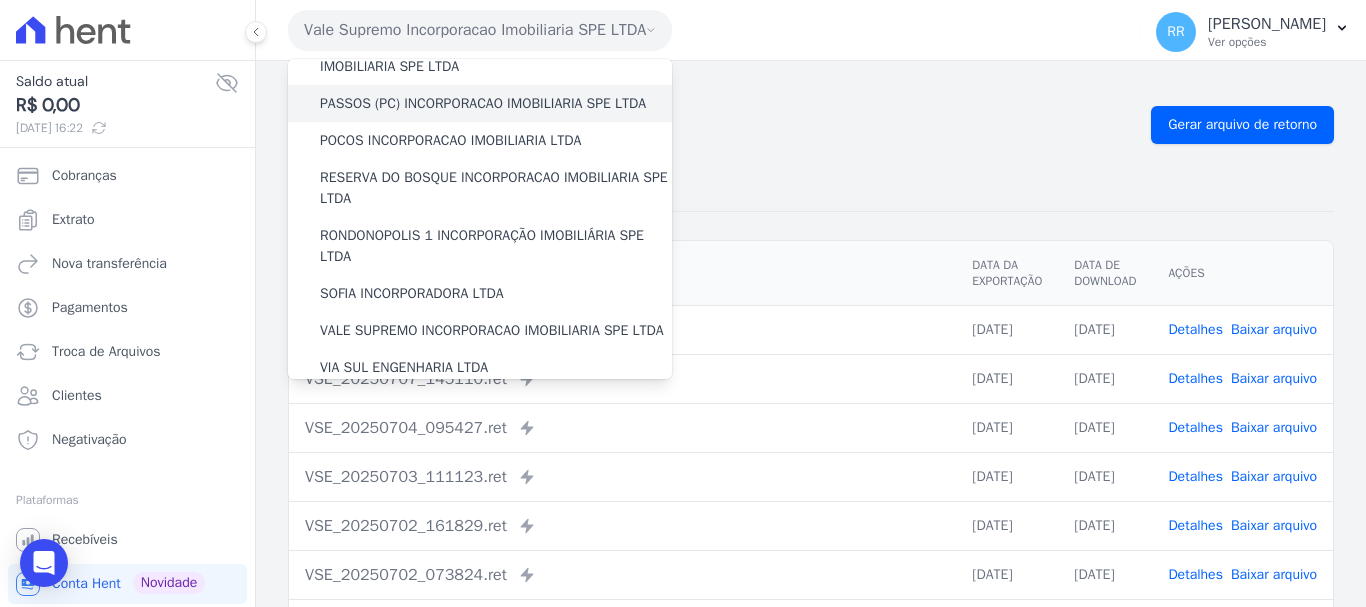 scroll, scrollTop: 800, scrollLeft: 0, axis: vertical 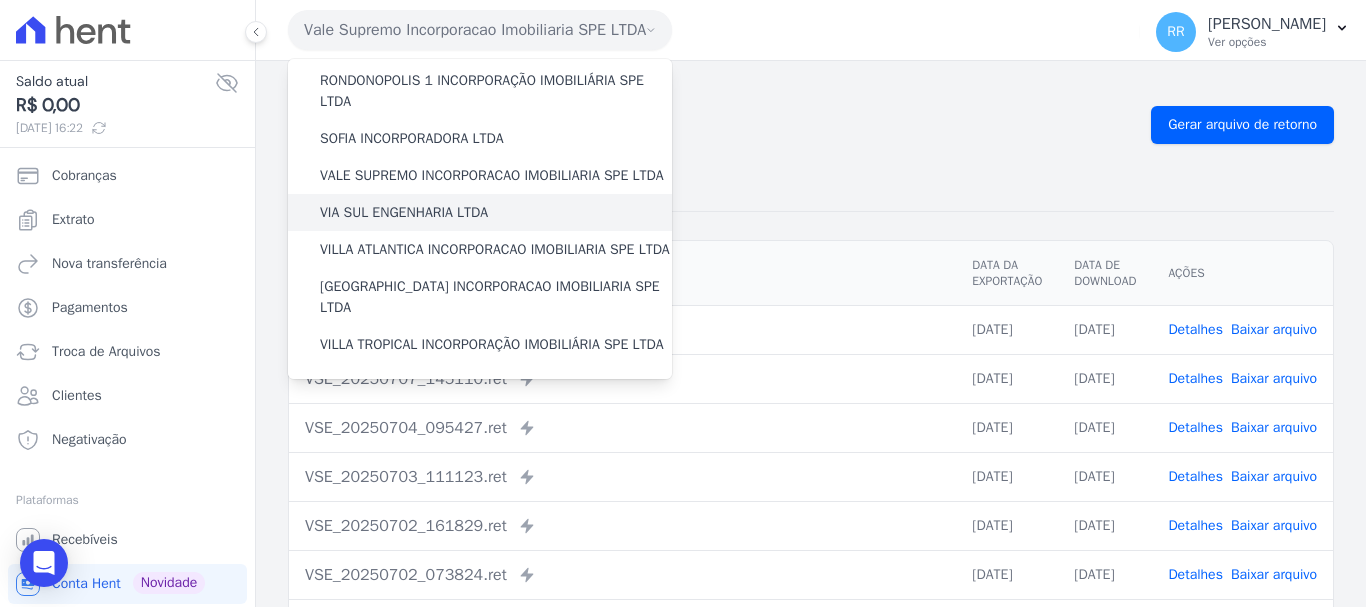 click on "VIA SUL ENGENHARIA LTDA" at bounding box center (404, 212) 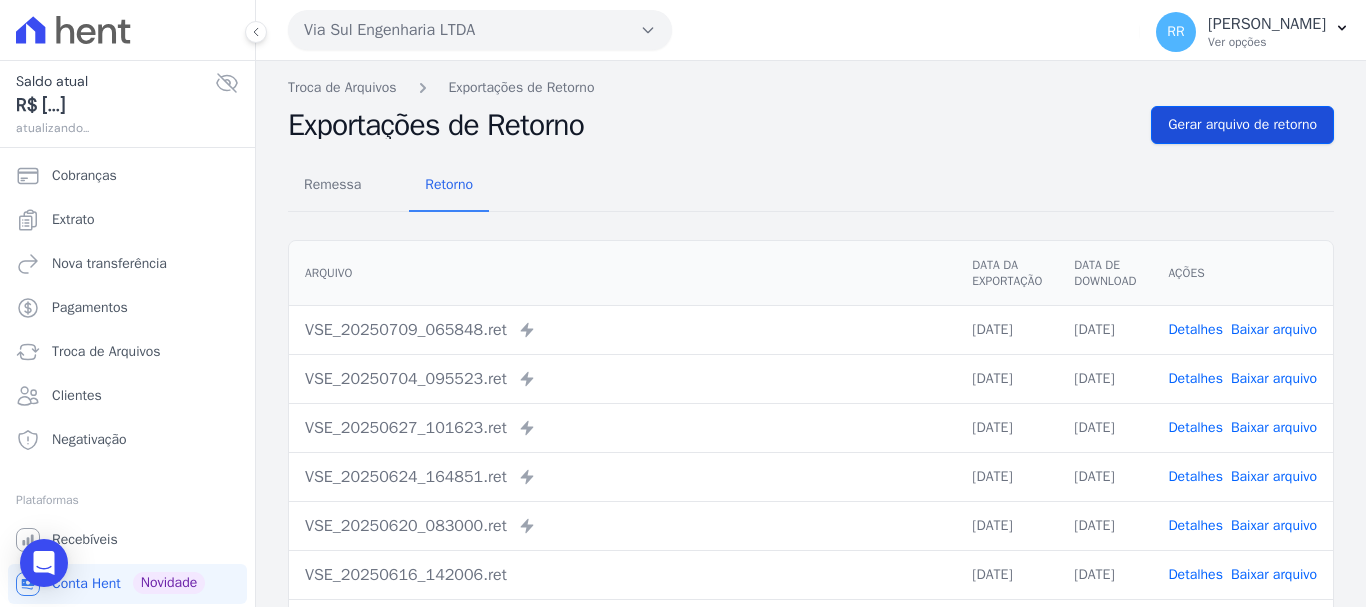 drag, startPoint x: 1267, startPoint y: 105, endPoint x: 1257, endPoint y: 106, distance: 10.049875 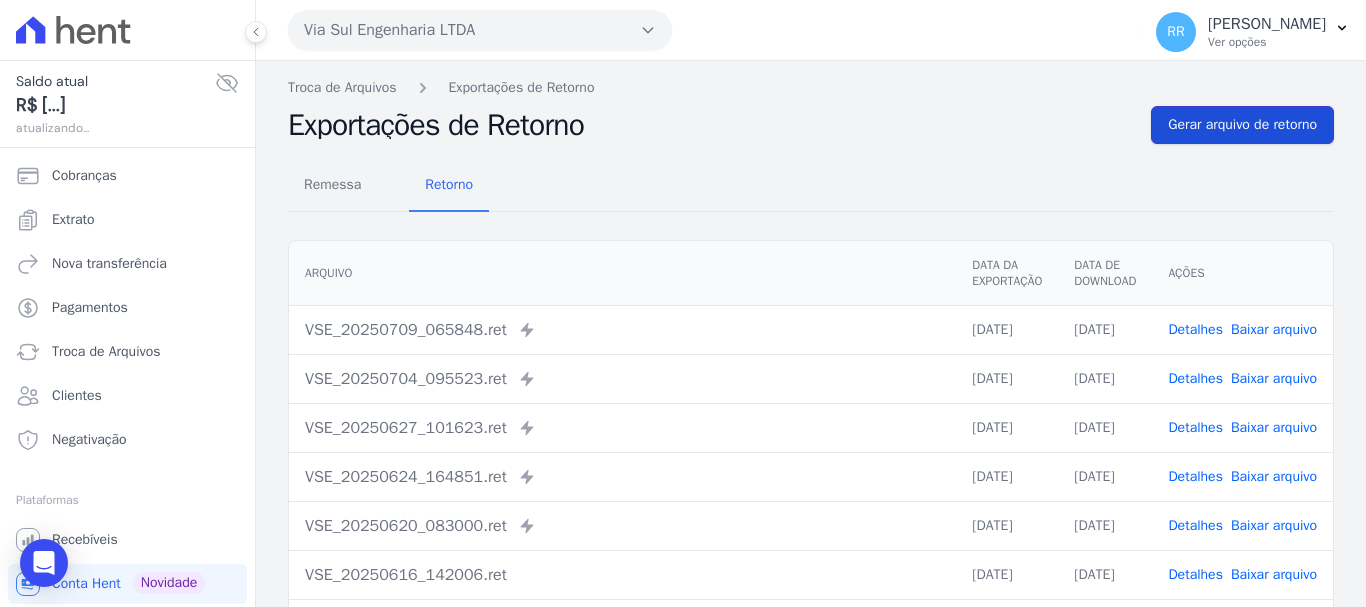 click on "Gerar arquivo de retorno" at bounding box center (1242, 125) 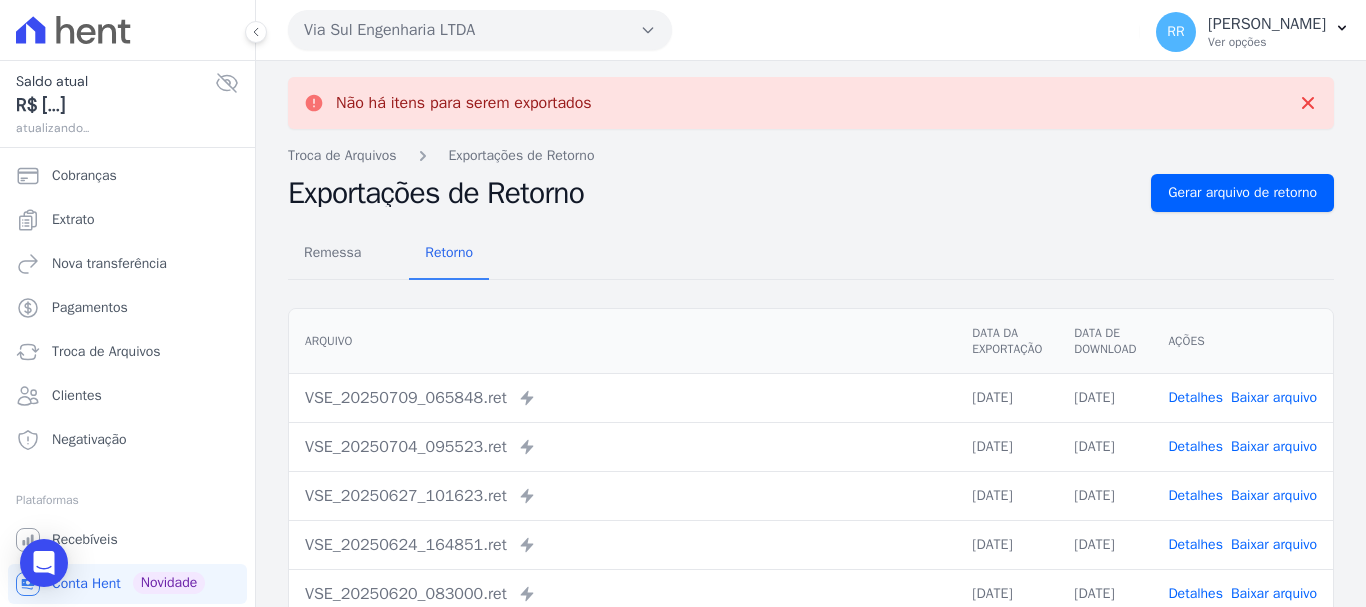 click on "Via Sul Engenharia LTDA" at bounding box center [480, 30] 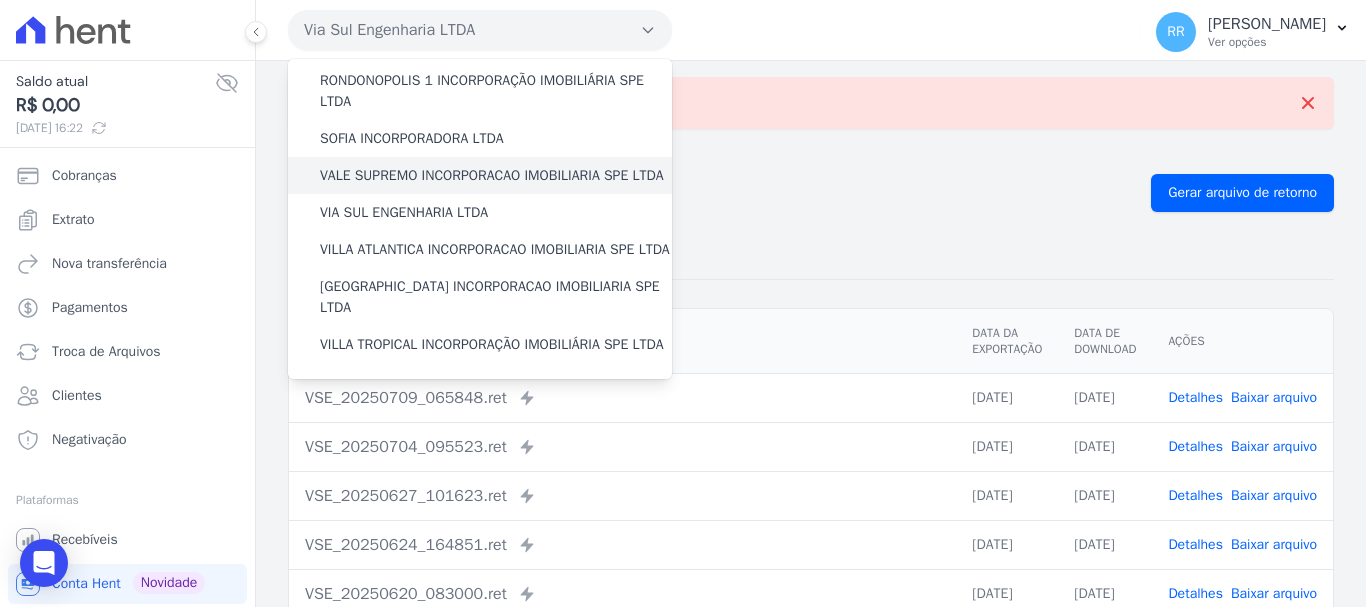 scroll, scrollTop: 873, scrollLeft: 0, axis: vertical 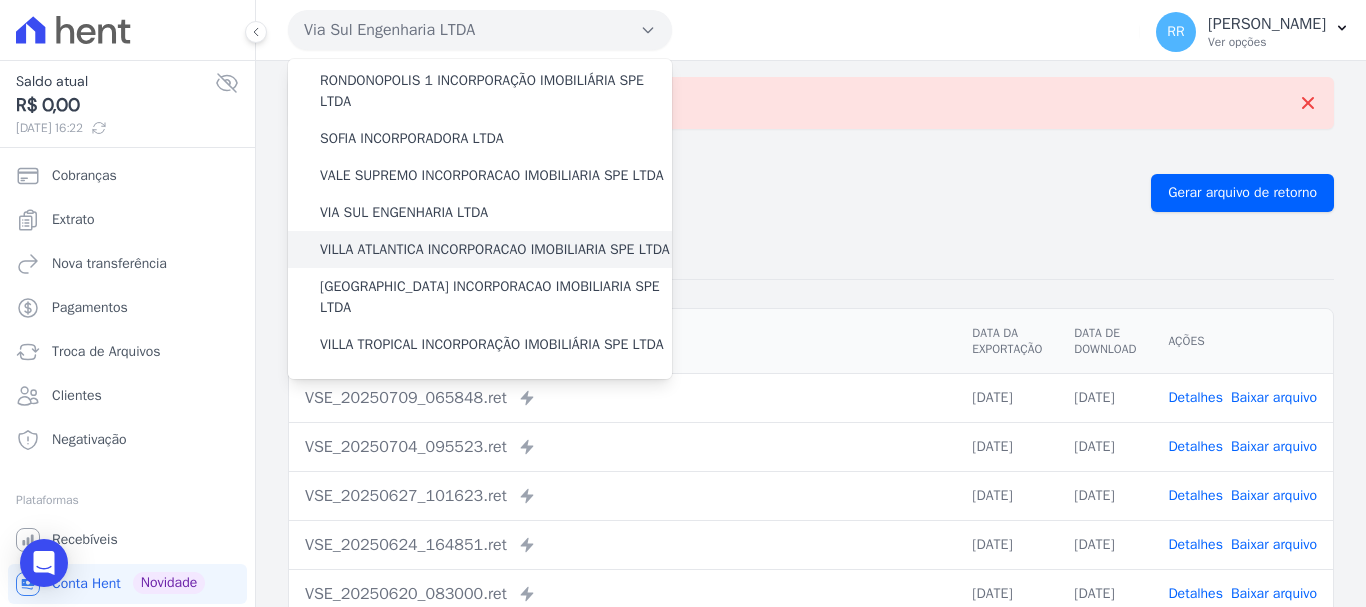 click on "VILLA ATLANTICA INCORPORACAO IMOBILIARIA SPE LTDA" at bounding box center (495, 249) 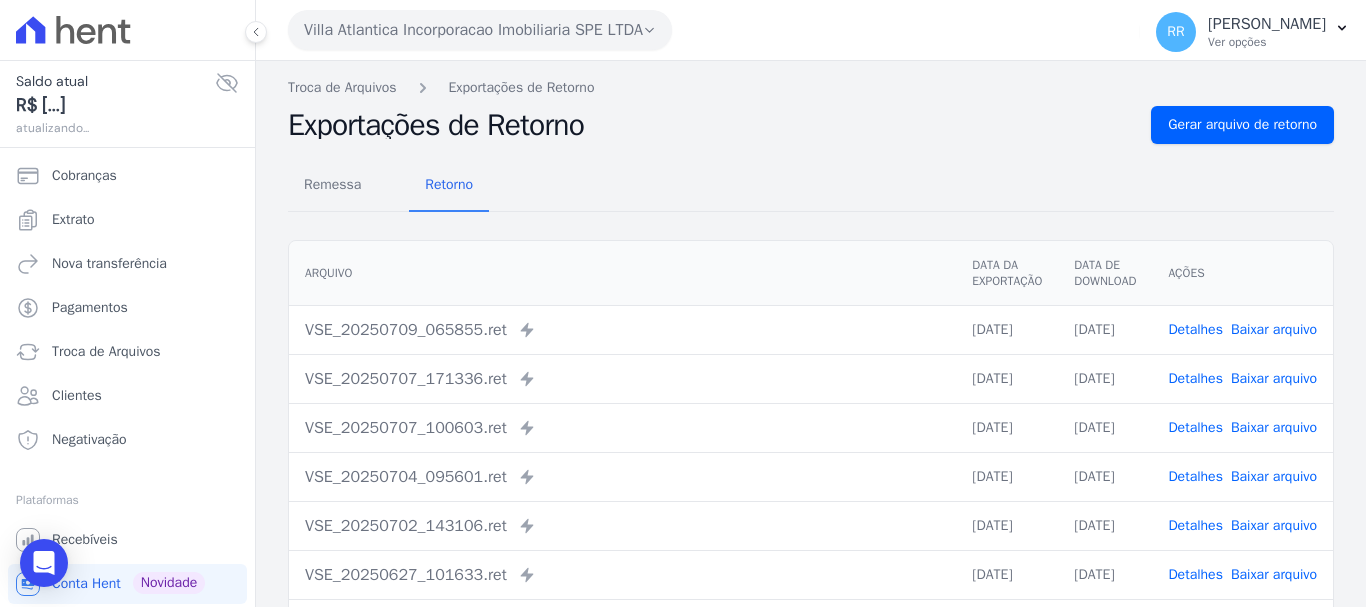 click on "Remessa
Retorno
[GEOGRAPHIC_DATA]
Data da Exportação
Data de Download
Ações
VSE_20250709_065855.ret
Enviado para Nexxera em: [DATE] 06:58
09/07/2025
[DATE]
Detalhes" at bounding box center (811, 505) 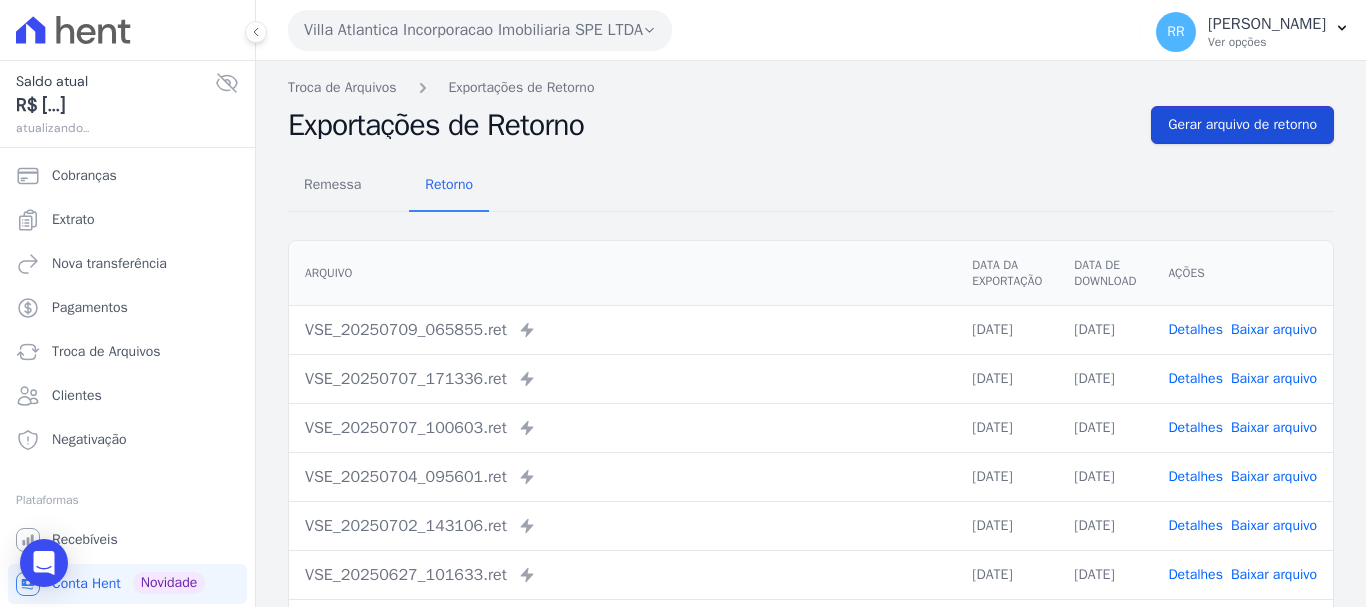click on "Gerar arquivo de retorno" at bounding box center [1242, 125] 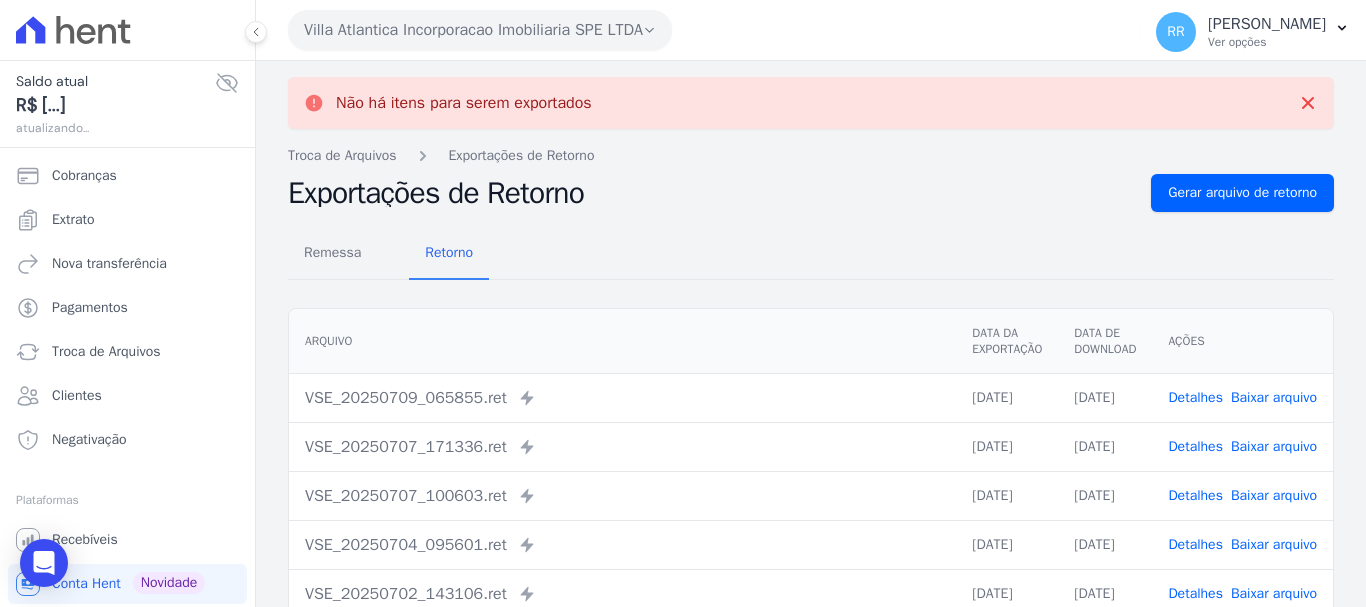 drag, startPoint x: 407, startPoint y: 33, endPoint x: 418, endPoint y: 53, distance: 22.825424 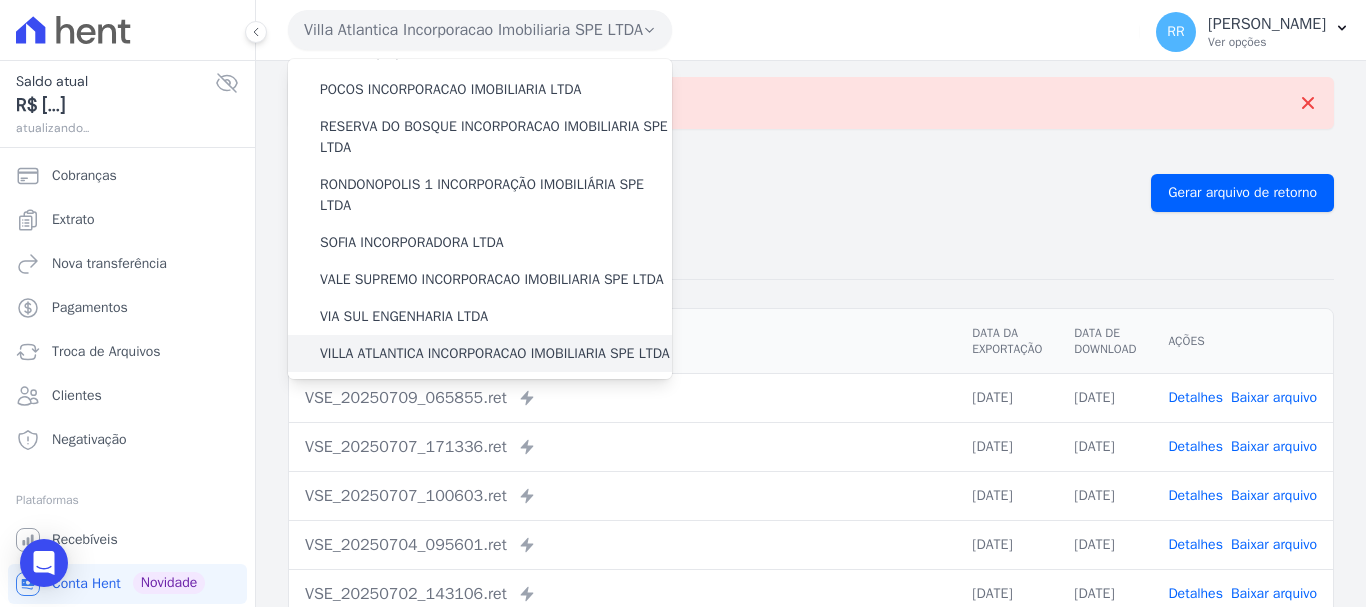 scroll, scrollTop: 873, scrollLeft: 0, axis: vertical 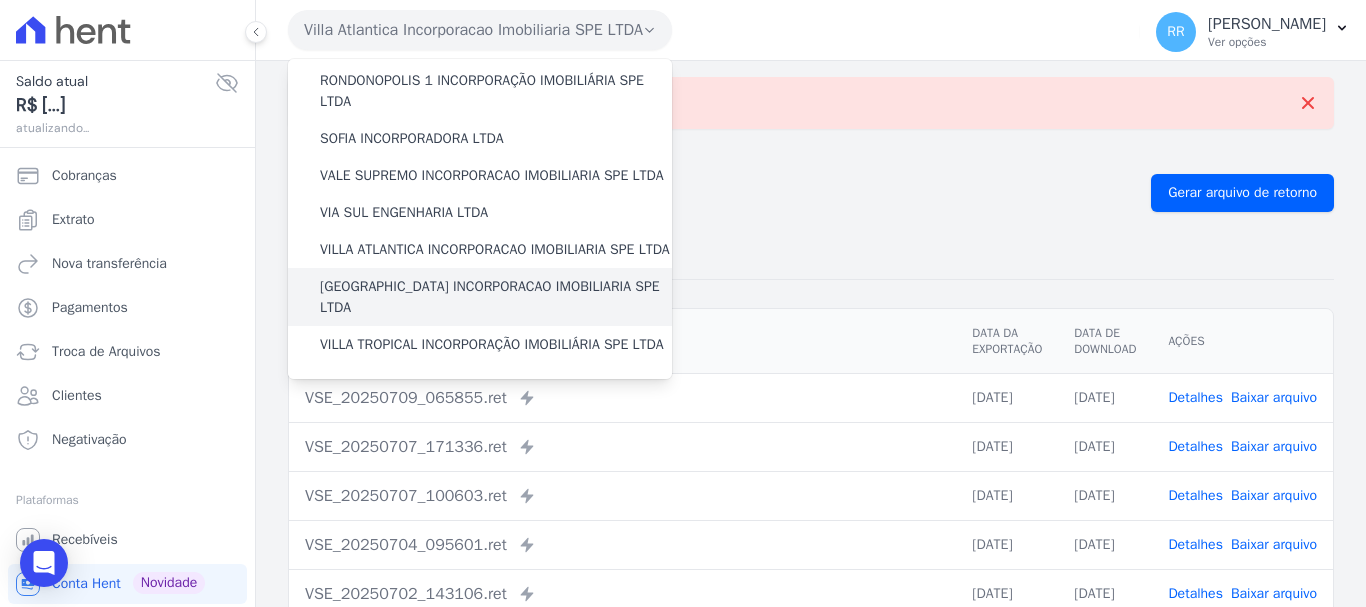 click on "[GEOGRAPHIC_DATA] INCORPORACAO IMOBILIARIA SPE LTDA" at bounding box center (496, 297) 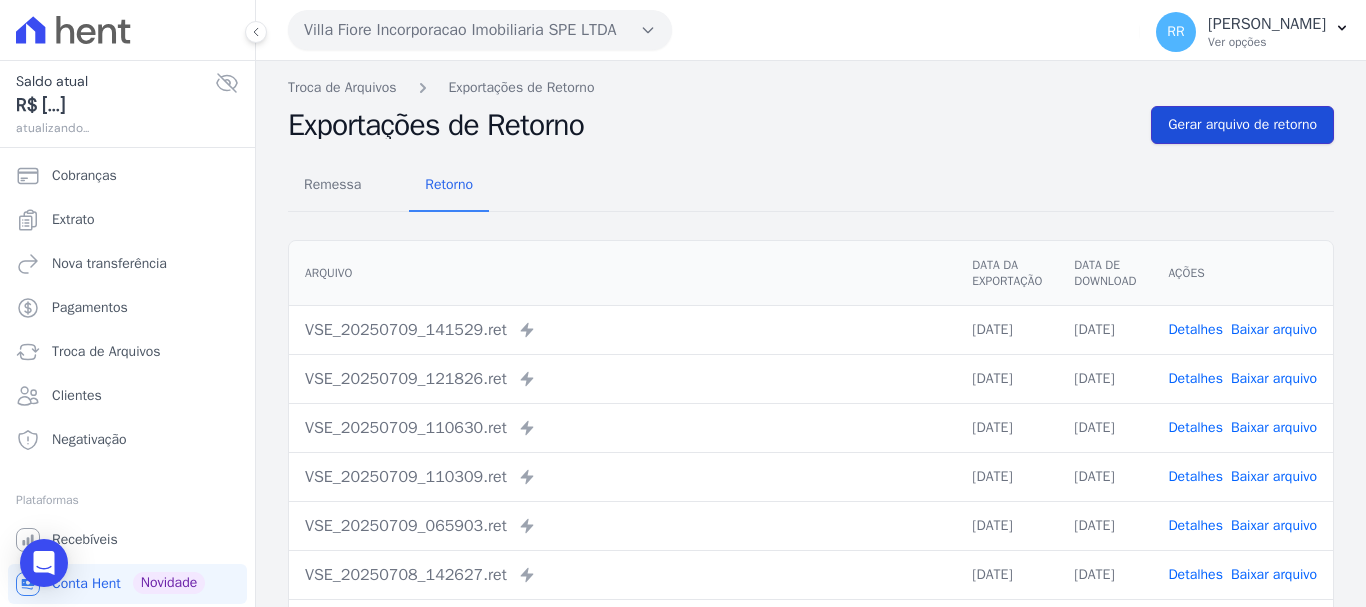 click on "Gerar arquivo de retorno" at bounding box center [1242, 125] 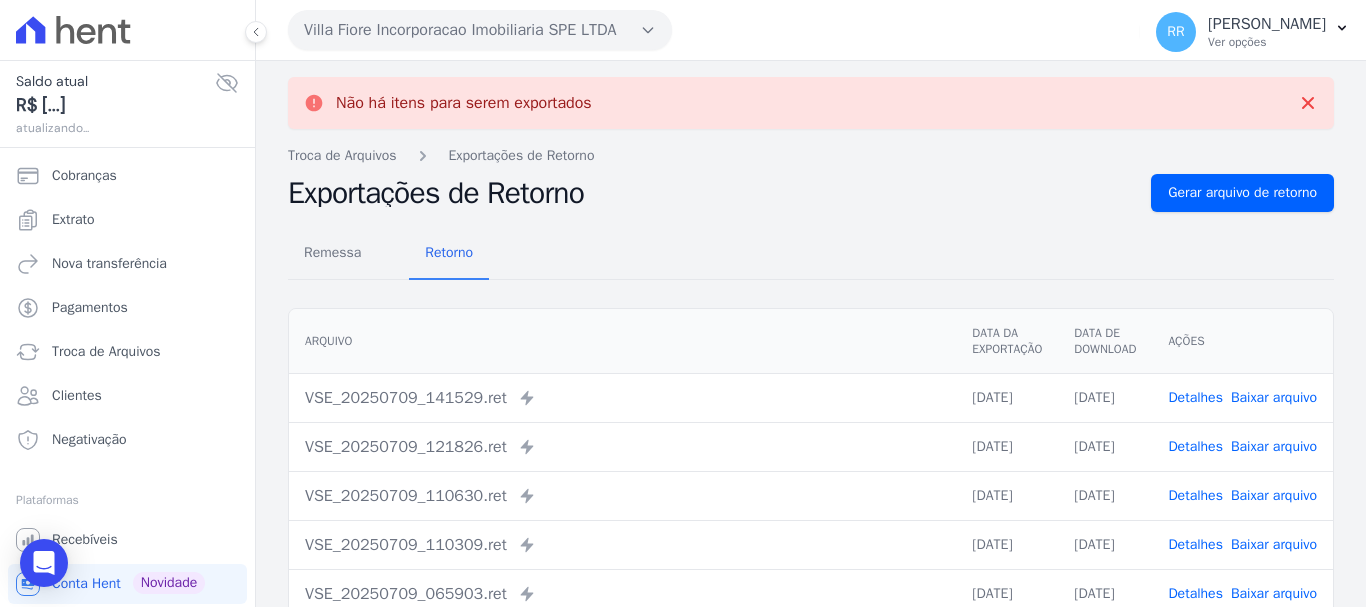 click on "Villa Fiore Incorporacao Imobiliaria SPE LTDA" at bounding box center (480, 30) 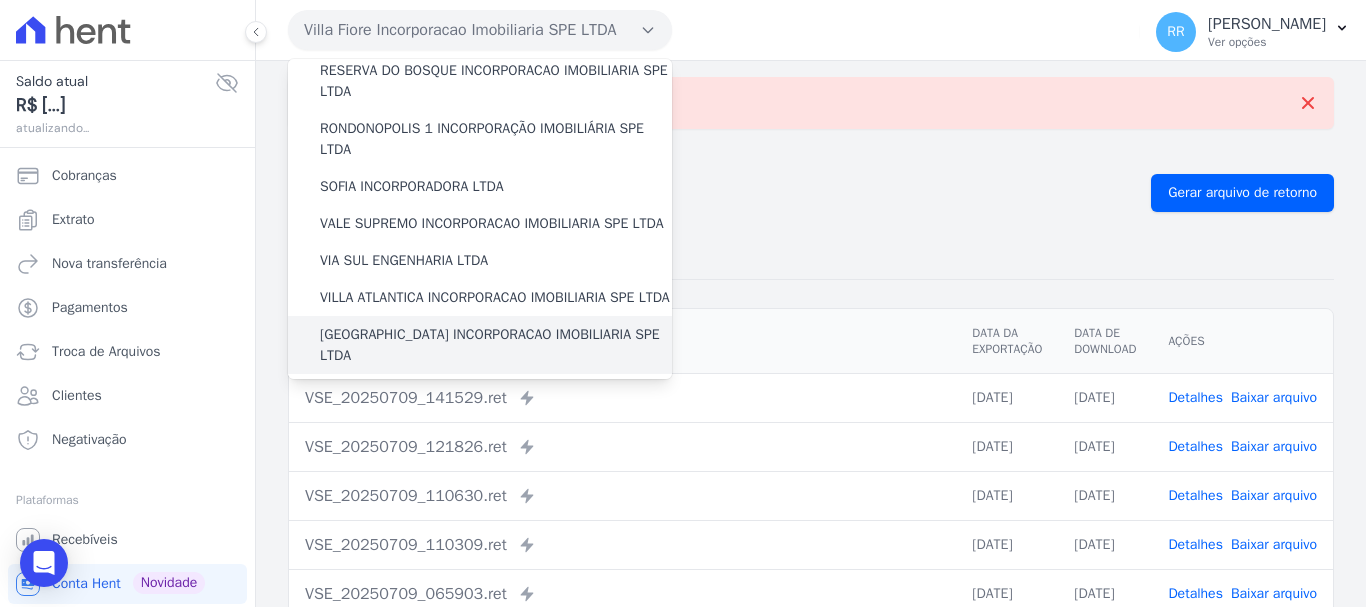 scroll, scrollTop: 873, scrollLeft: 0, axis: vertical 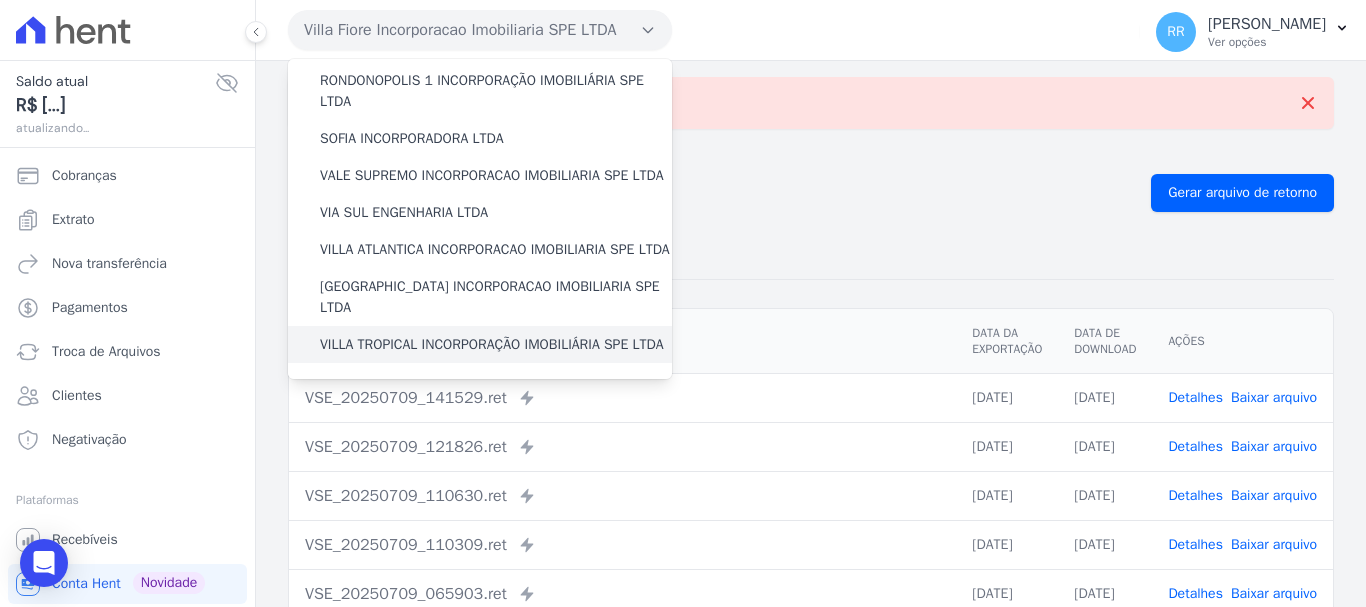 click on "VILLA TROPICAL INCORPORAÇÃO IMOBILIÁRIA SPE LTDA" at bounding box center [492, 344] 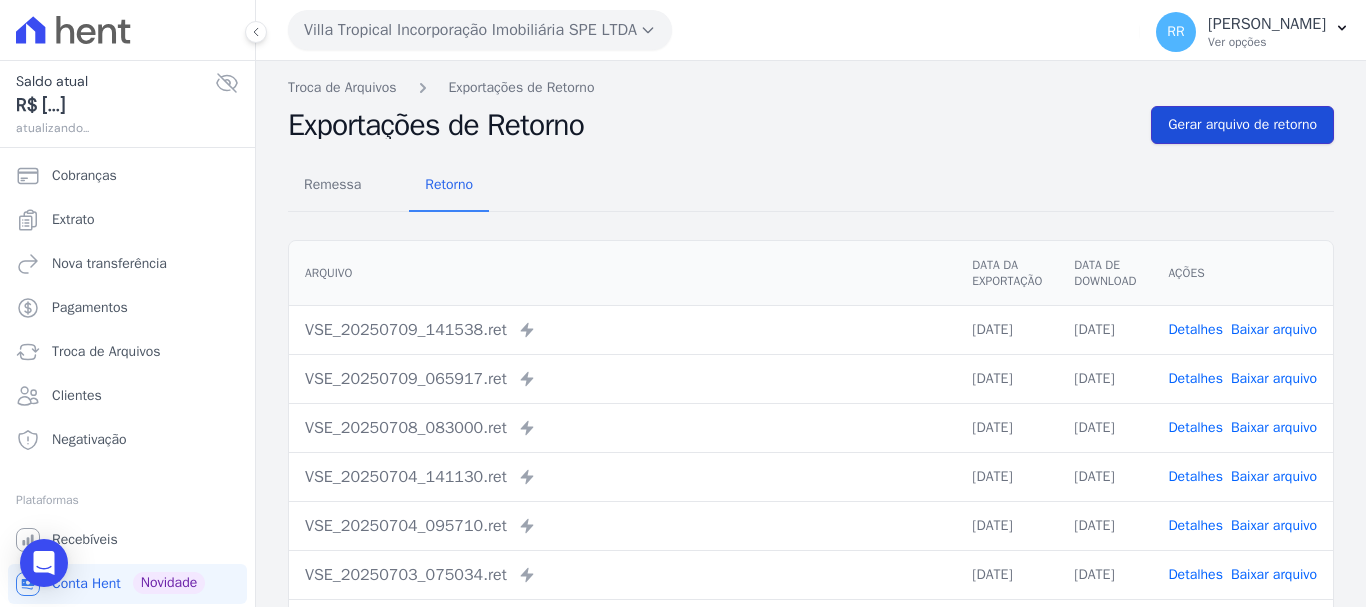 click on "Gerar arquivo de retorno" at bounding box center [1242, 125] 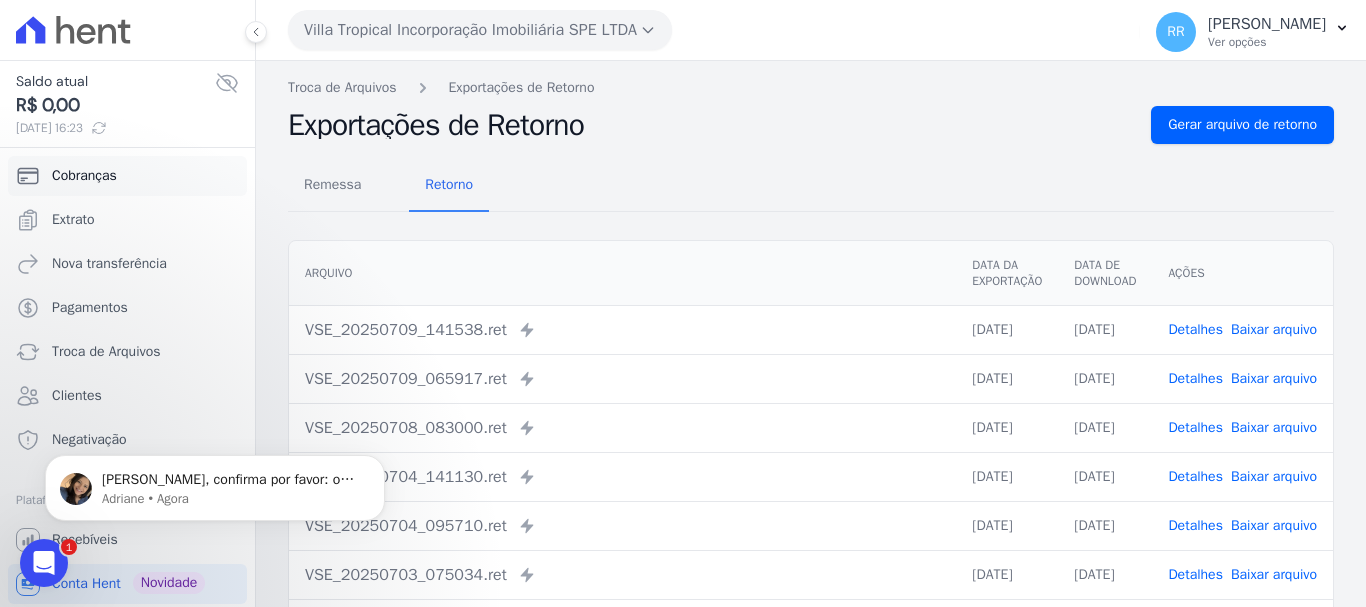 scroll, scrollTop: 0, scrollLeft: 0, axis: both 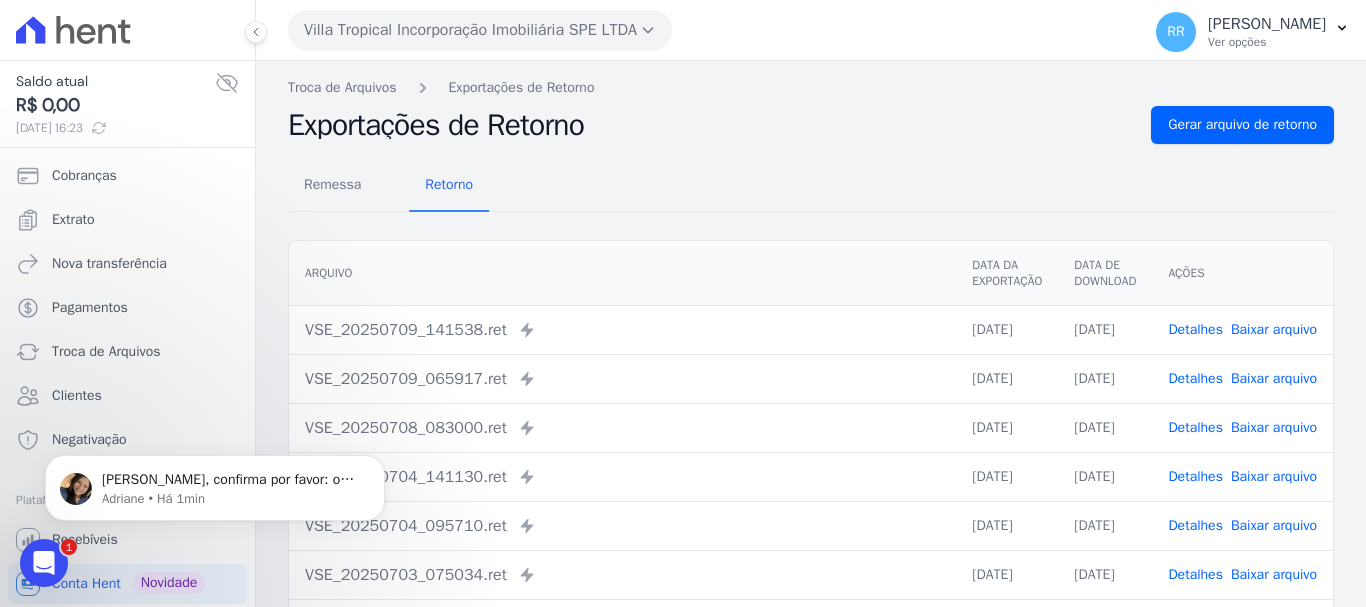 click 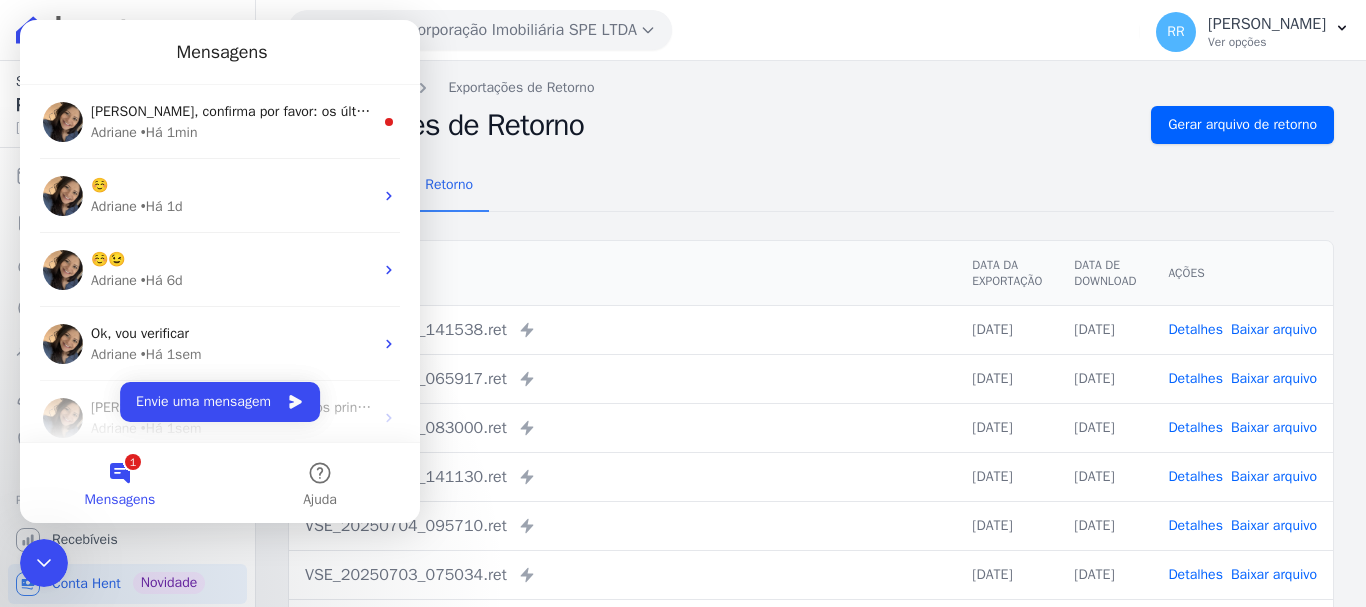 scroll, scrollTop: 0, scrollLeft: 0, axis: both 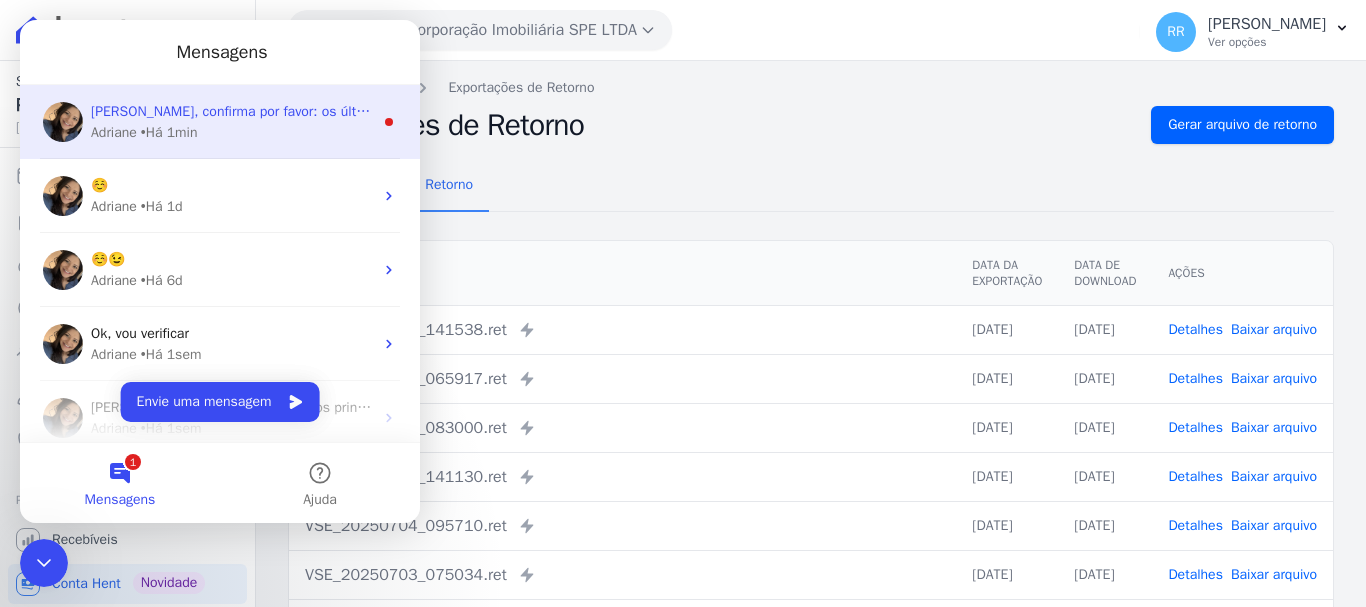 click on "[PERSON_NAME], confirma por favor: os últimos arquivos do Ananindeua e Altos dos Maguaris? Adriane •  Há 1min" at bounding box center (220, 122) 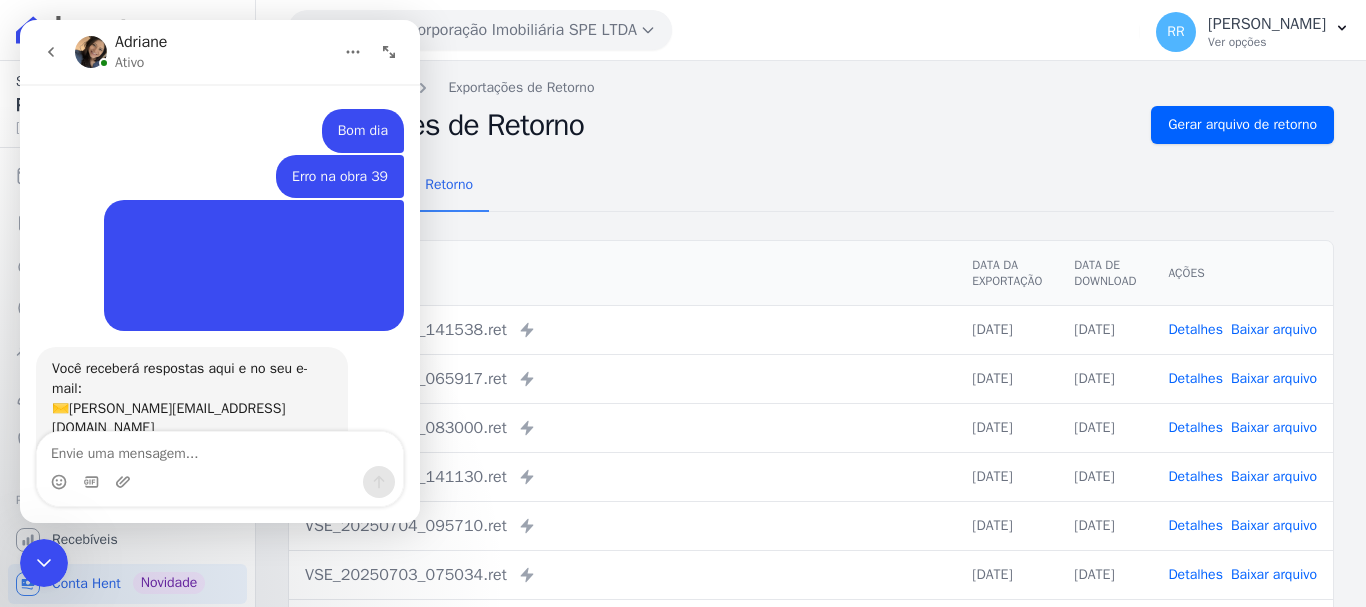 scroll, scrollTop: 3, scrollLeft: 0, axis: vertical 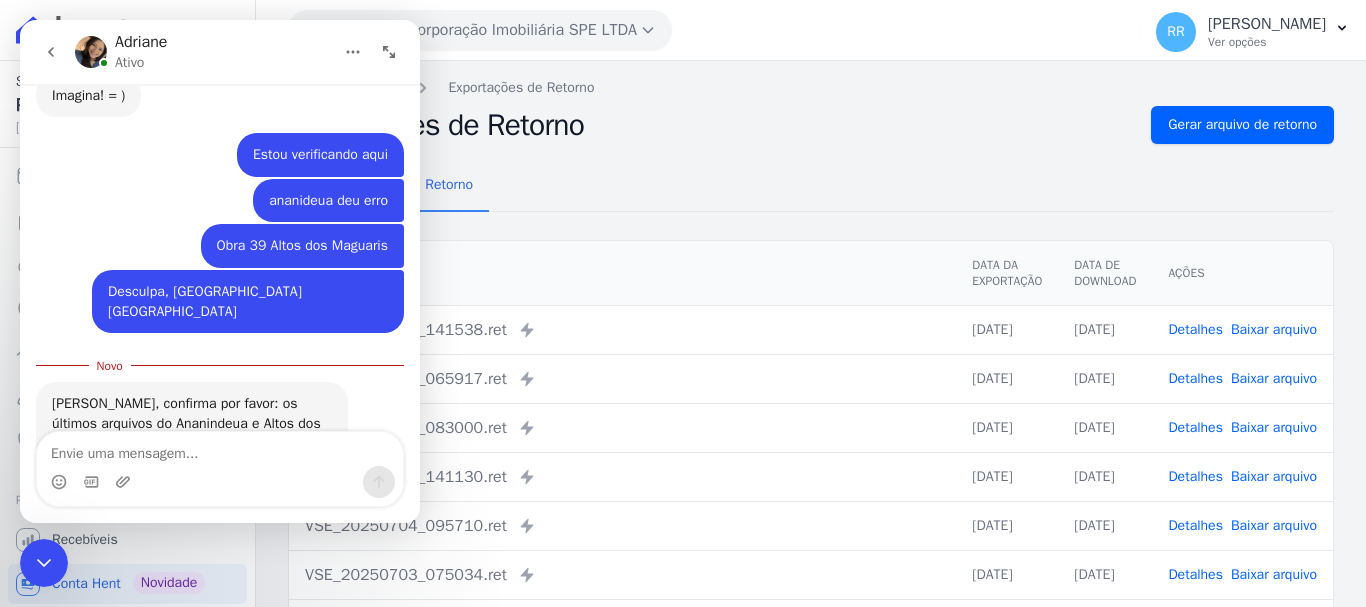 click at bounding box center [220, 449] 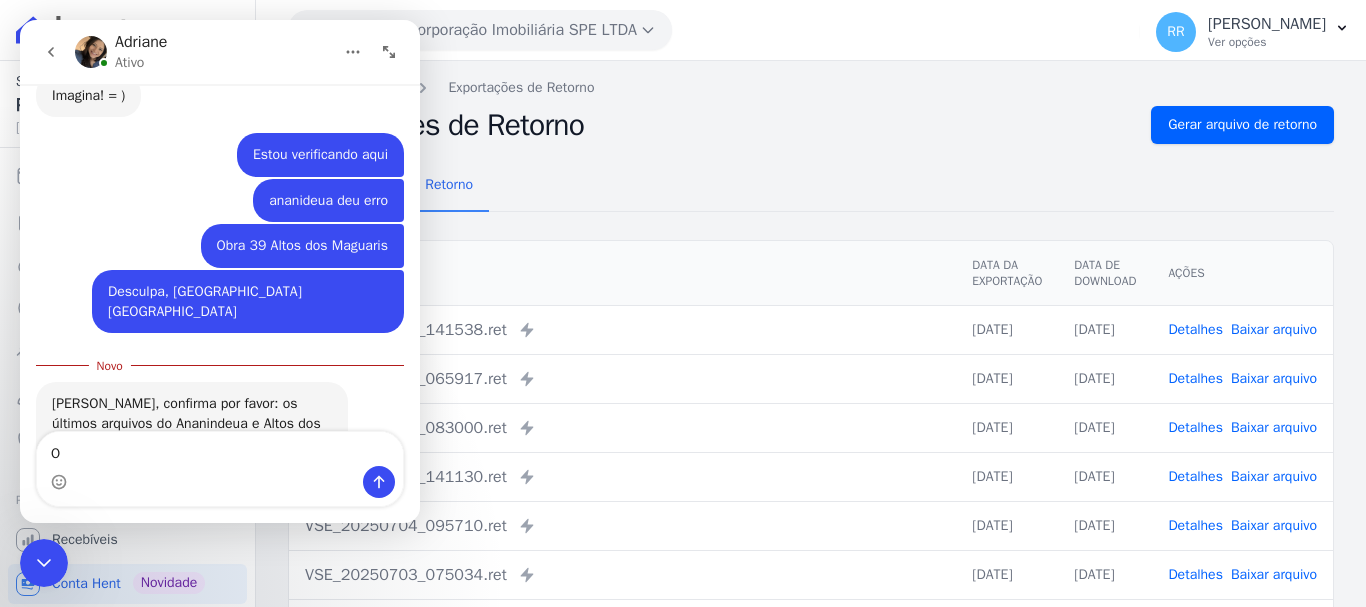 type on "Ok" 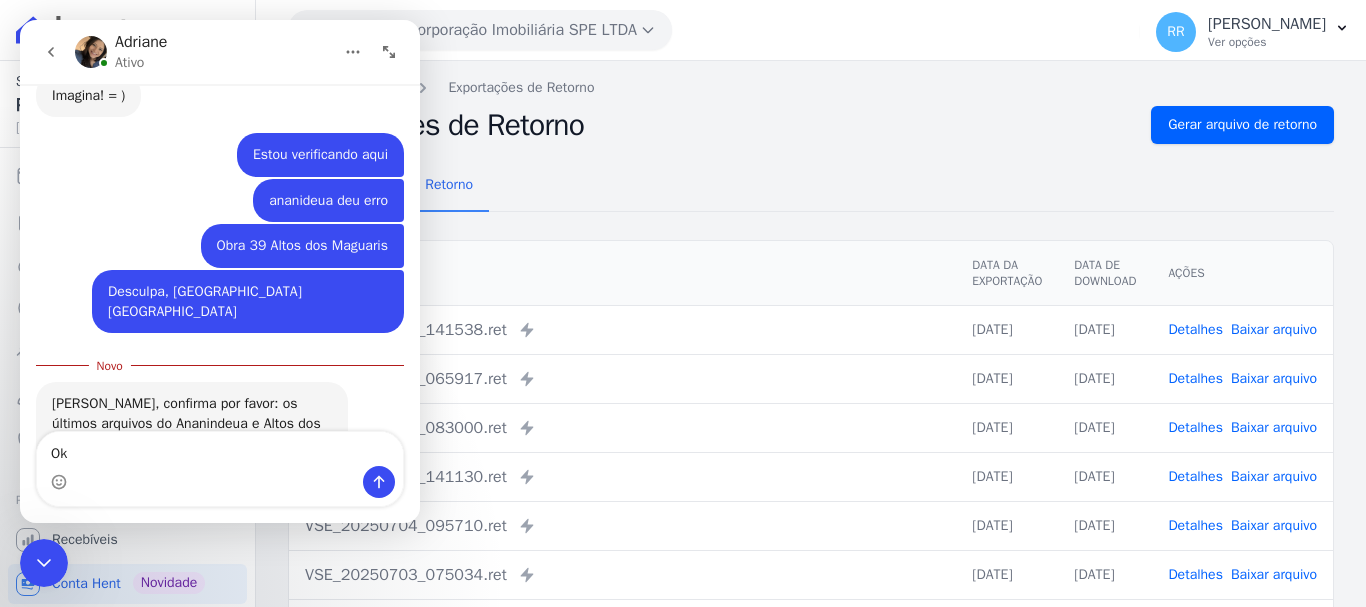 type 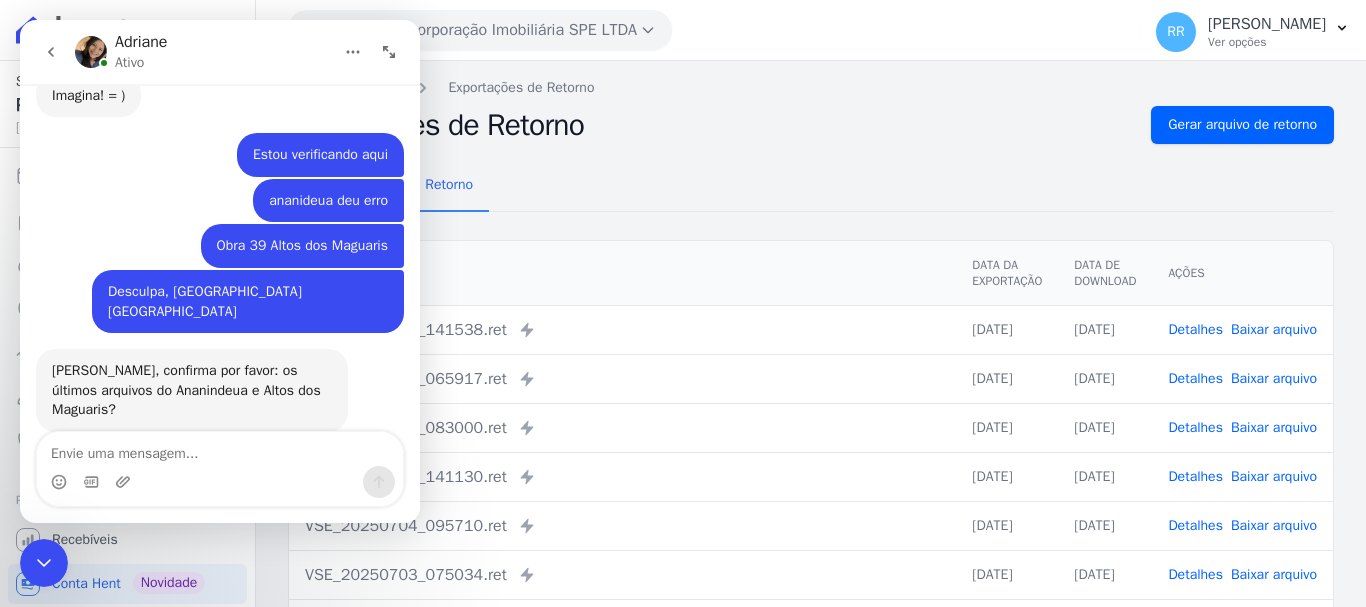scroll, scrollTop: 1632, scrollLeft: 0, axis: vertical 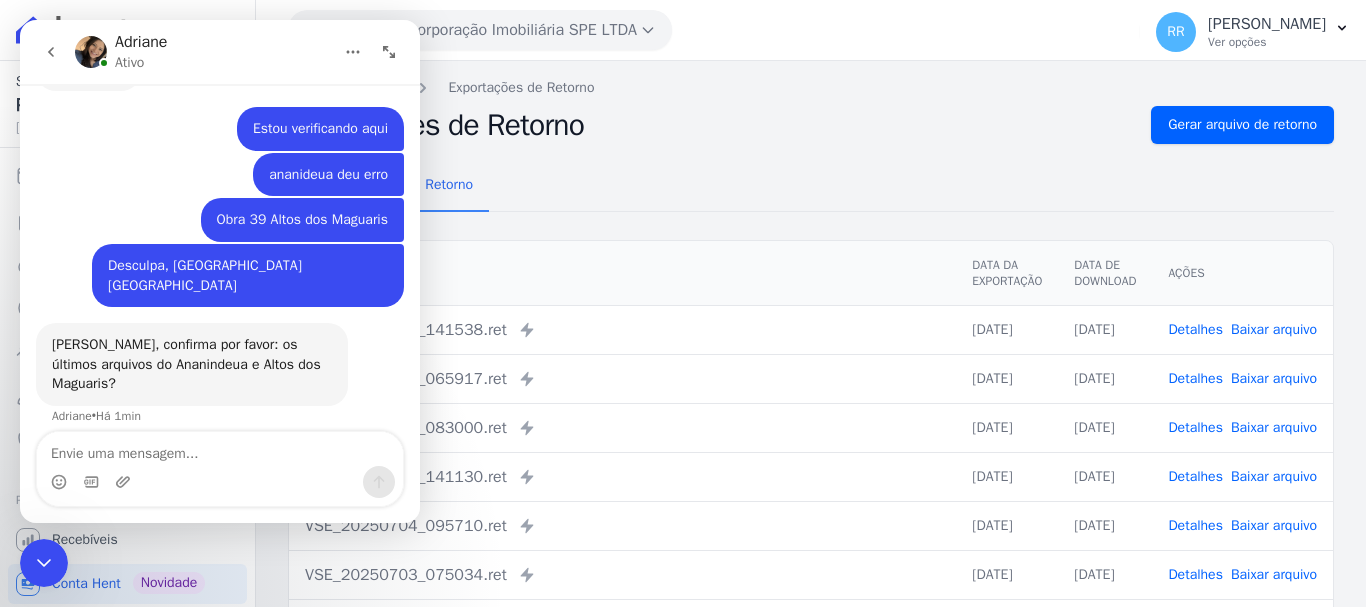 click on "Exportações de Retorno
Gerar arquivo de retorno" at bounding box center (811, 125) 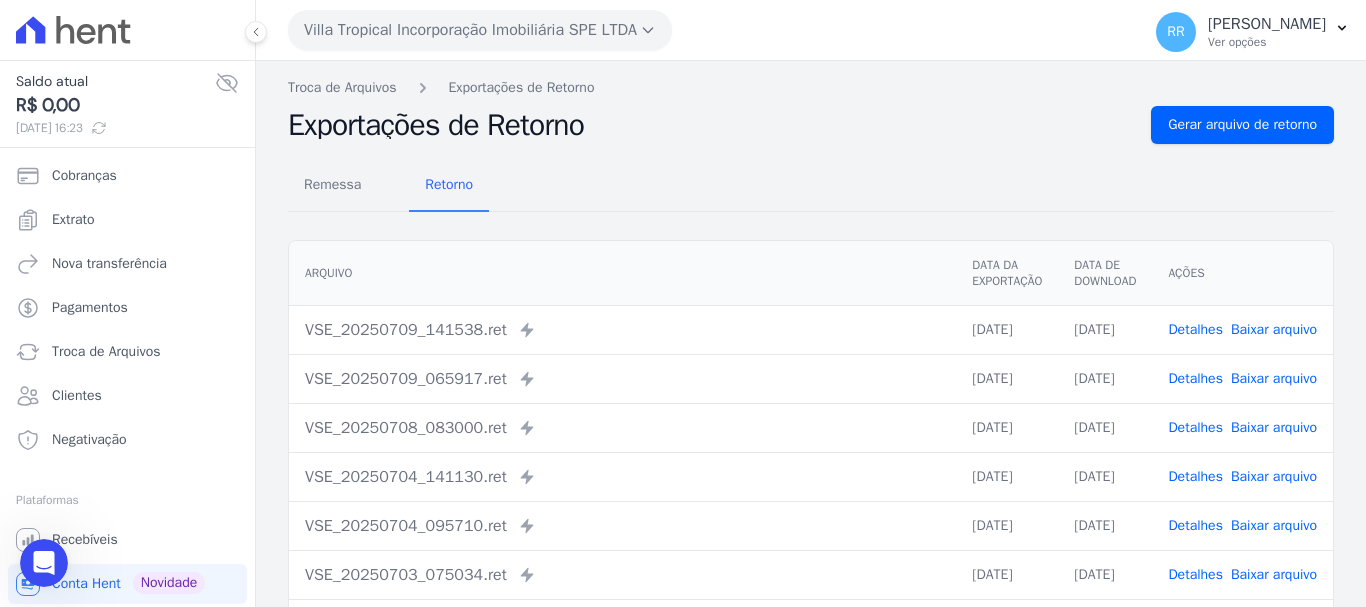 scroll, scrollTop: 0, scrollLeft: 0, axis: both 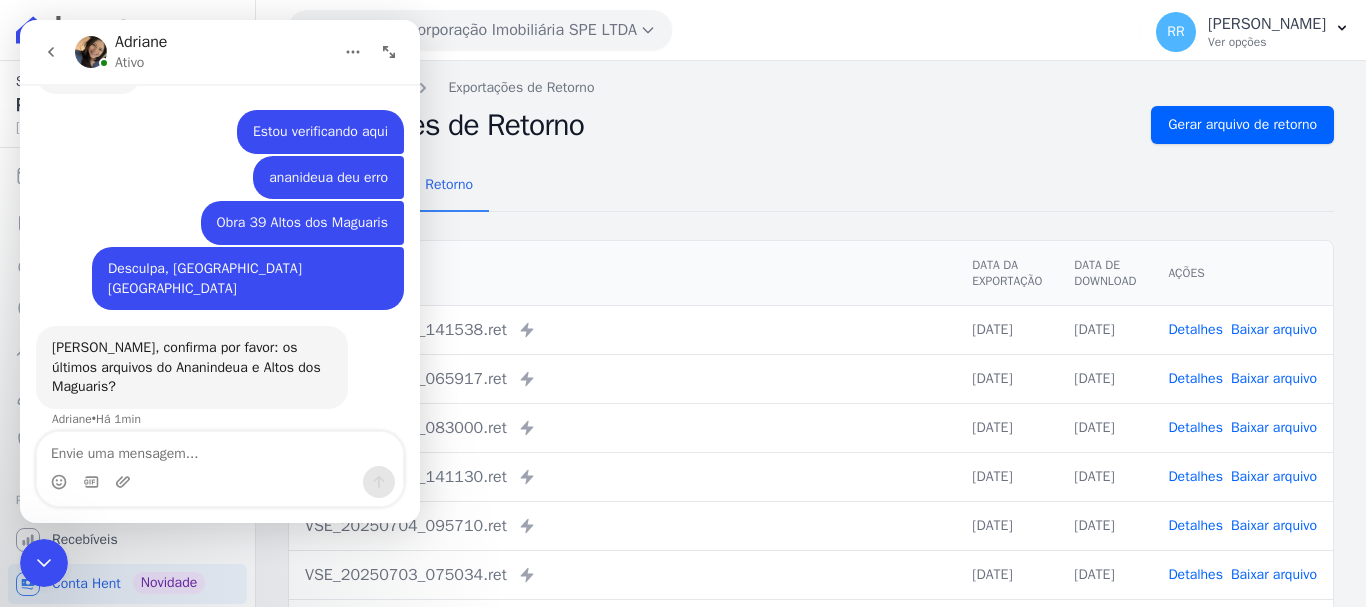 click at bounding box center (220, 449) 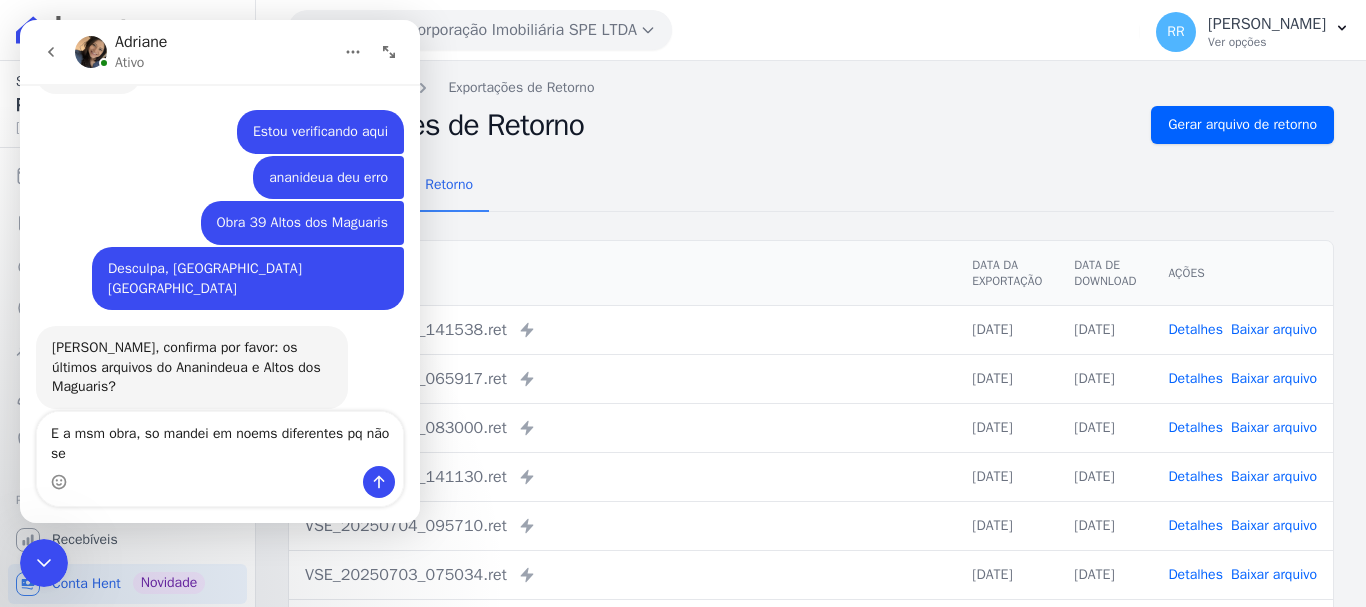 scroll, scrollTop: 1652, scrollLeft: 0, axis: vertical 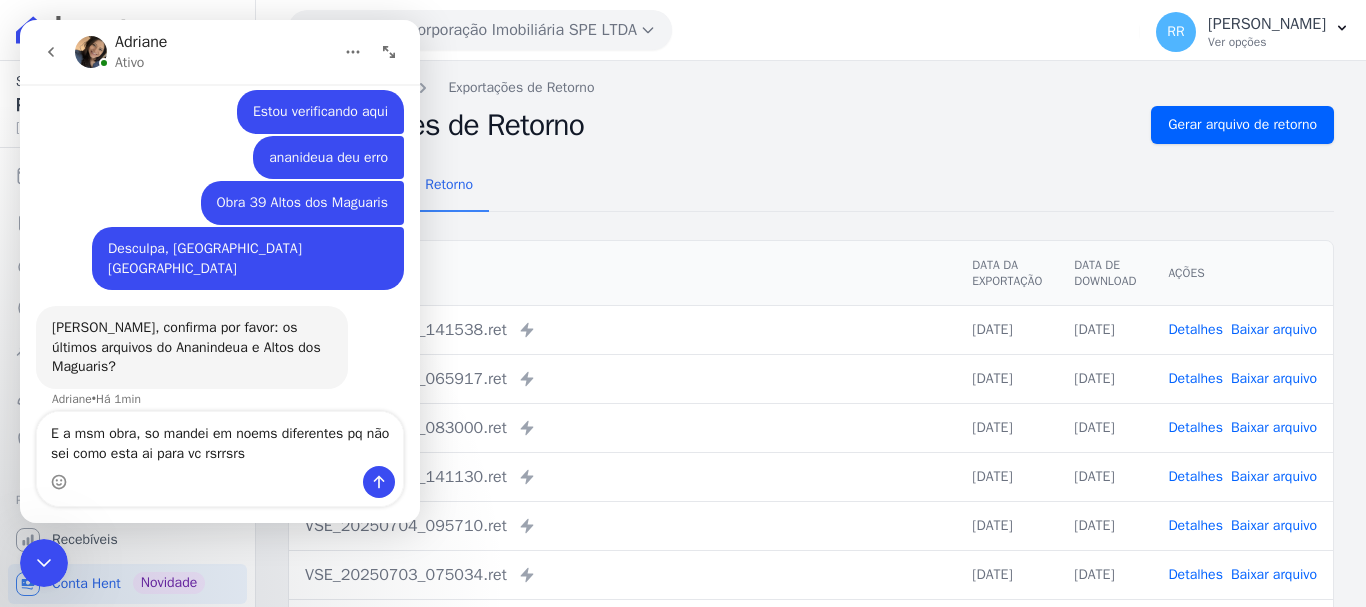 click on "E a msm obra, so mandei em noems diferentes pq não sei como esta ai para vc rsrrsrs" at bounding box center (220, 439) 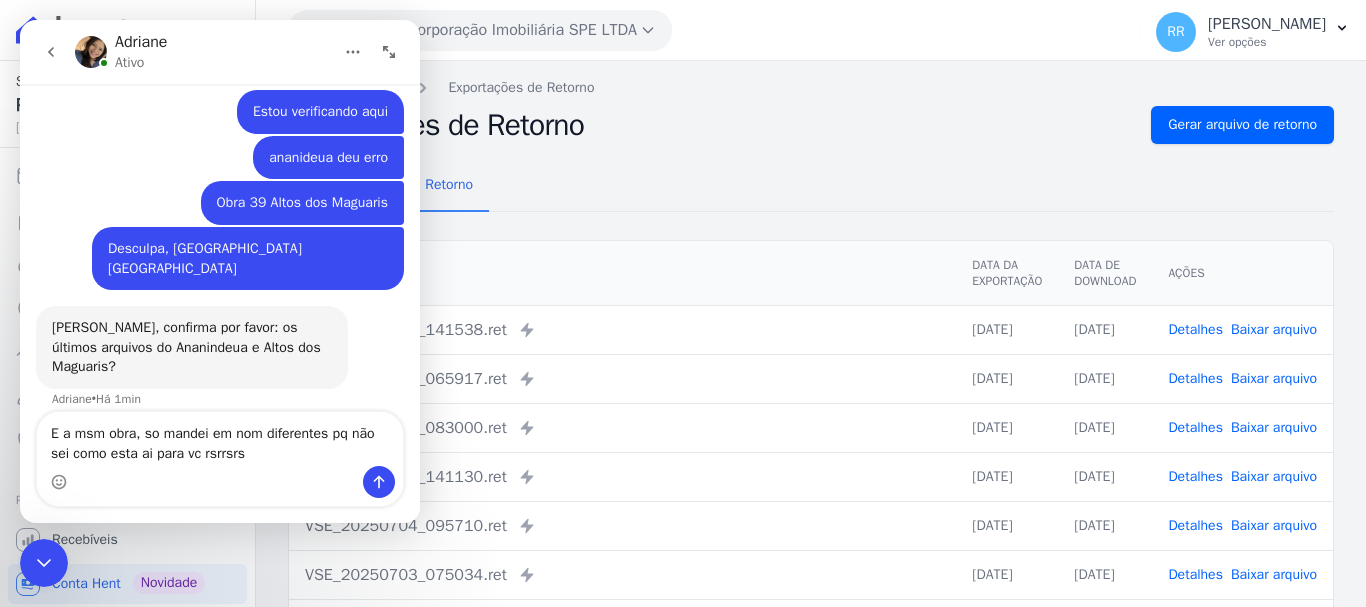 type on "E a msm obra, so mandei em nome diferentes pq não sei como esta ai para vc rsrrsrs" 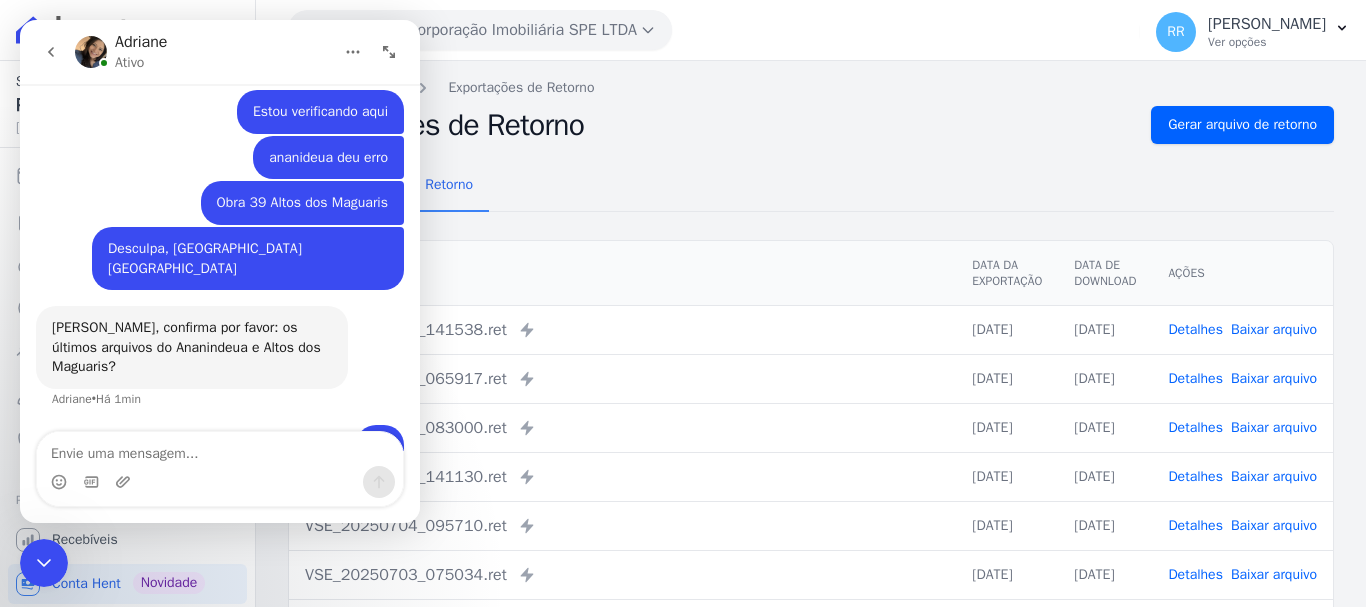 scroll, scrollTop: 1717, scrollLeft: 0, axis: vertical 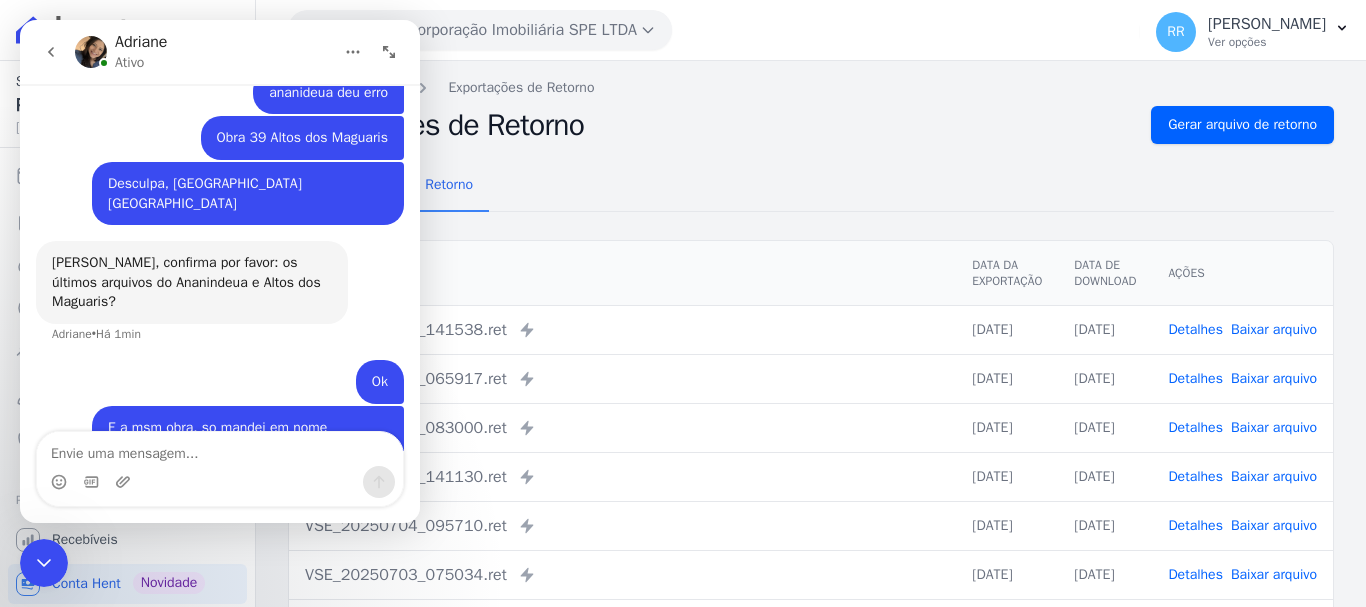 click on "E a msm obra, so mandei em nome diferentes pq não sei como esta ai para vc rsrrsrs" at bounding box center (248, 447) 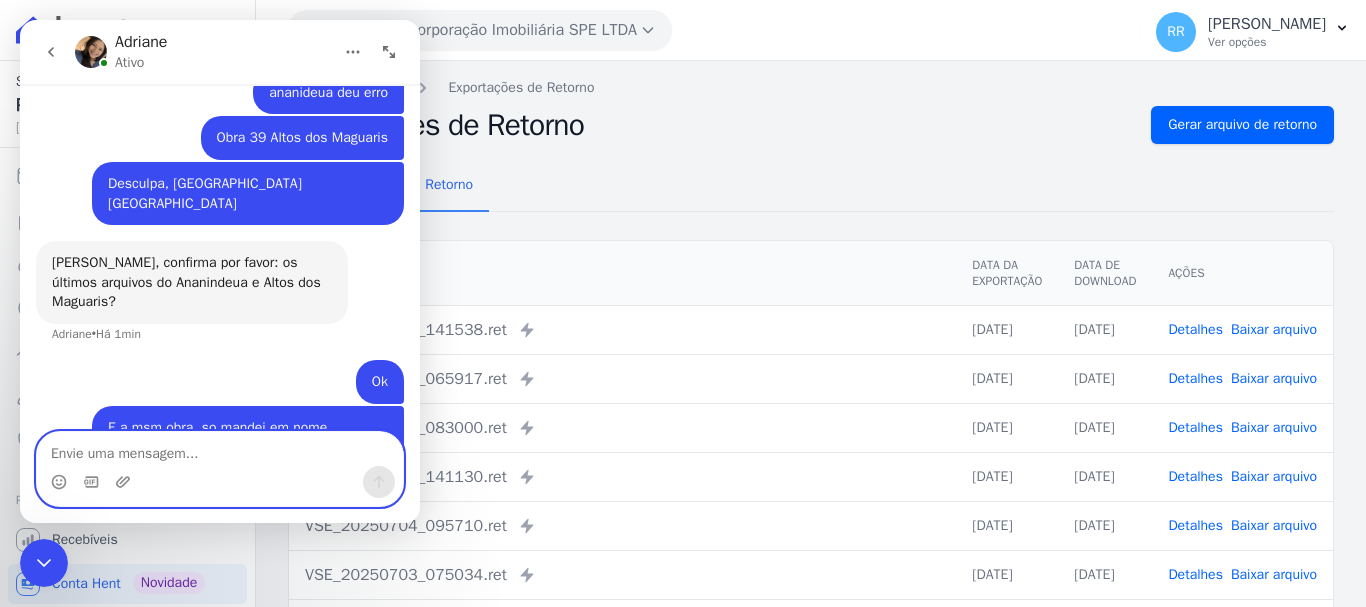 click at bounding box center (220, 449) 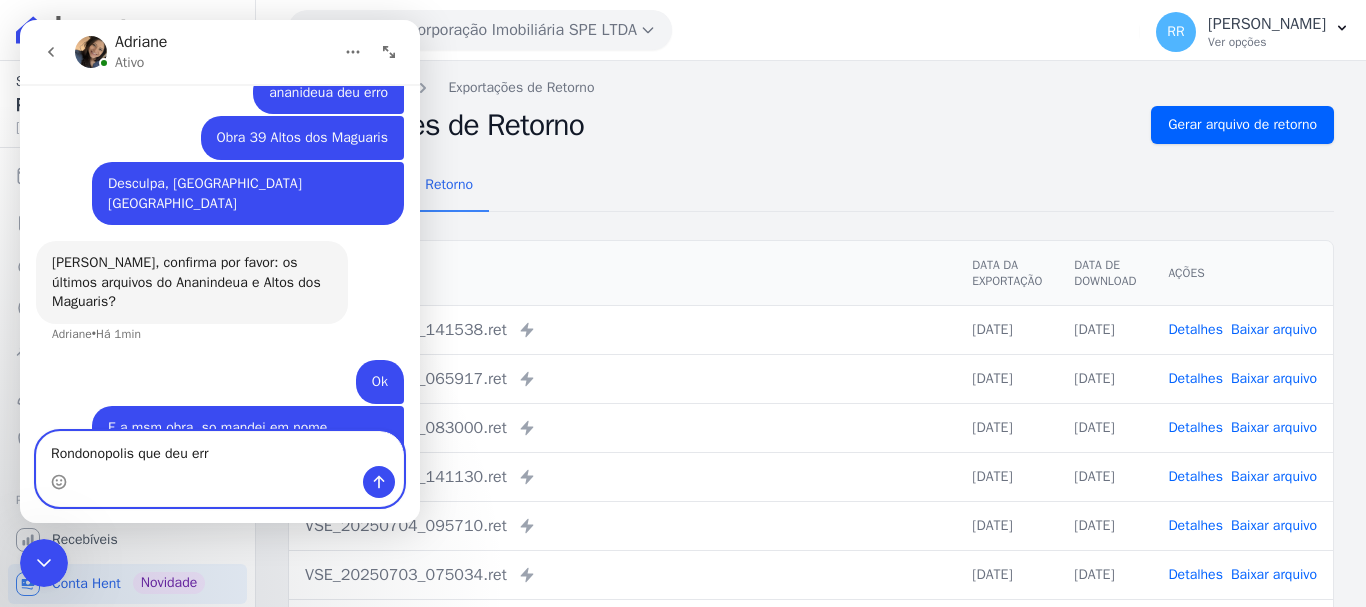 type on "Rondonopolis que deu erro" 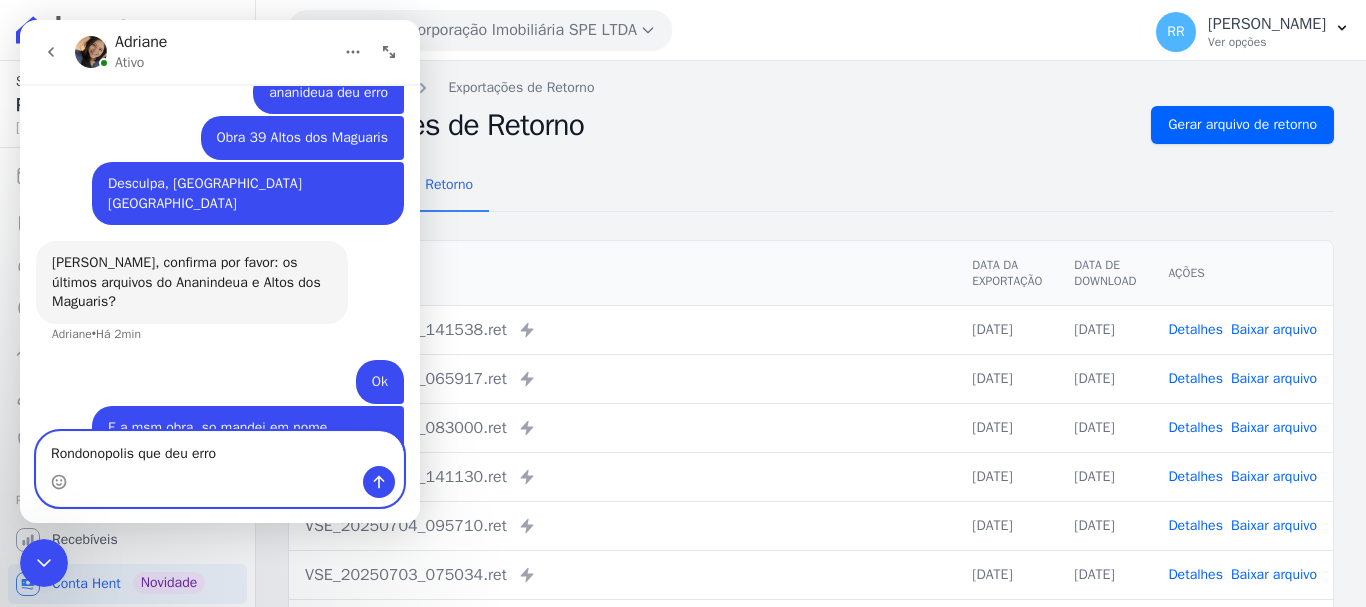 type 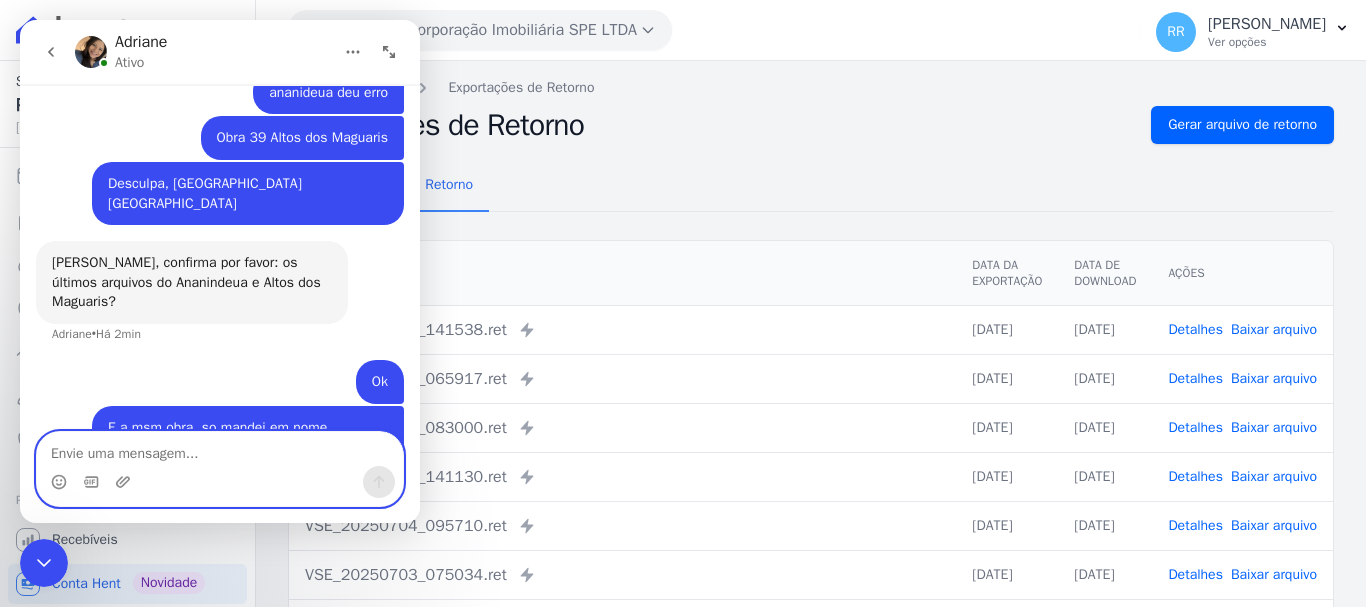 scroll, scrollTop: 1763, scrollLeft: 0, axis: vertical 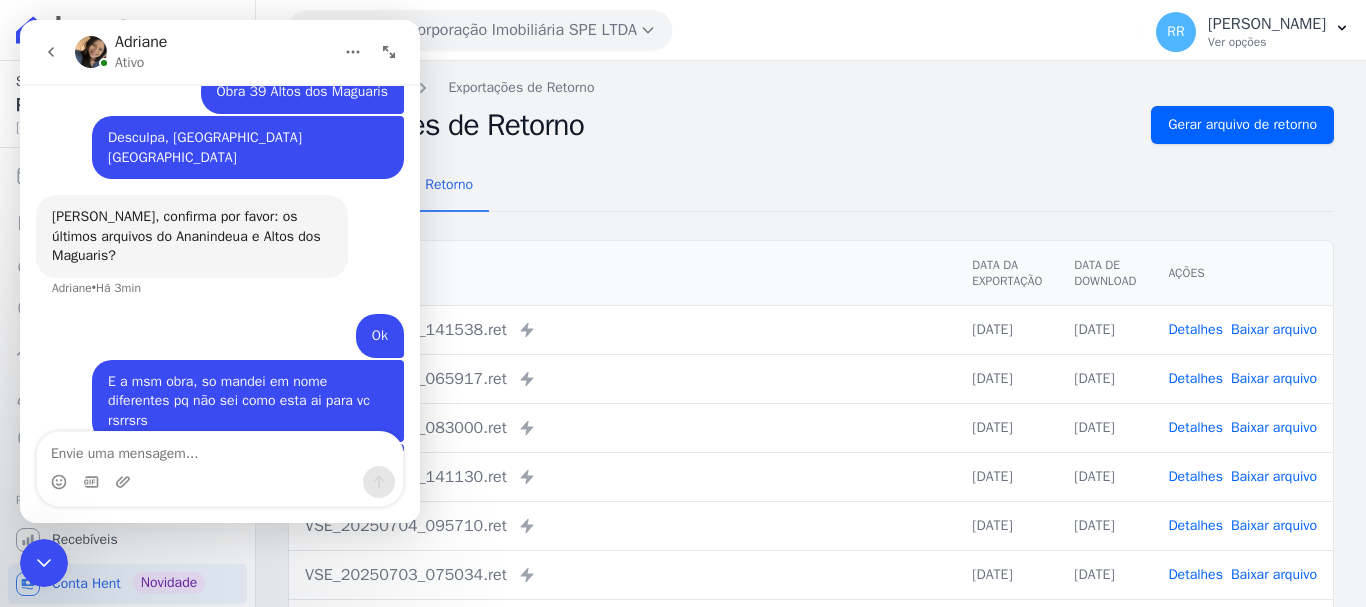 click on "Remessa
Retorno" at bounding box center (811, 186) 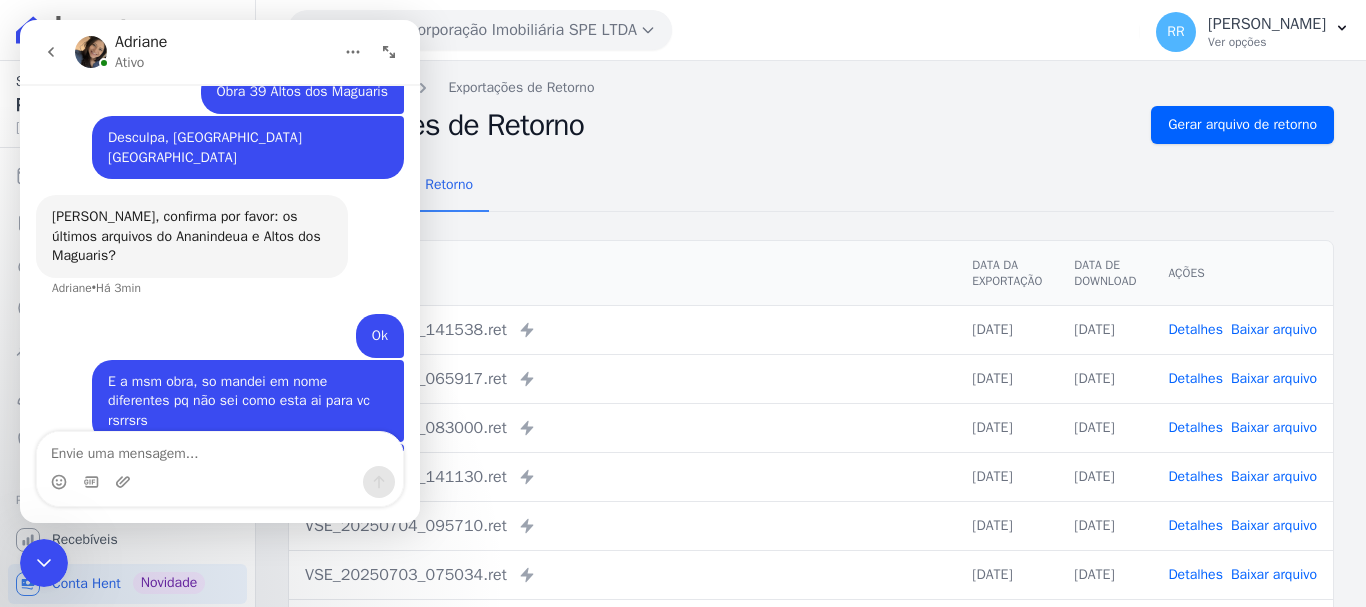 click 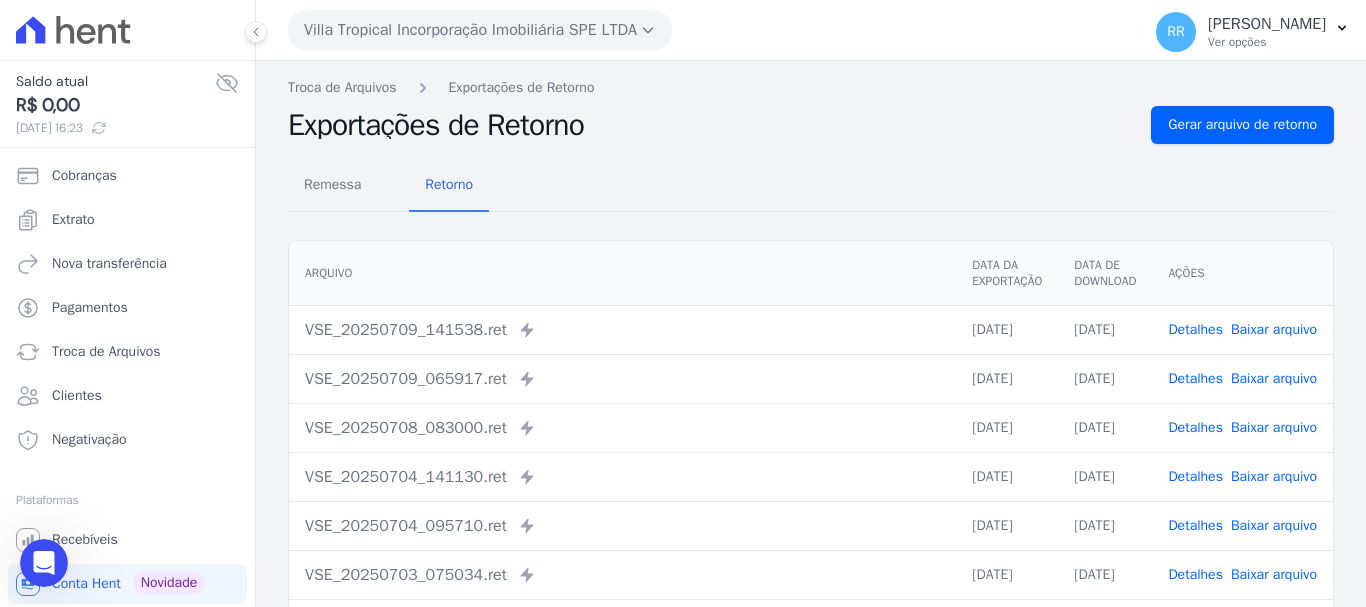 click on "Villa Tropical Incorporação Imobiliária SPE LTDA" at bounding box center (480, 30) 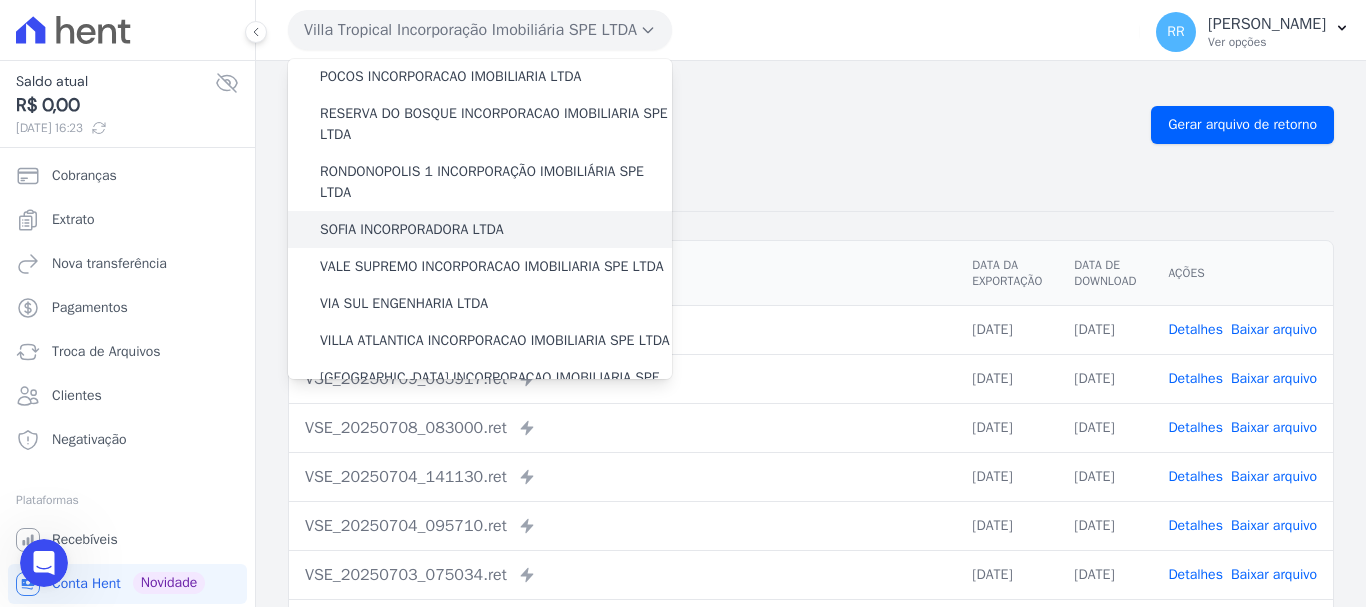 scroll, scrollTop: 700, scrollLeft: 0, axis: vertical 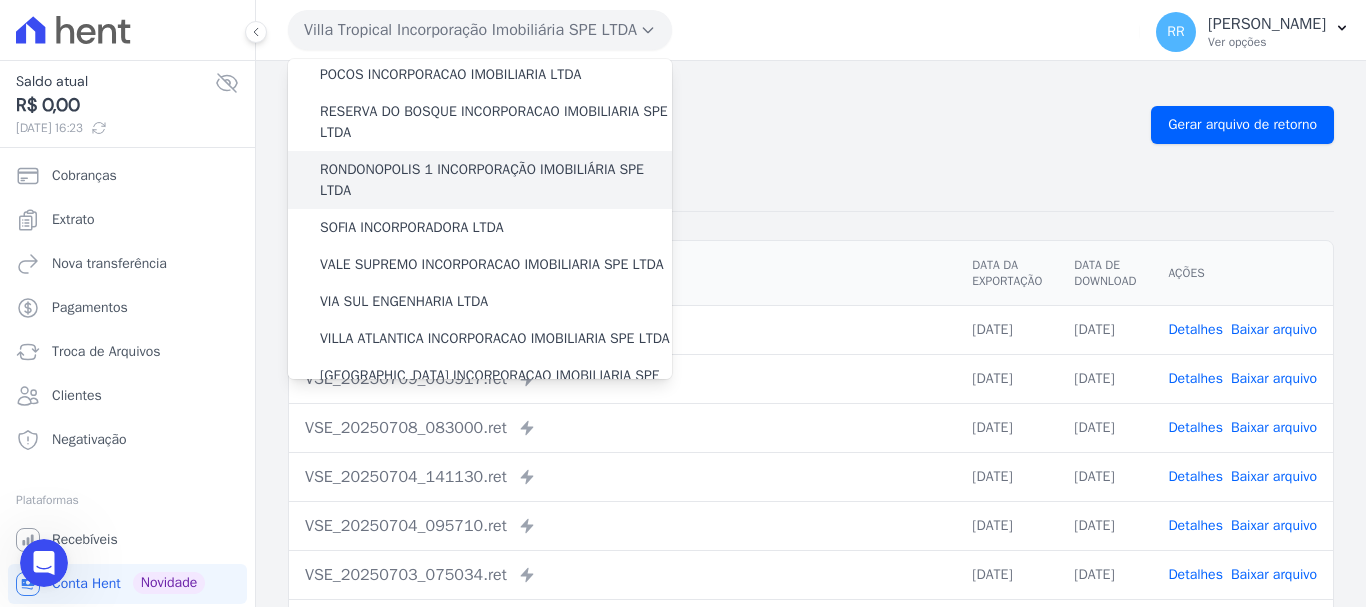 click on "RONDONOPOLIS 1 INCORPORAÇÃO IMOBILIÁRIA SPE LTDA" at bounding box center [496, 180] 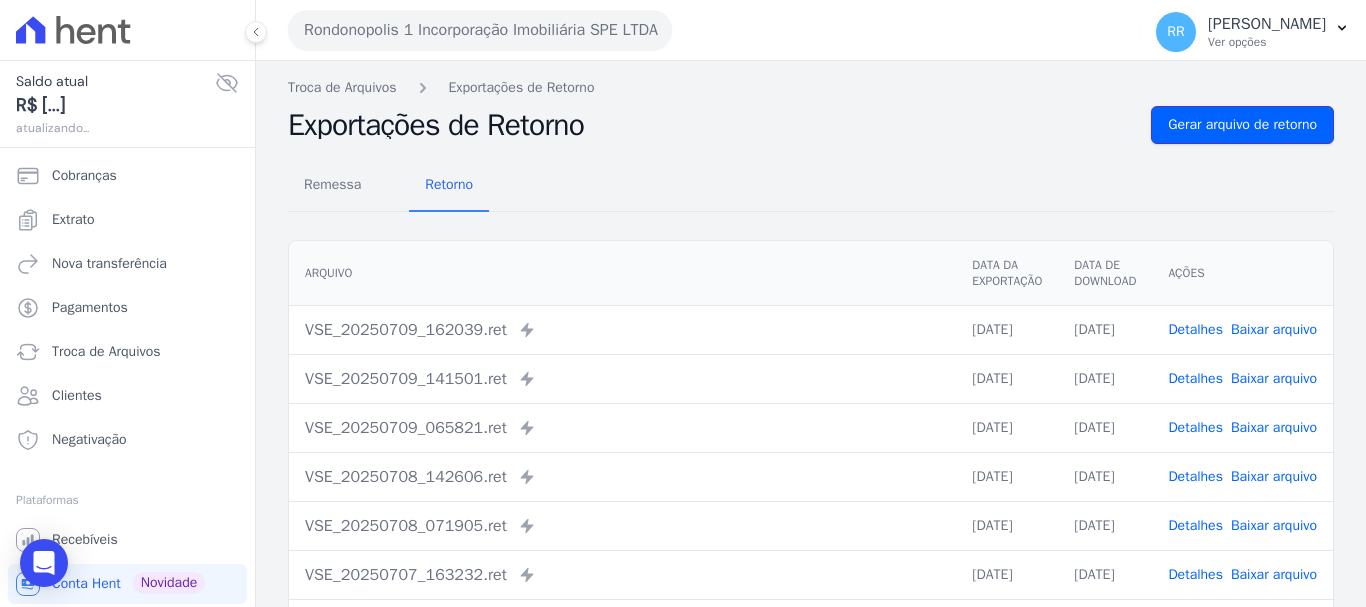 click on "Gerar arquivo de retorno" at bounding box center (1242, 125) 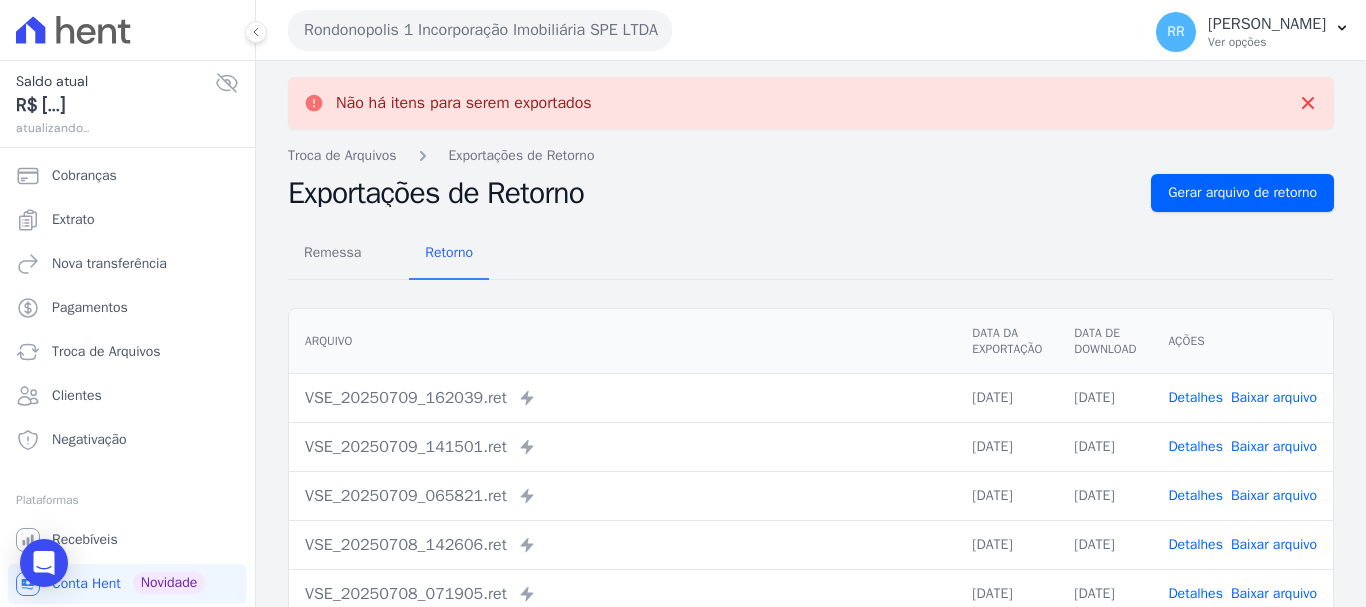 click on "Baixar arquivo" at bounding box center (1274, 397) 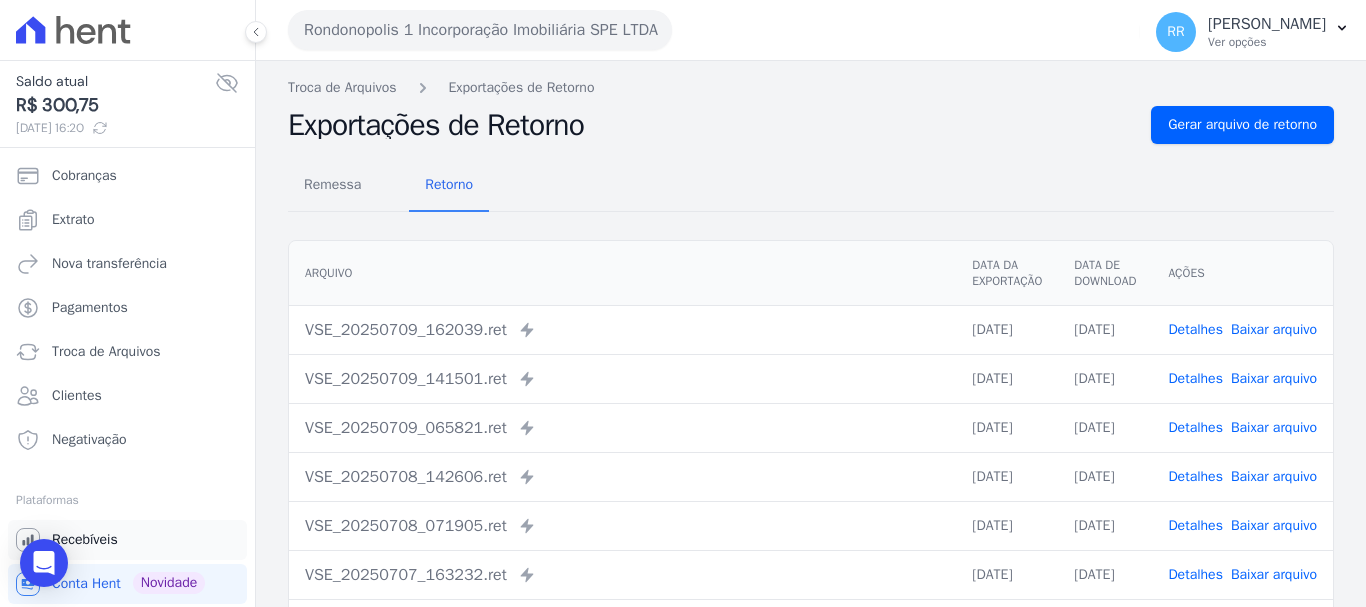 drag, startPoint x: 50, startPoint y: 559, endPoint x: 13, endPoint y: 530, distance: 47.010635 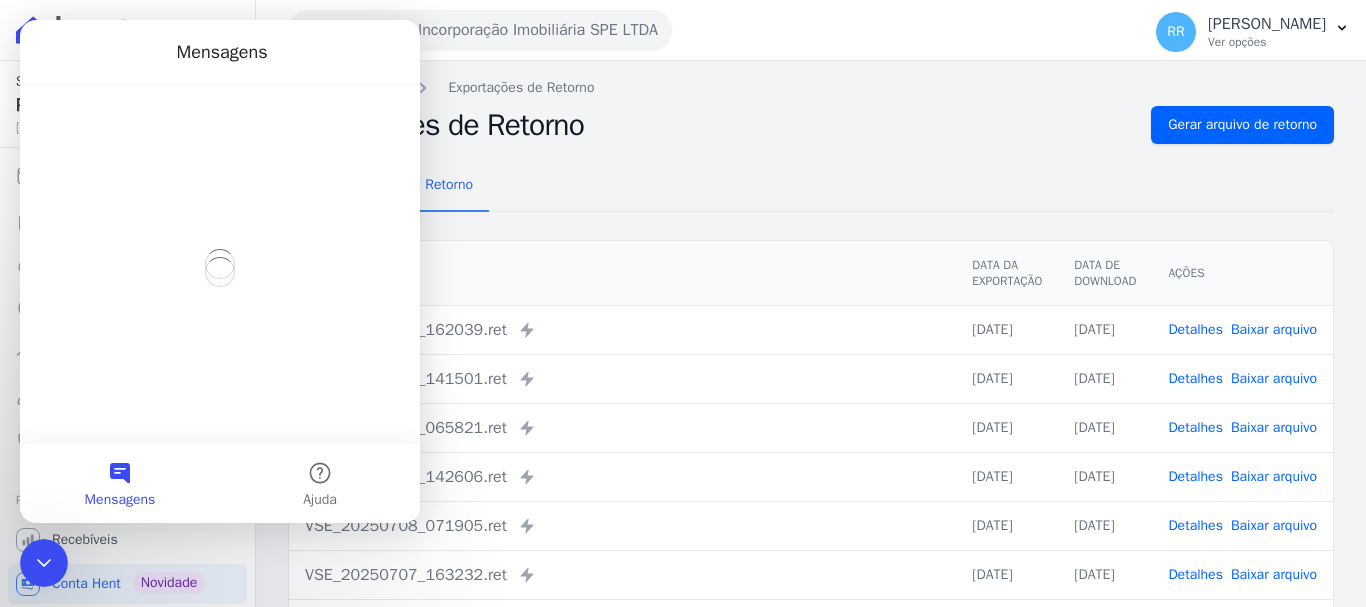 scroll, scrollTop: 0, scrollLeft: 0, axis: both 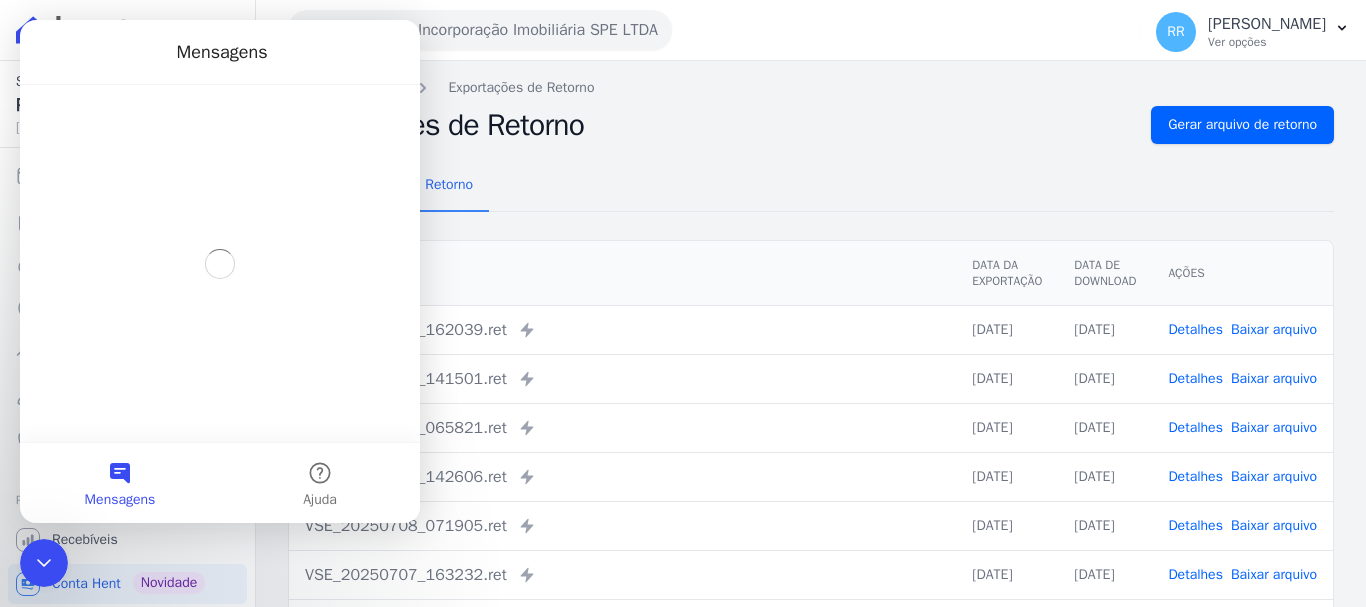 click on "Mensagens" at bounding box center [120, 483] 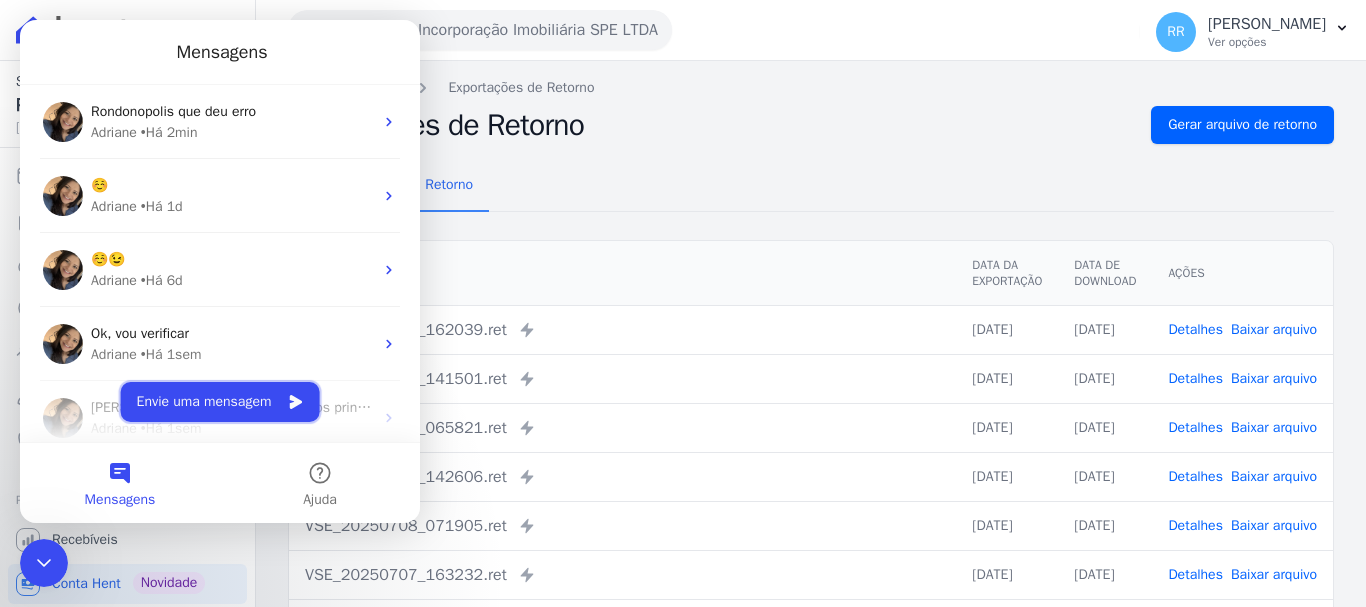 click on "Envie uma mensagem" at bounding box center (220, 402) 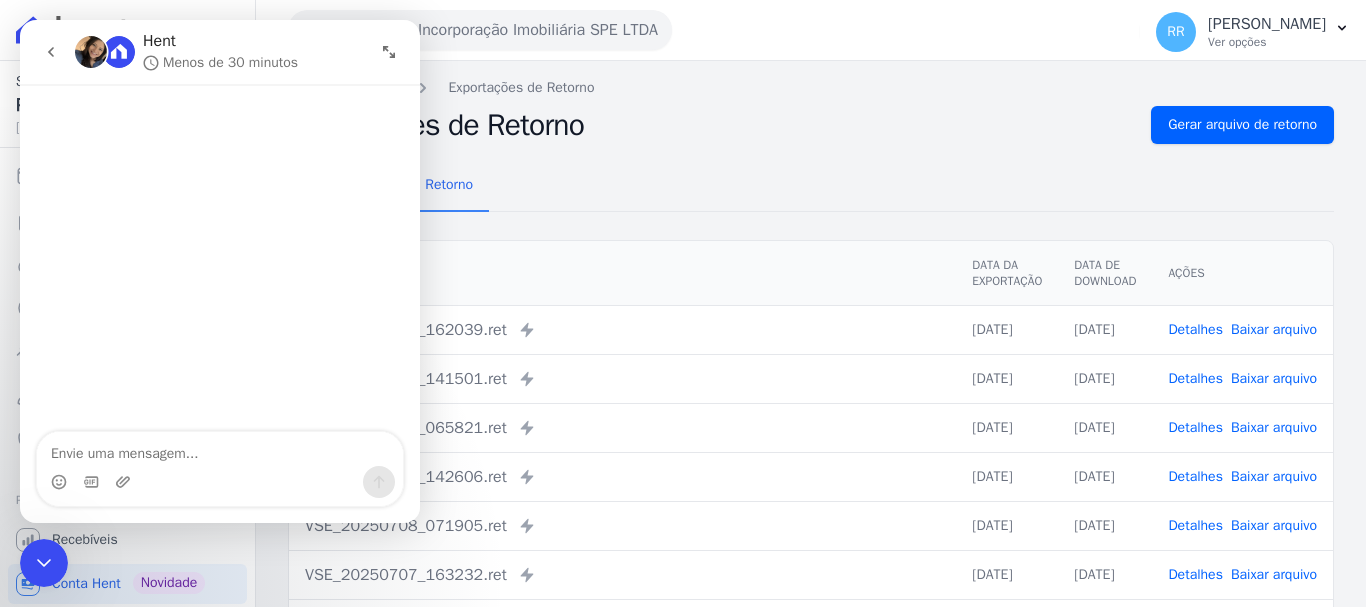 click at bounding box center (220, 449) 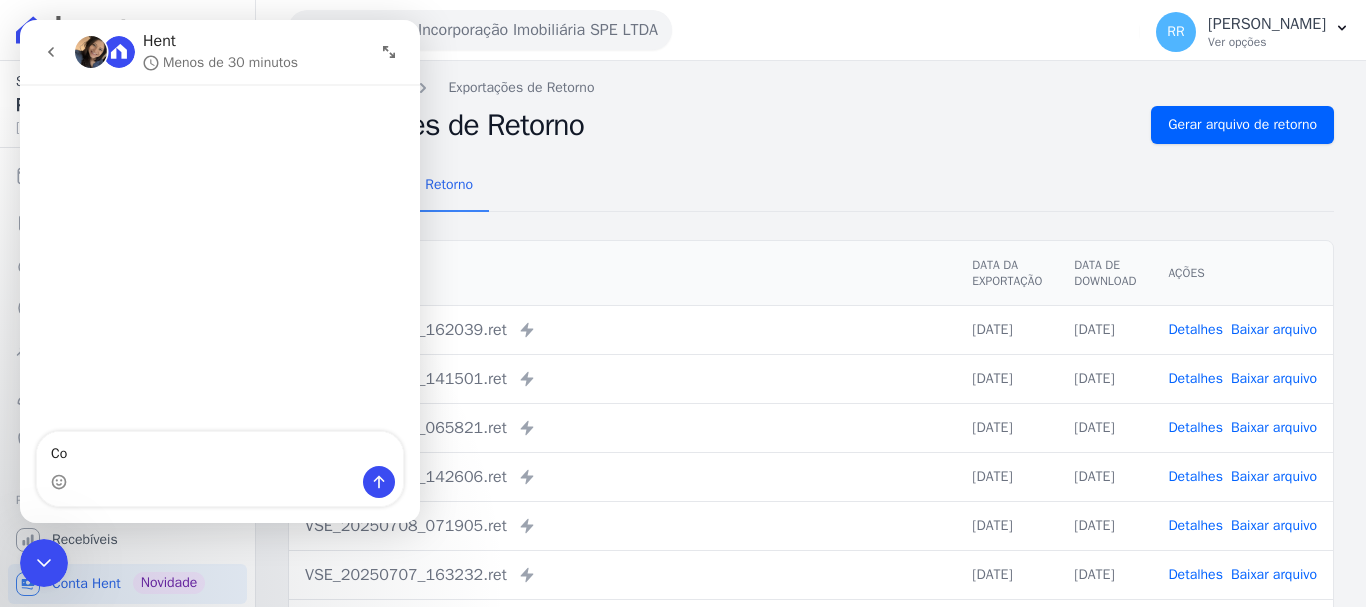 type on "Co" 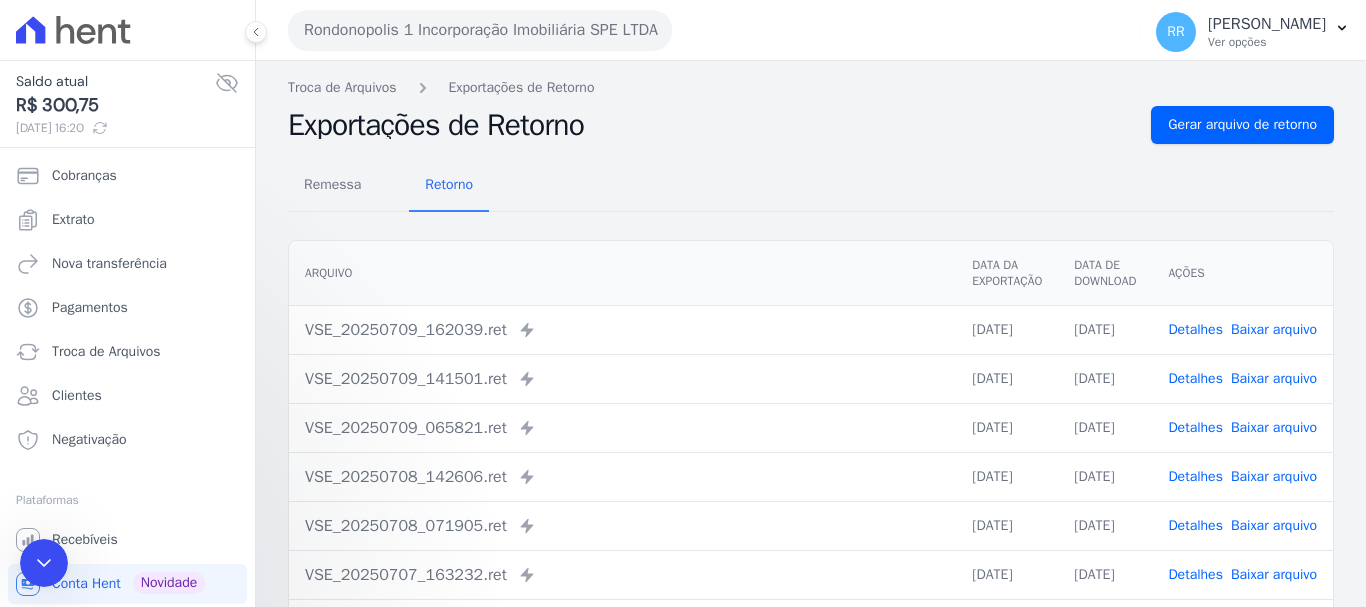 scroll, scrollTop: 0, scrollLeft: 0, axis: both 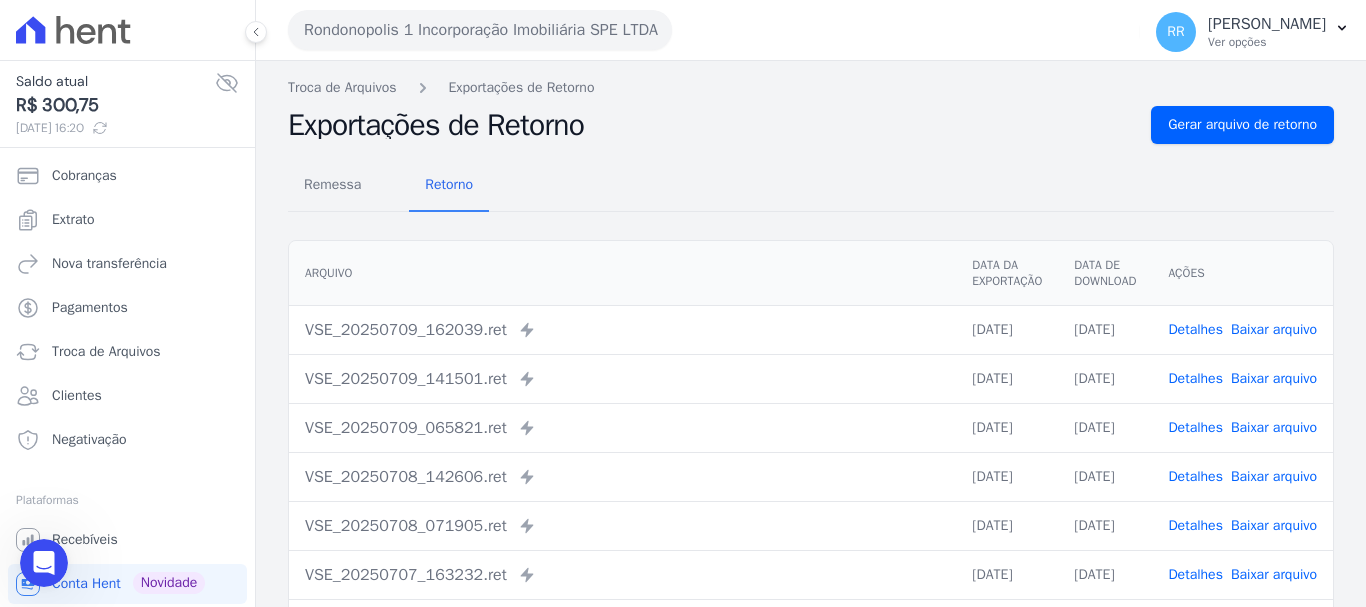click 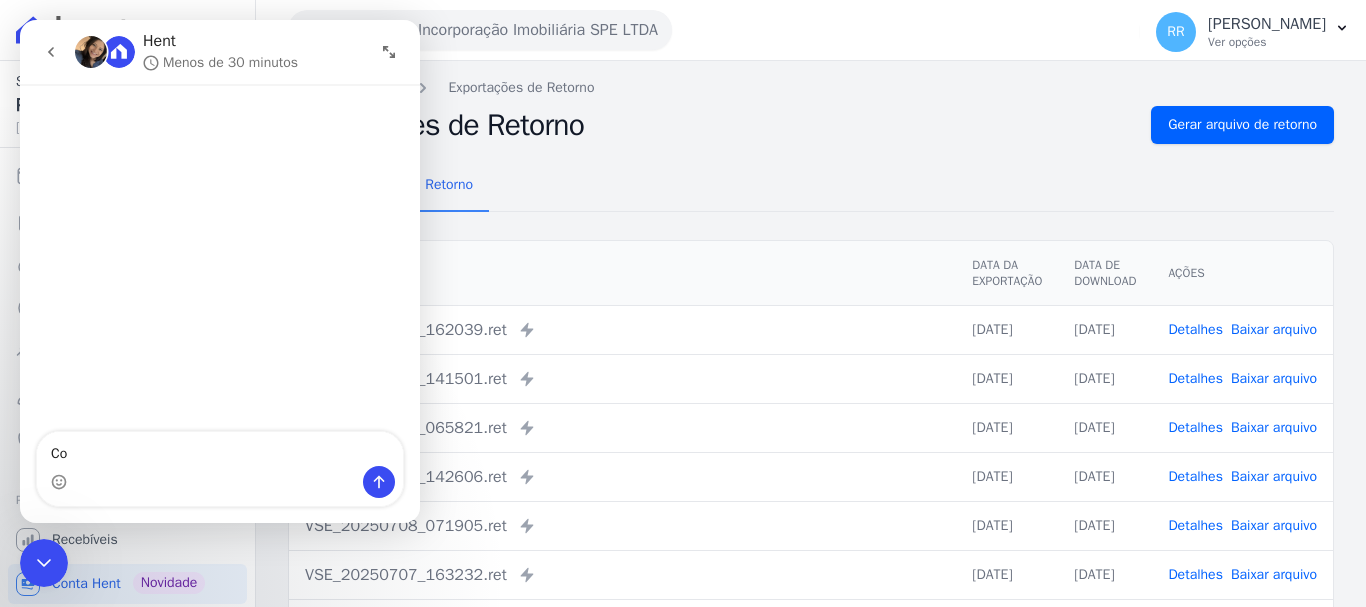 type on "C" 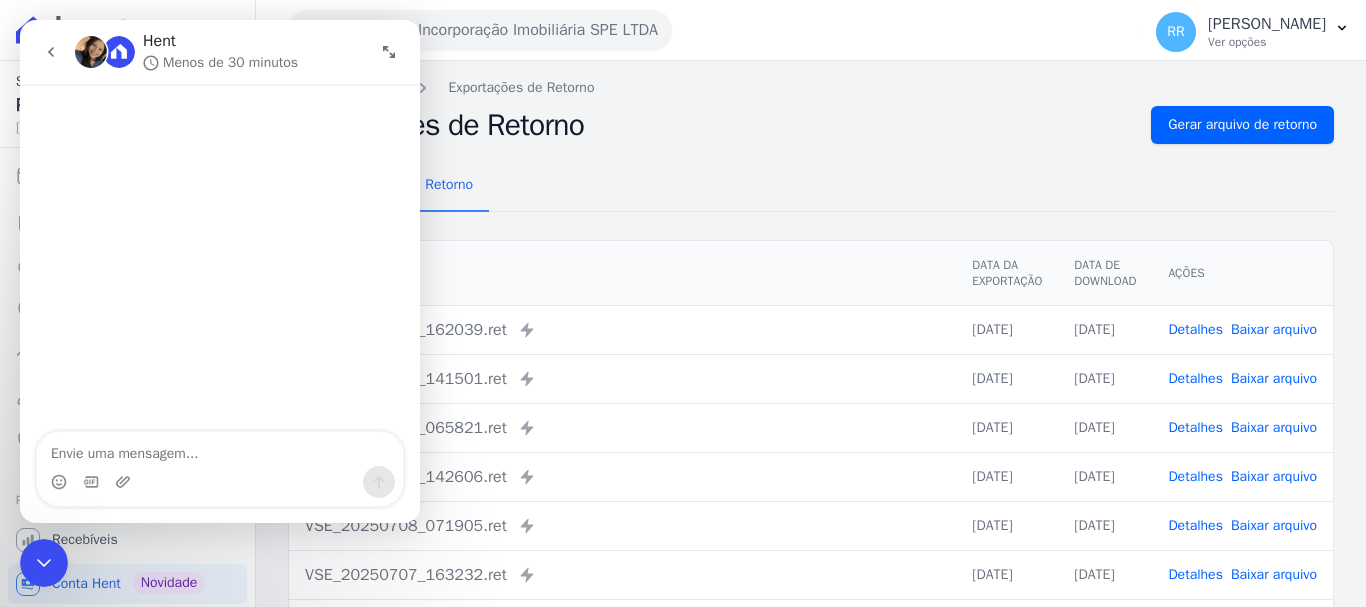 type 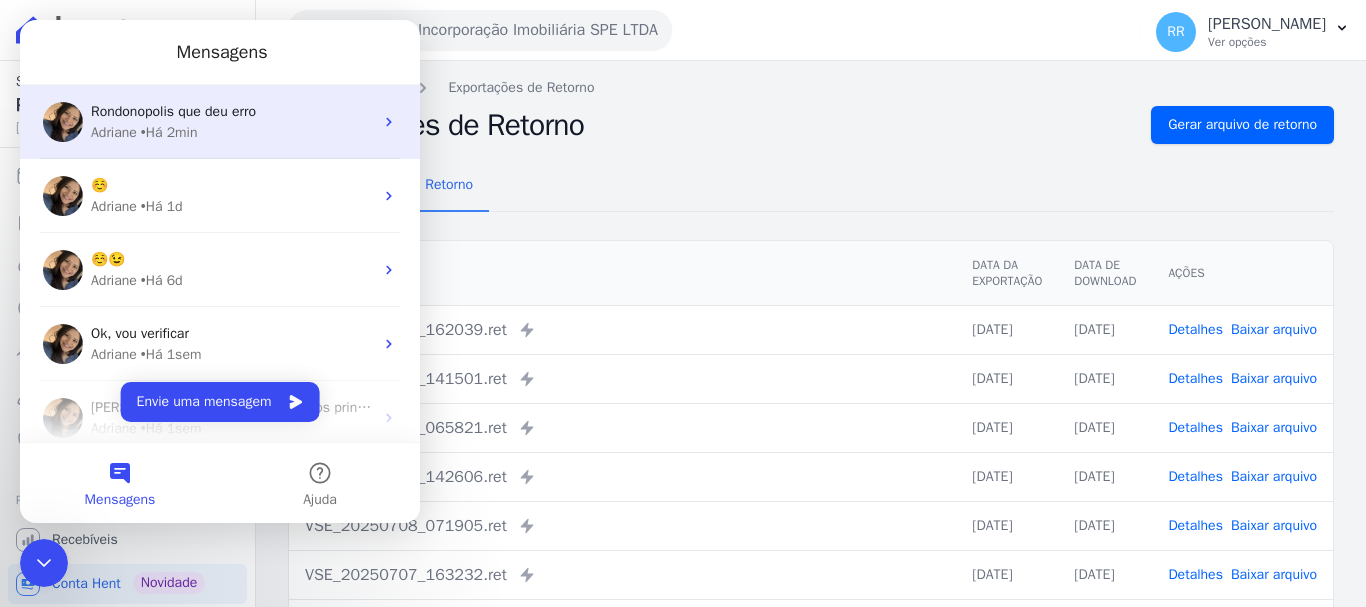 click on "Rondonopolis que deu erro" at bounding box center [173, 111] 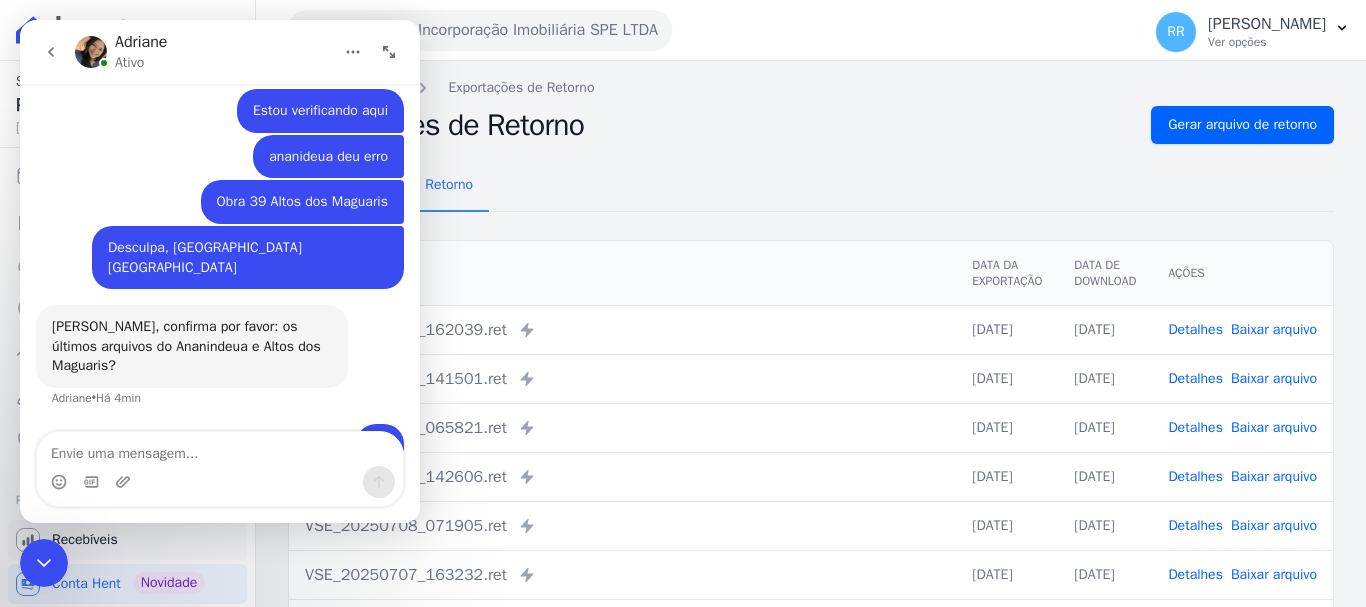 scroll, scrollTop: 1763, scrollLeft: 0, axis: vertical 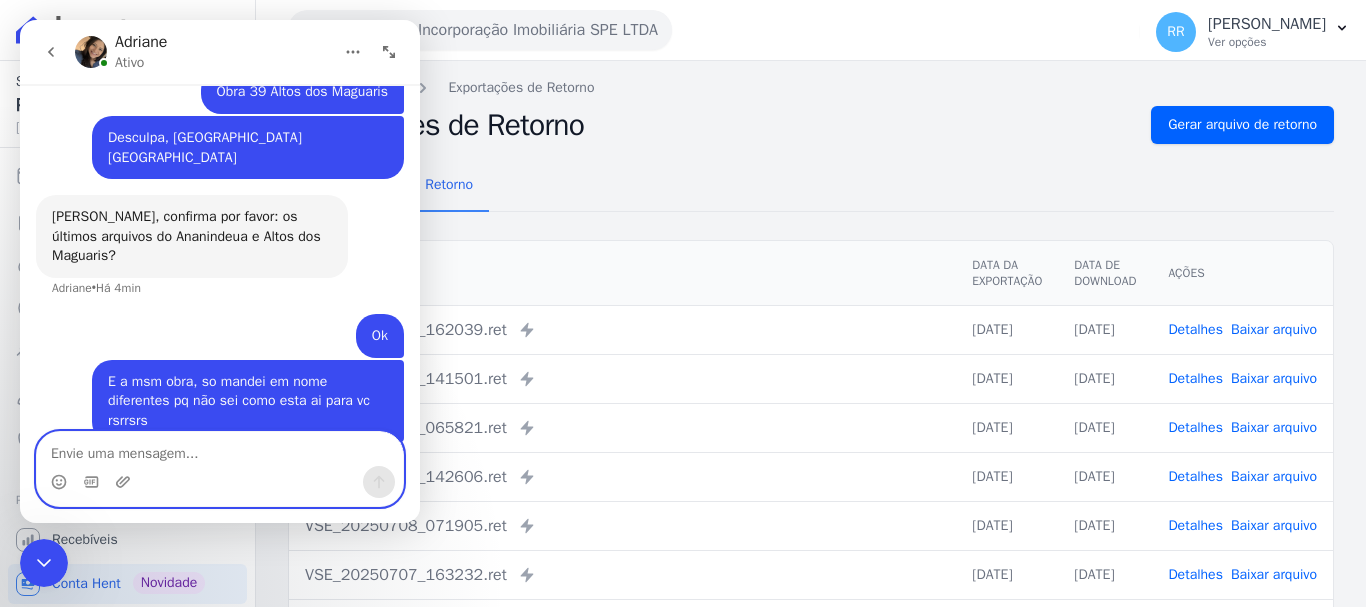 click at bounding box center [220, 449] 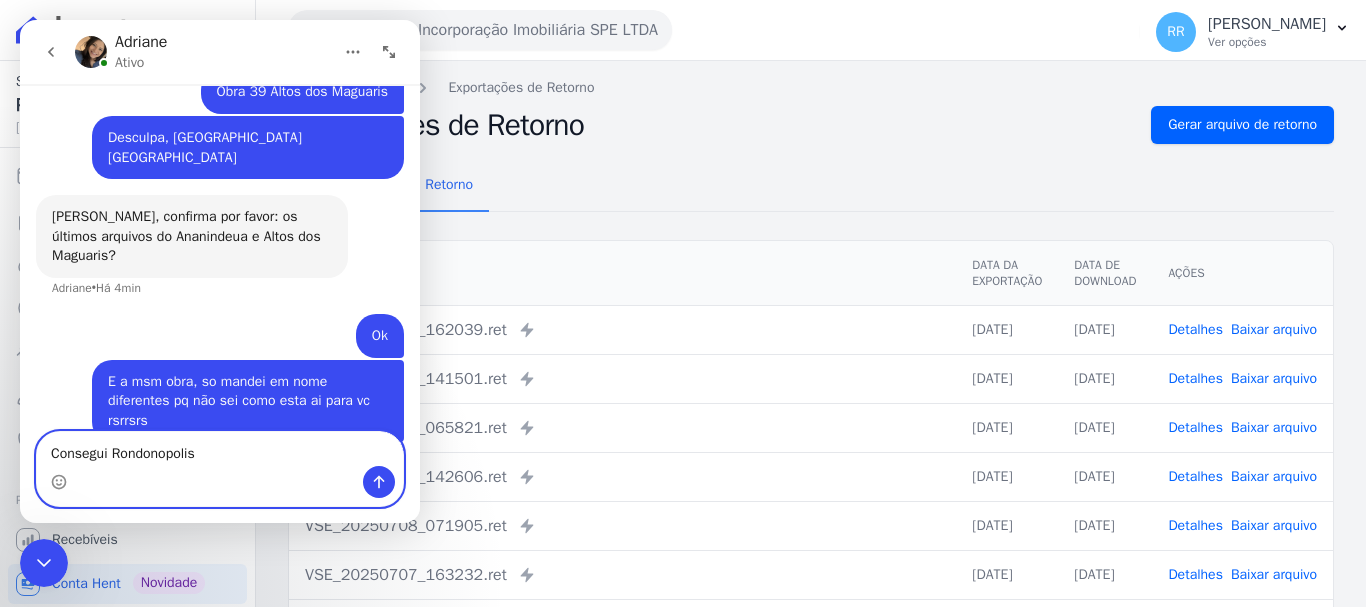 type on "Consegui Rondonopolis" 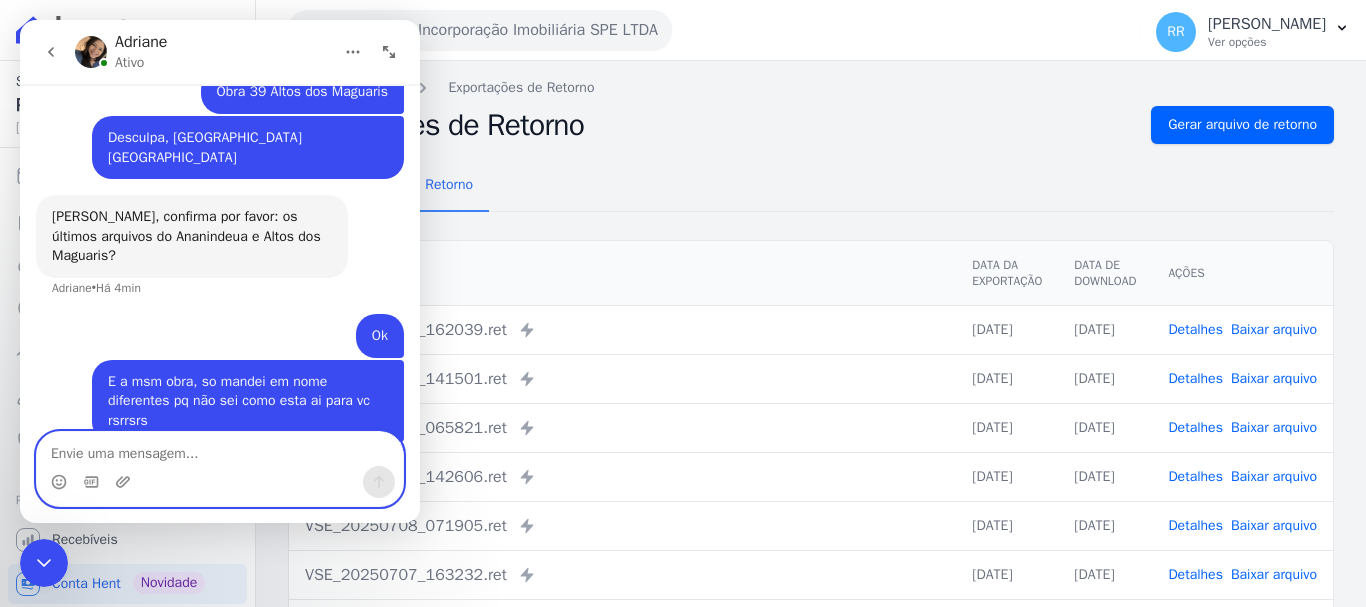 scroll, scrollTop: 1808, scrollLeft: 0, axis: vertical 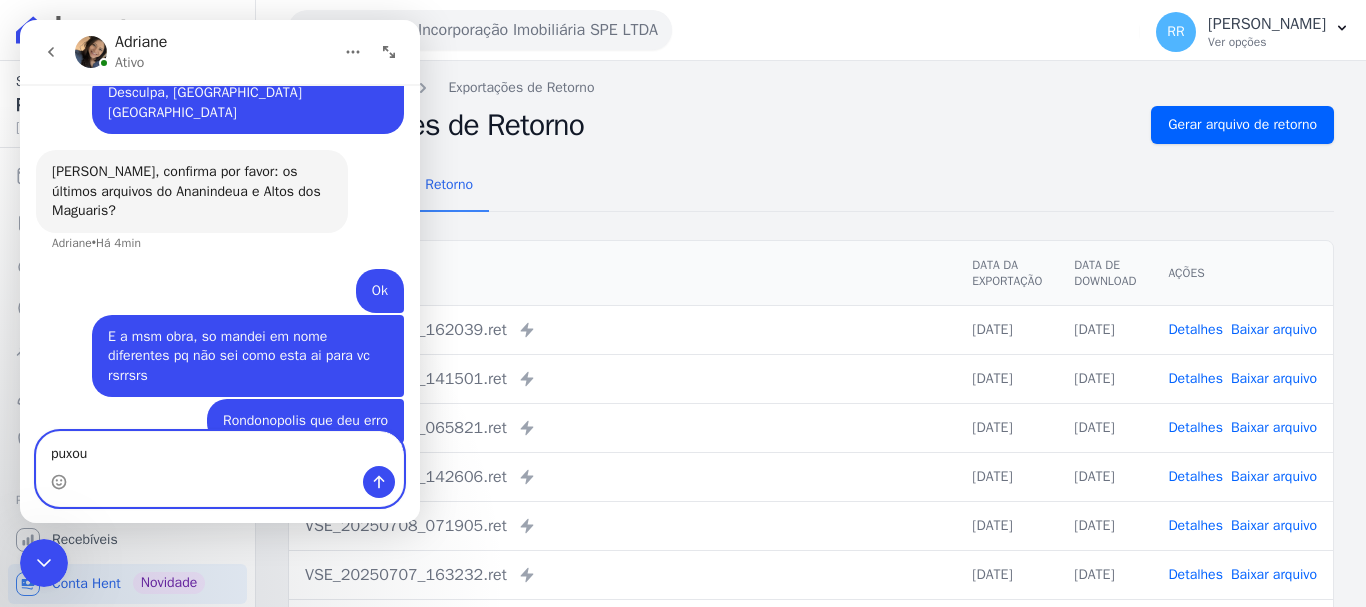 type on "puxou" 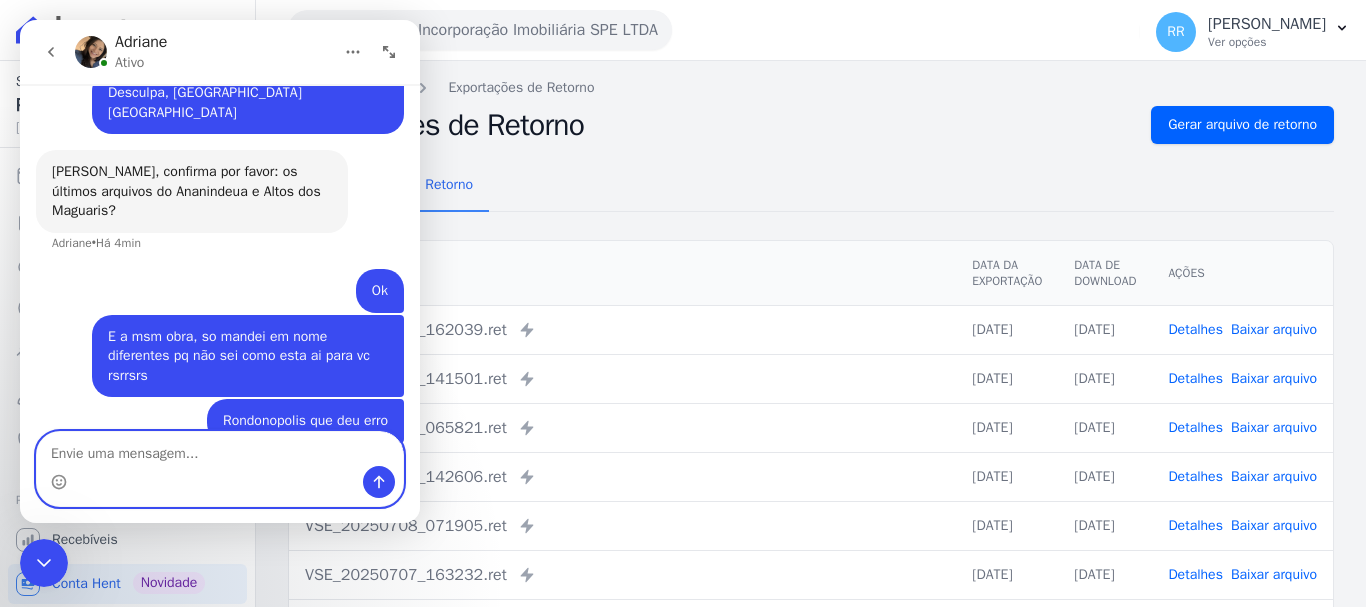 scroll, scrollTop: 1854, scrollLeft: 0, axis: vertical 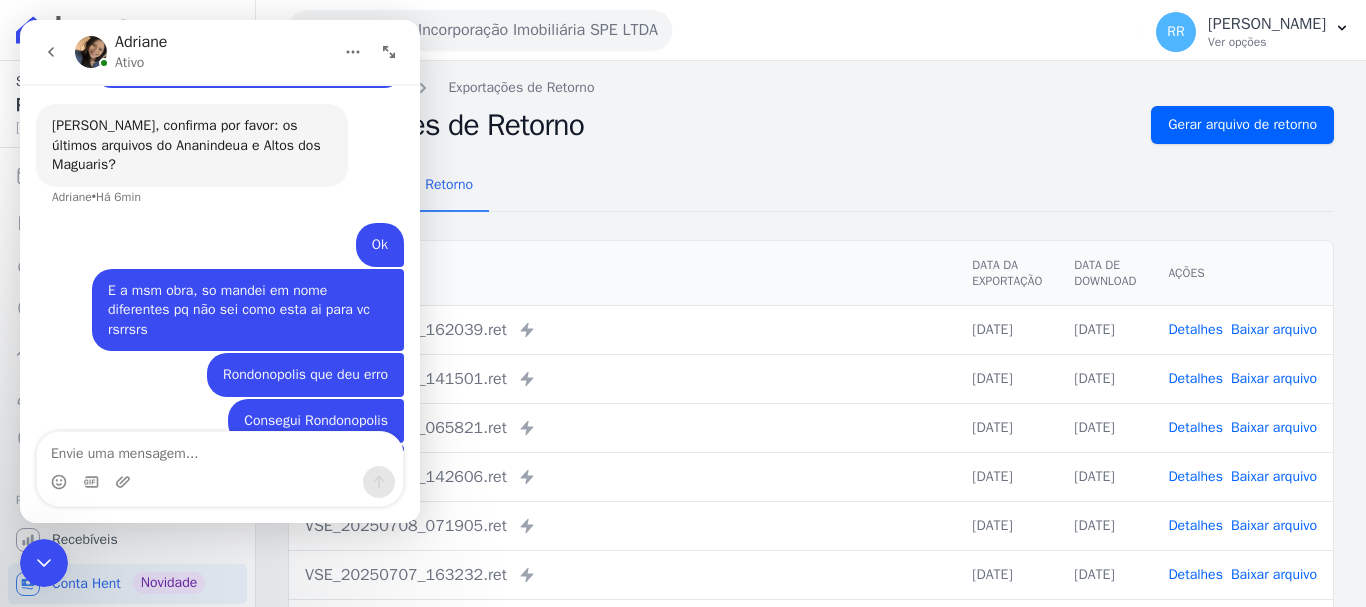 click 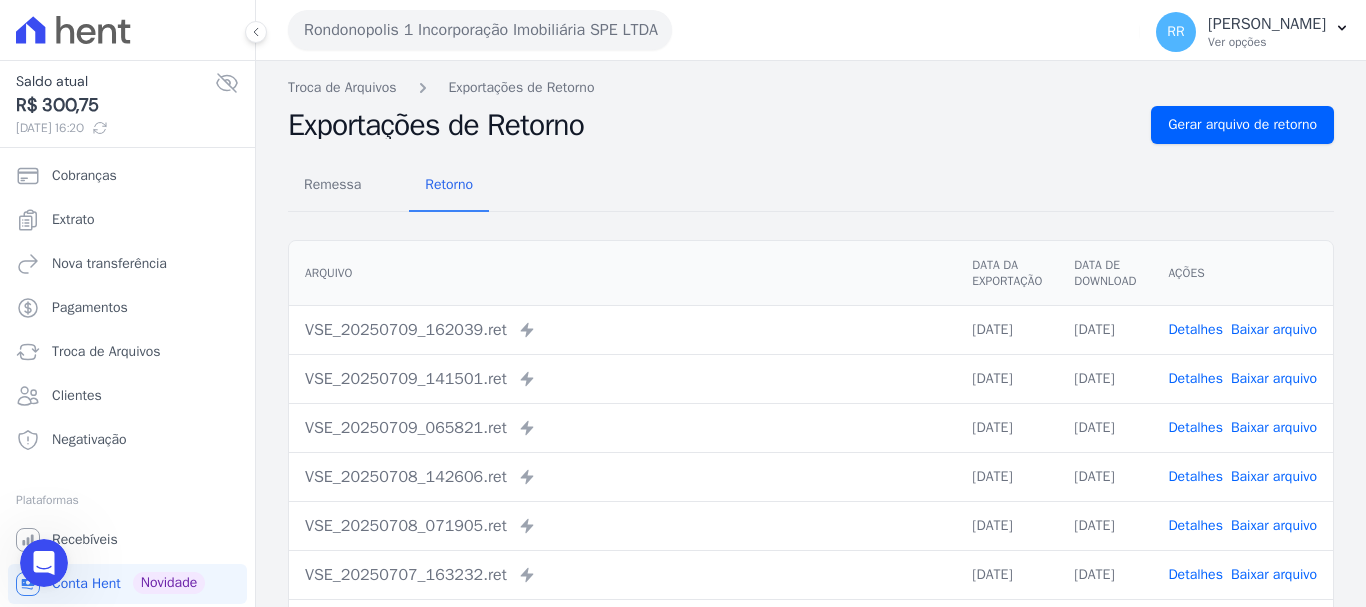 click 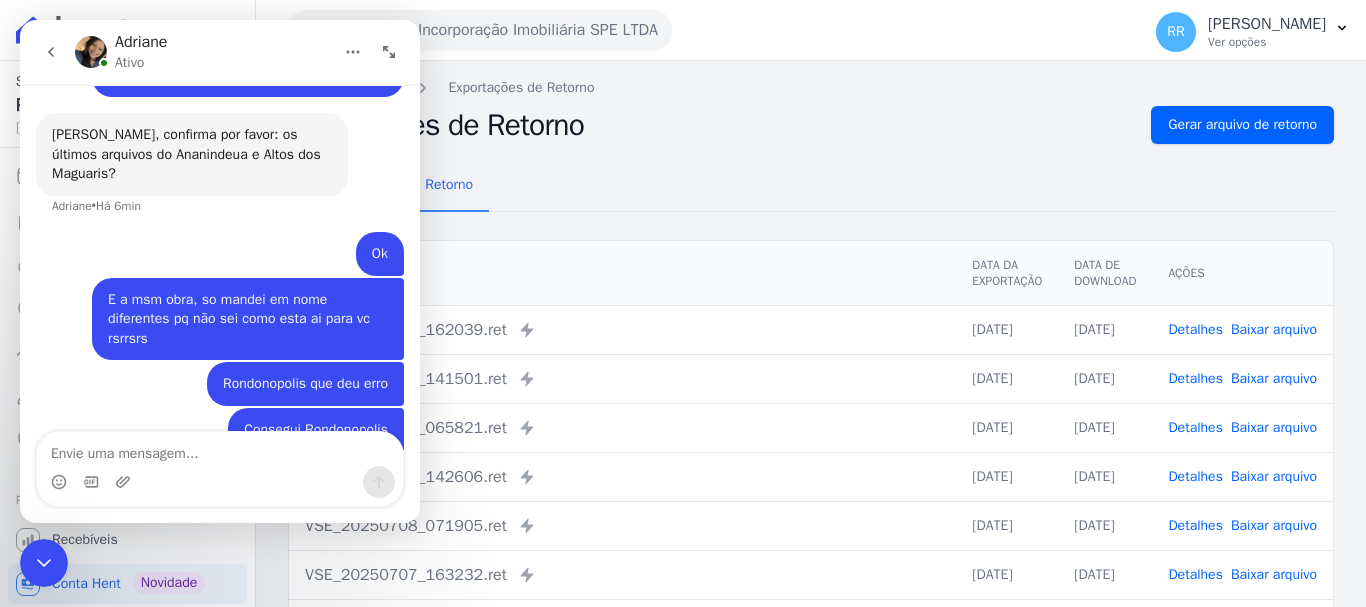 scroll, scrollTop: 1854, scrollLeft: 0, axis: vertical 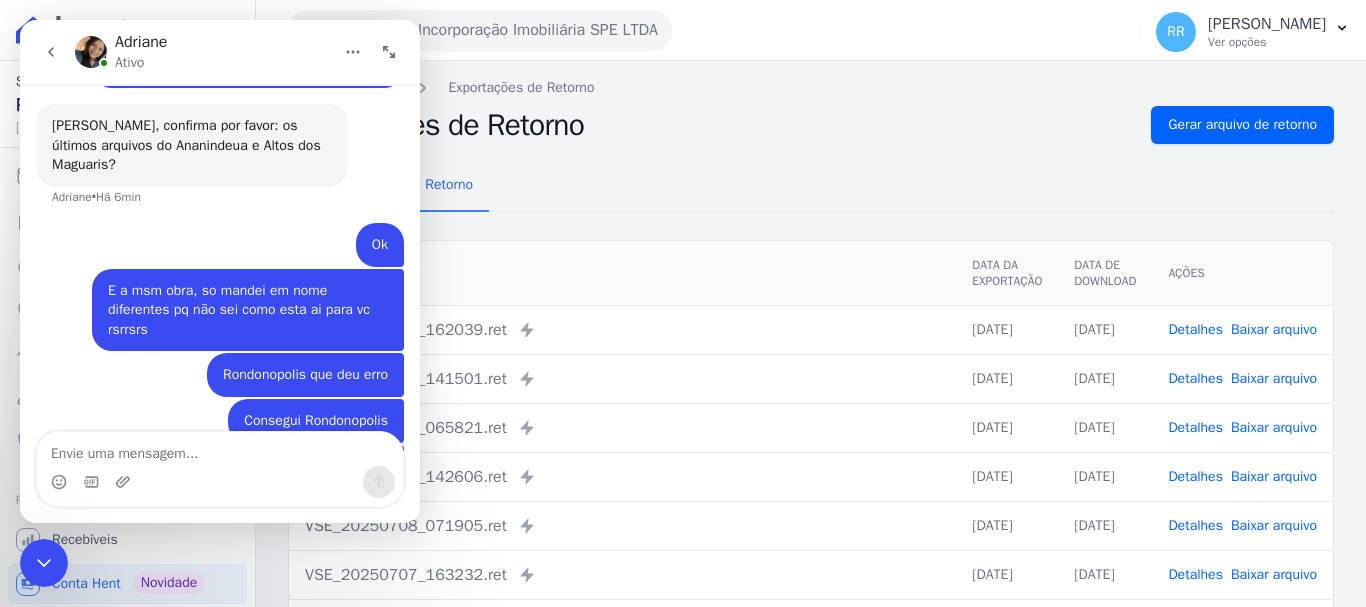 click at bounding box center (220, 449) 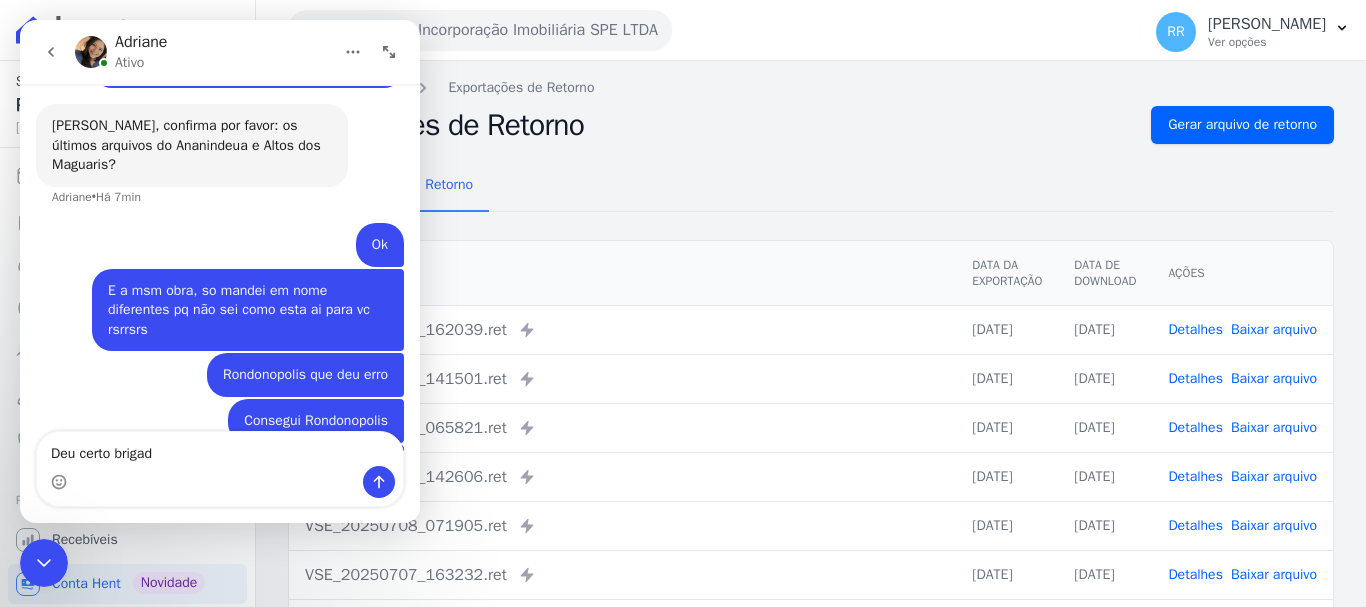 type on "Deu certo brigada" 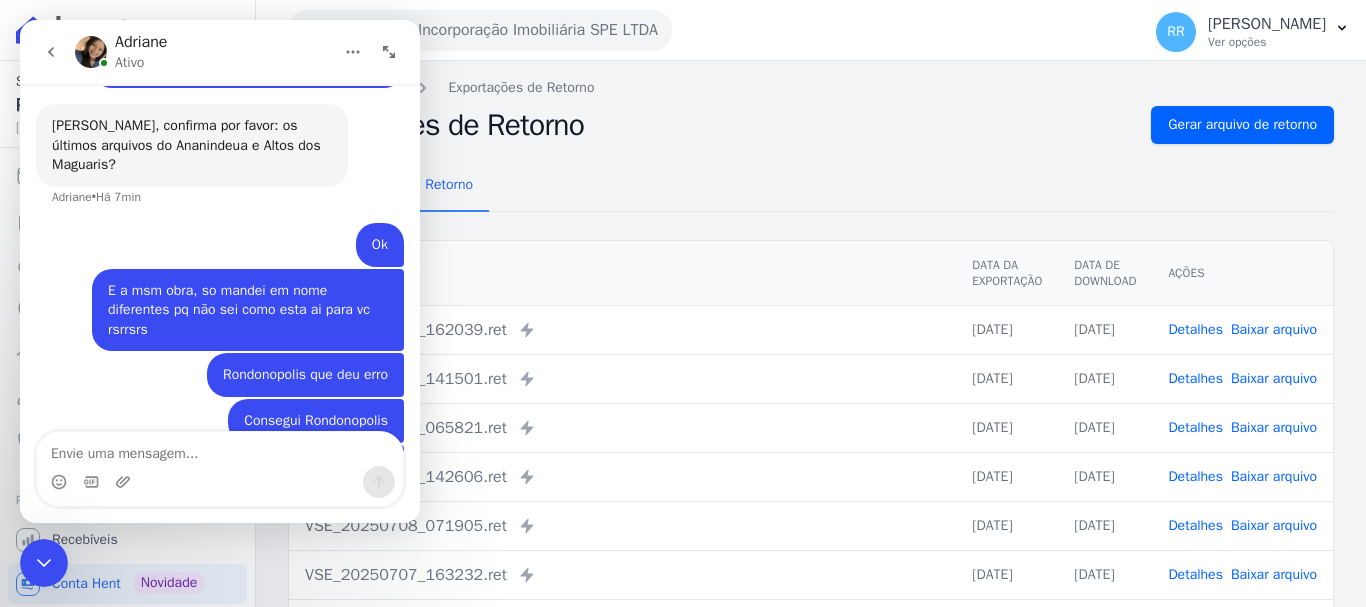 scroll, scrollTop: 1899, scrollLeft: 0, axis: vertical 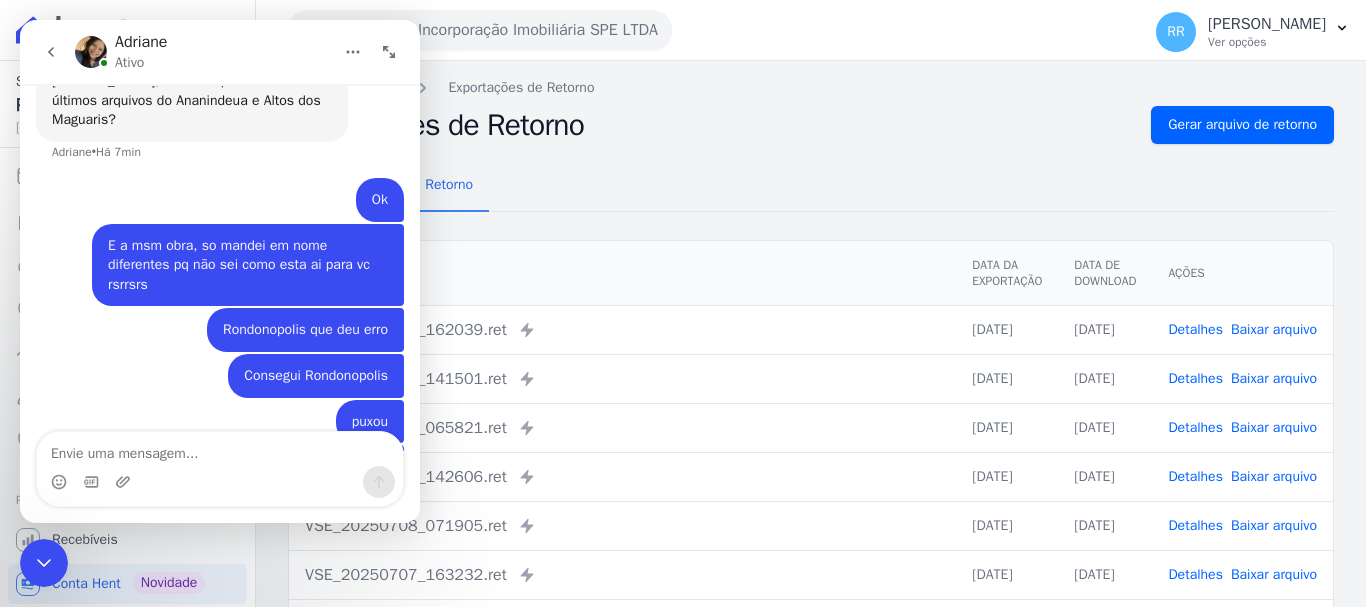 click at bounding box center (220, 449) 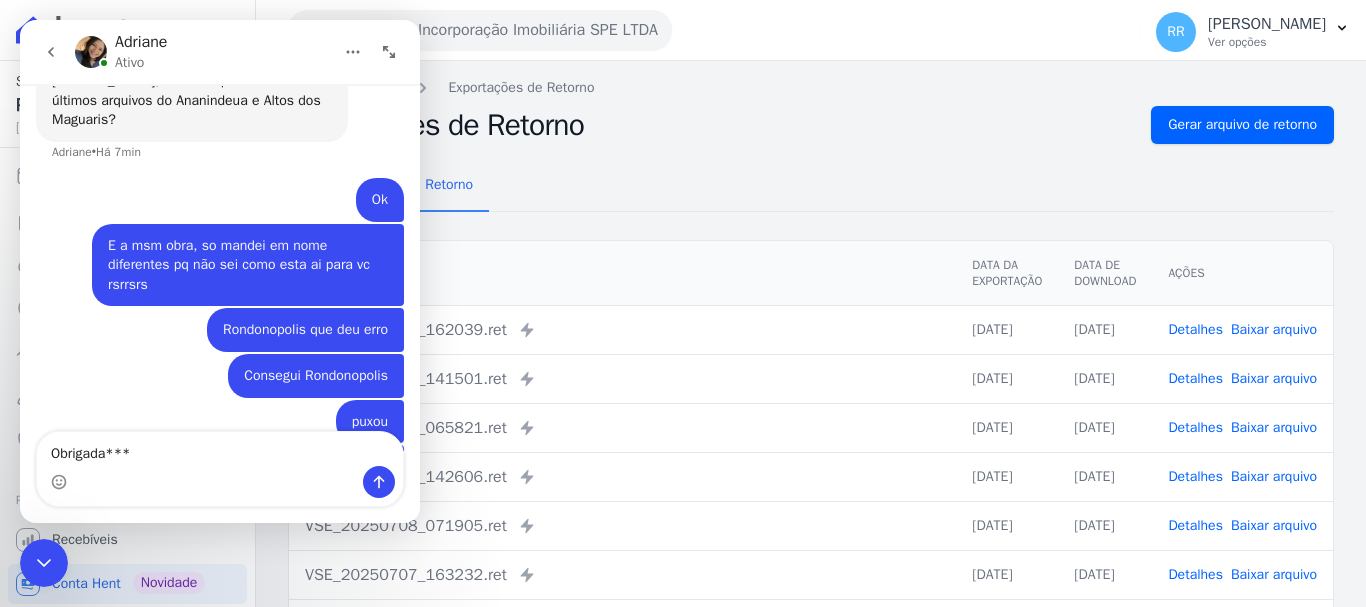 type on "Obrigada****" 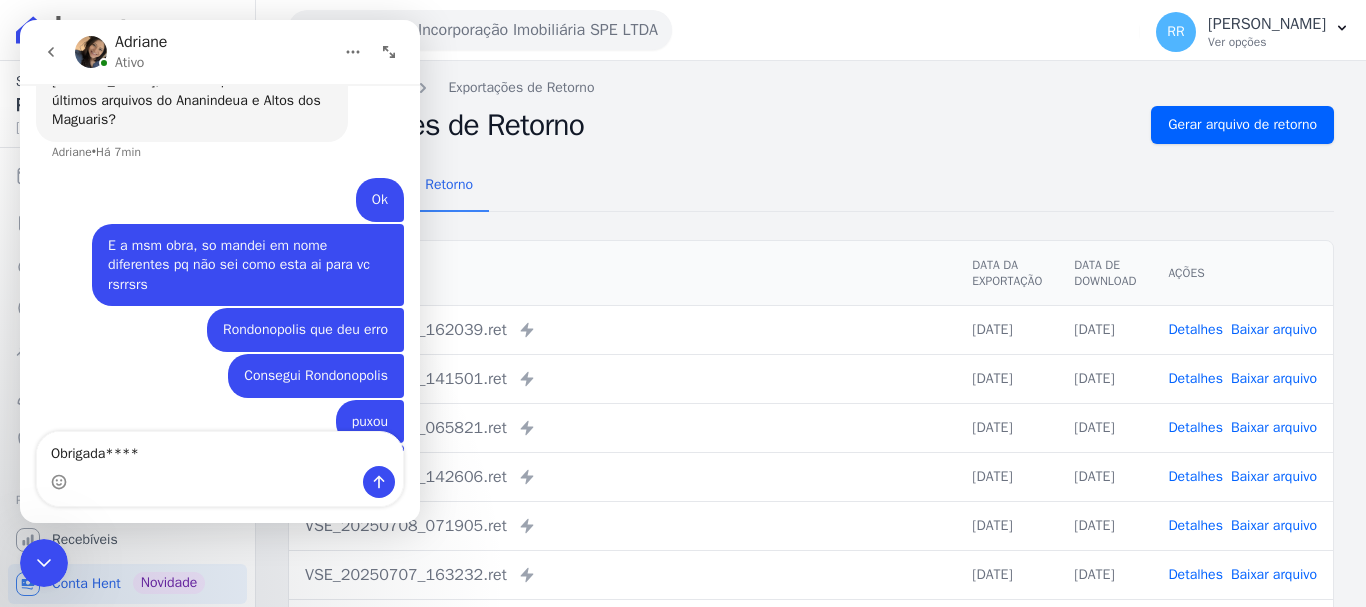 type 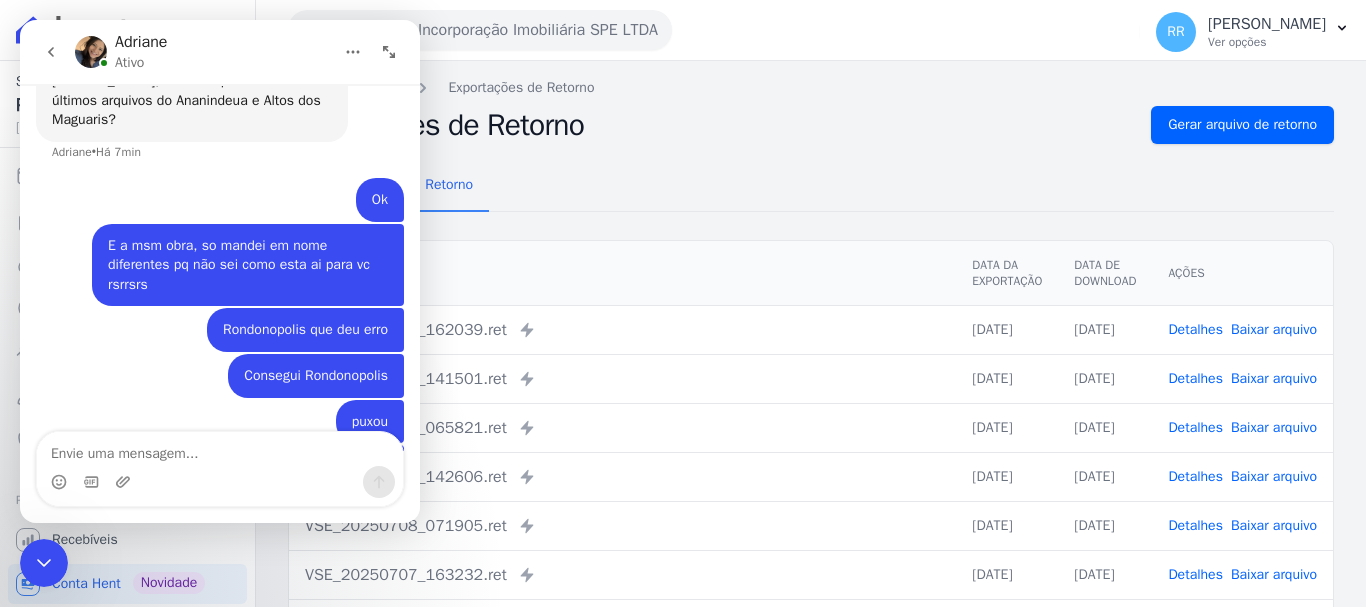scroll, scrollTop: 1945, scrollLeft: 0, axis: vertical 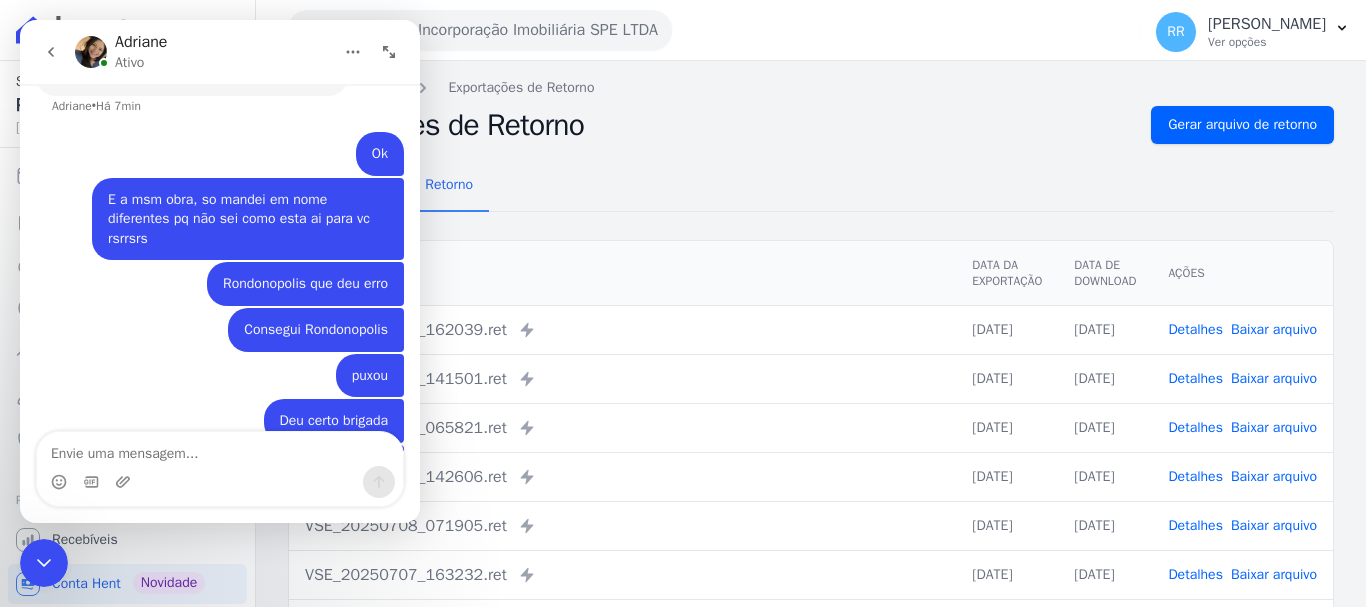 click 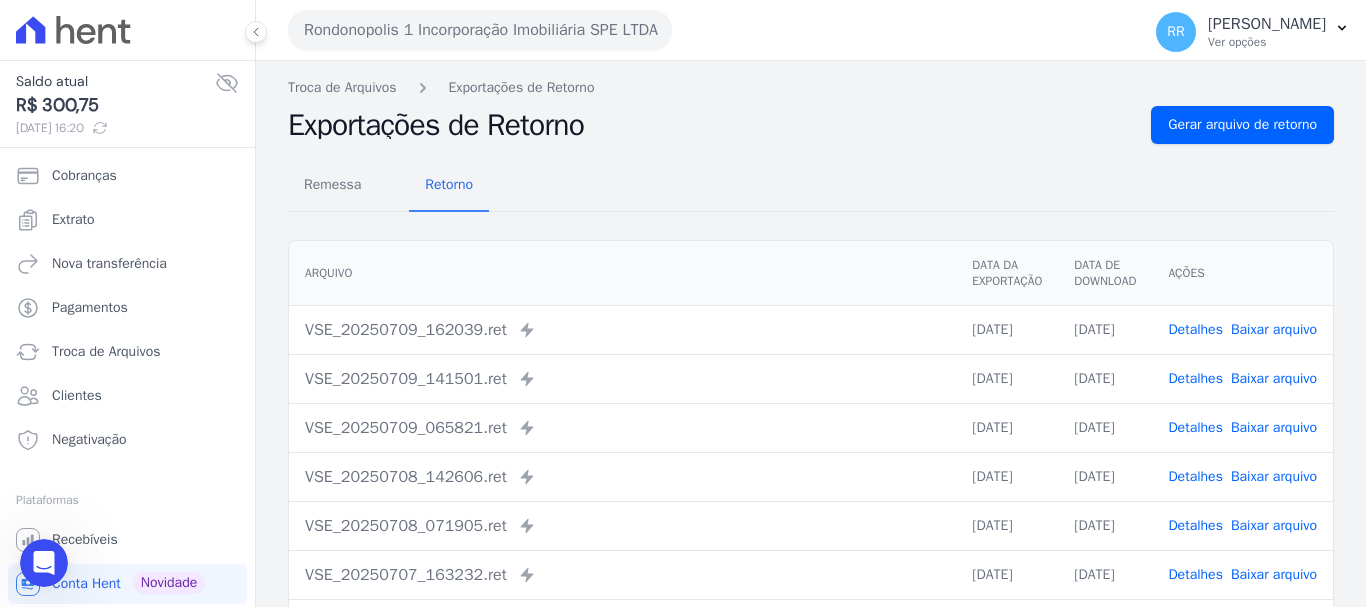 click on "Arquivo" at bounding box center [622, 273] 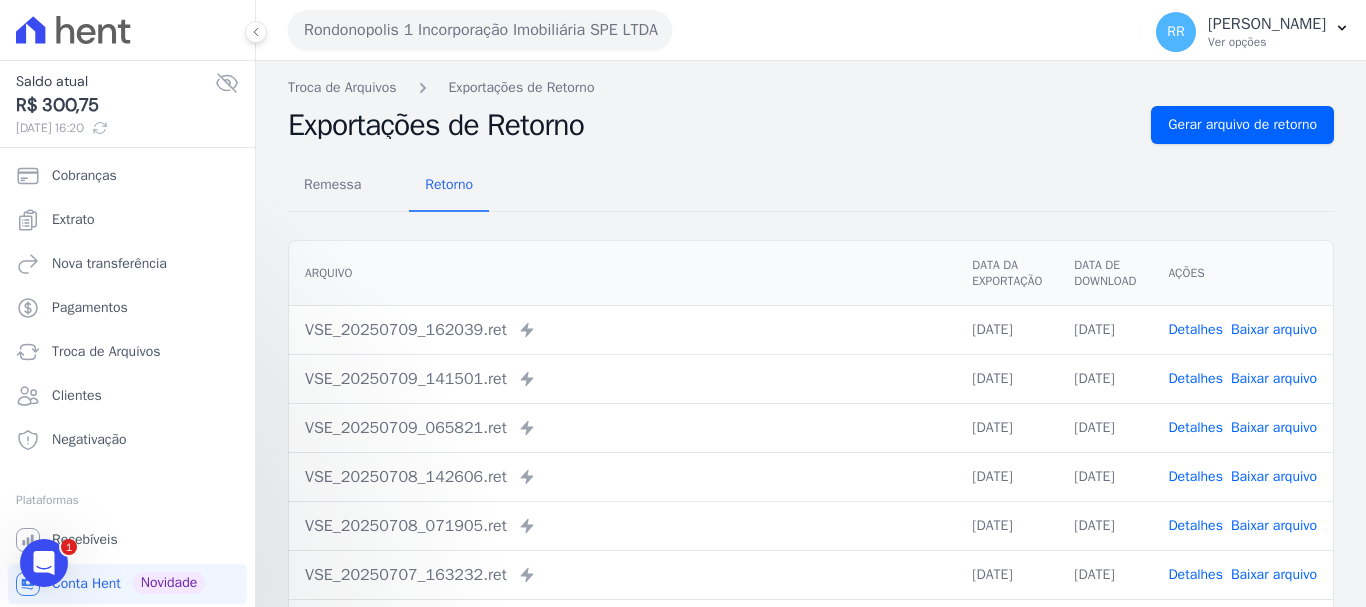 scroll, scrollTop: 2034, scrollLeft: 0, axis: vertical 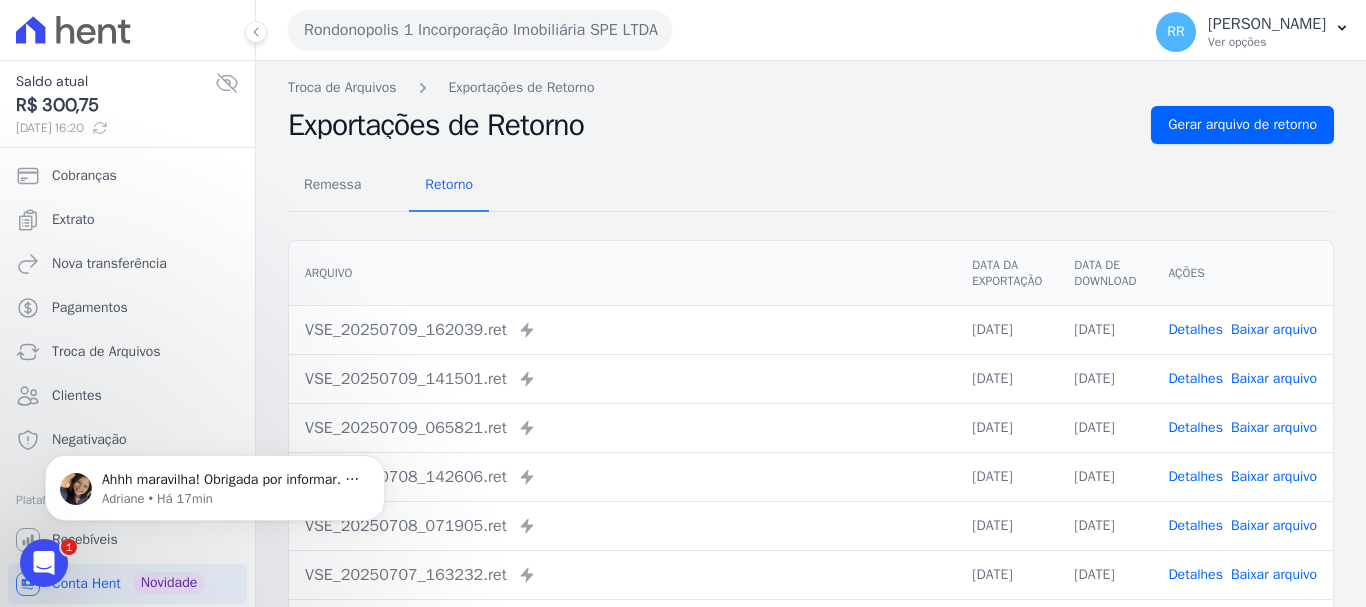 click at bounding box center [44, 563] 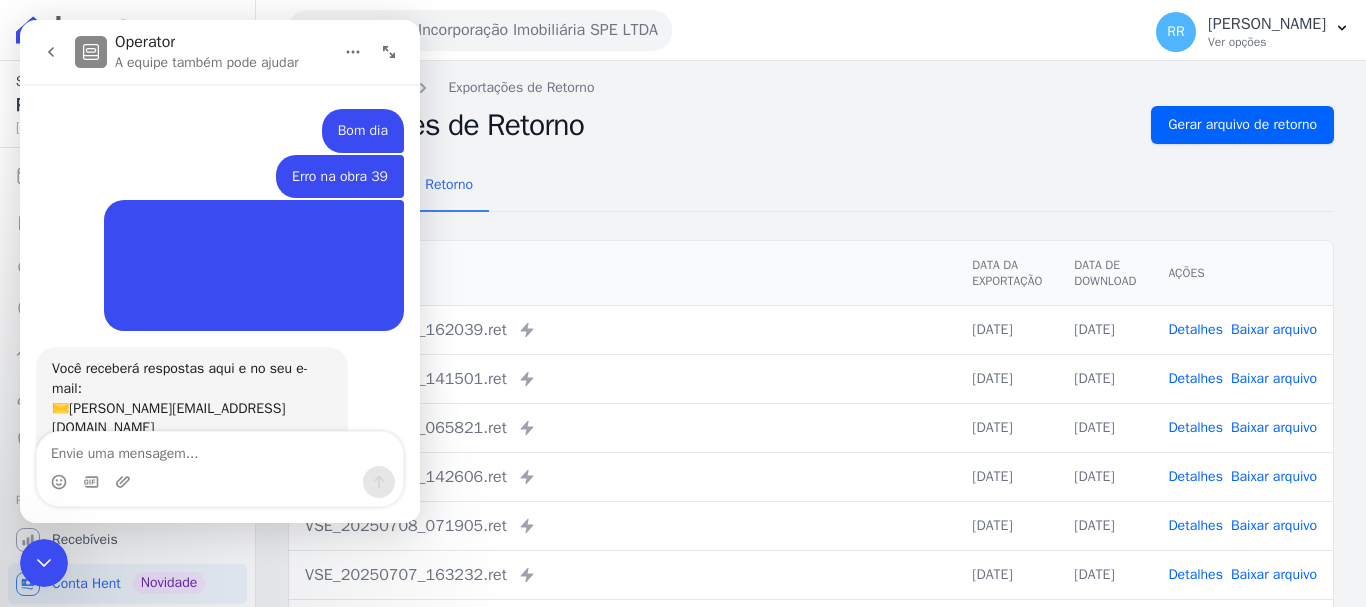 scroll, scrollTop: 3, scrollLeft: 0, axis: vertical 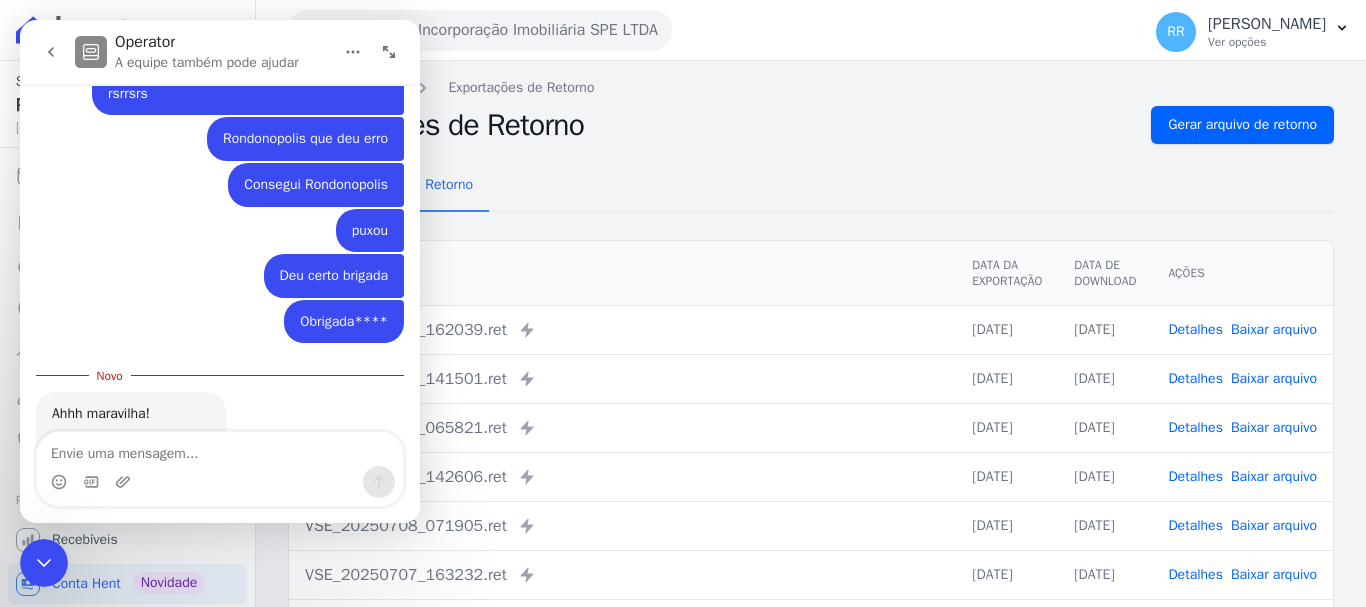 click at bounding box center [220, 449] 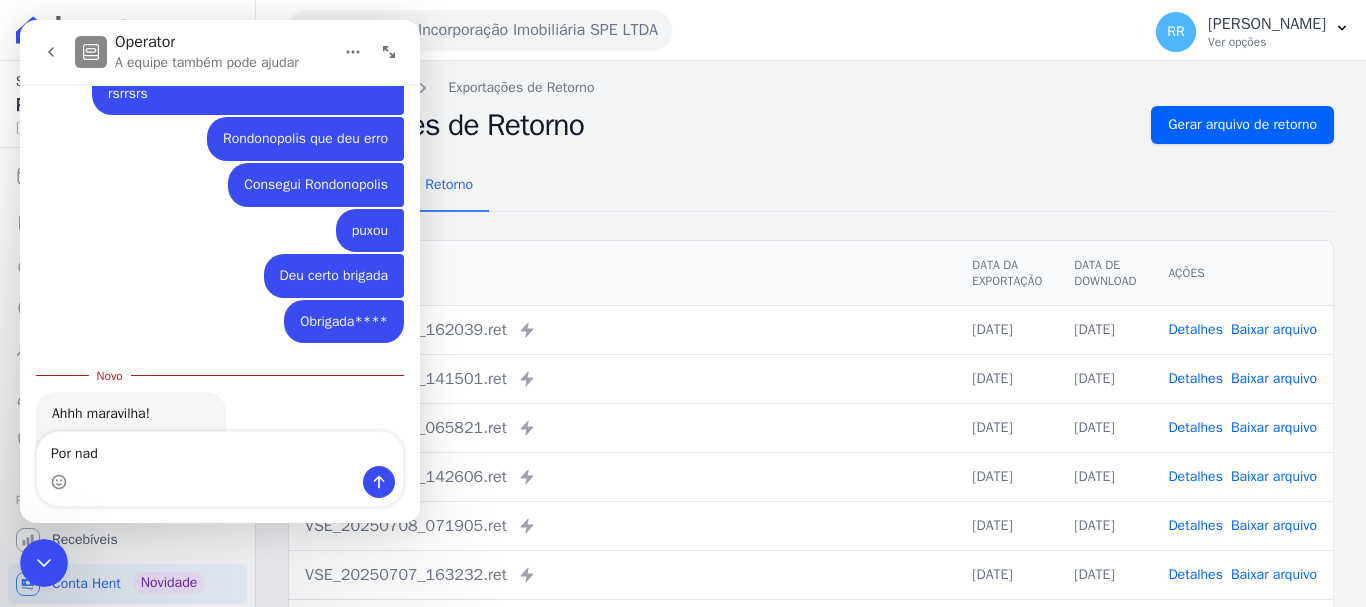 type on "Por nada" 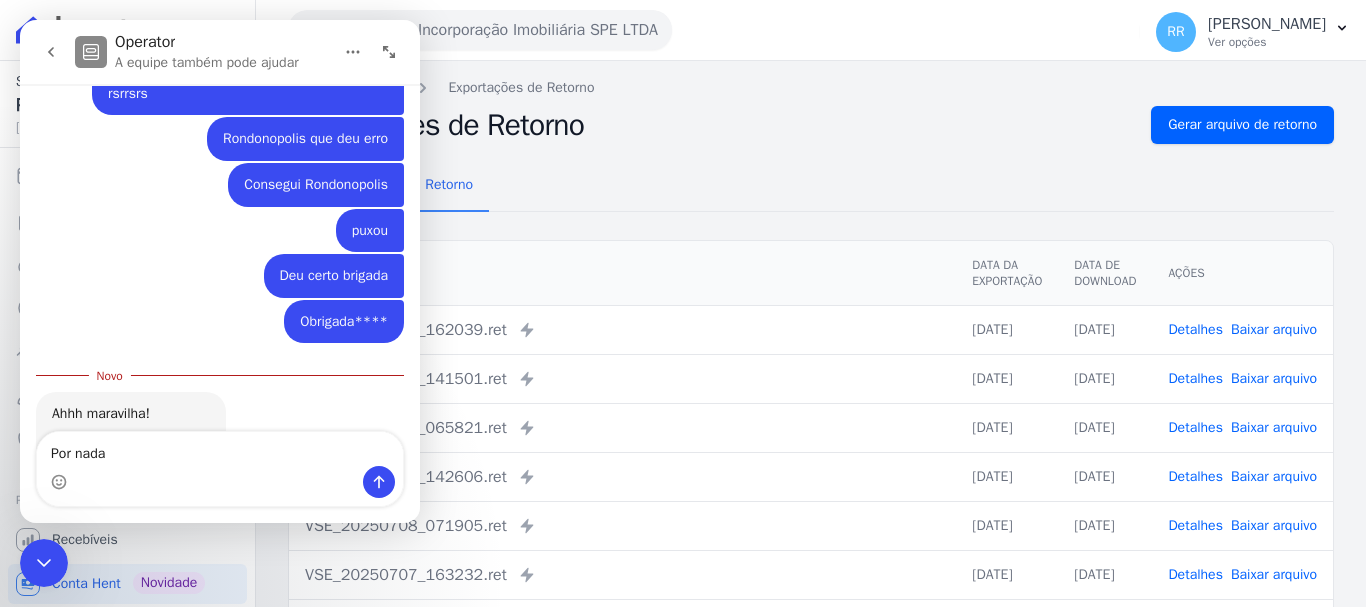 type 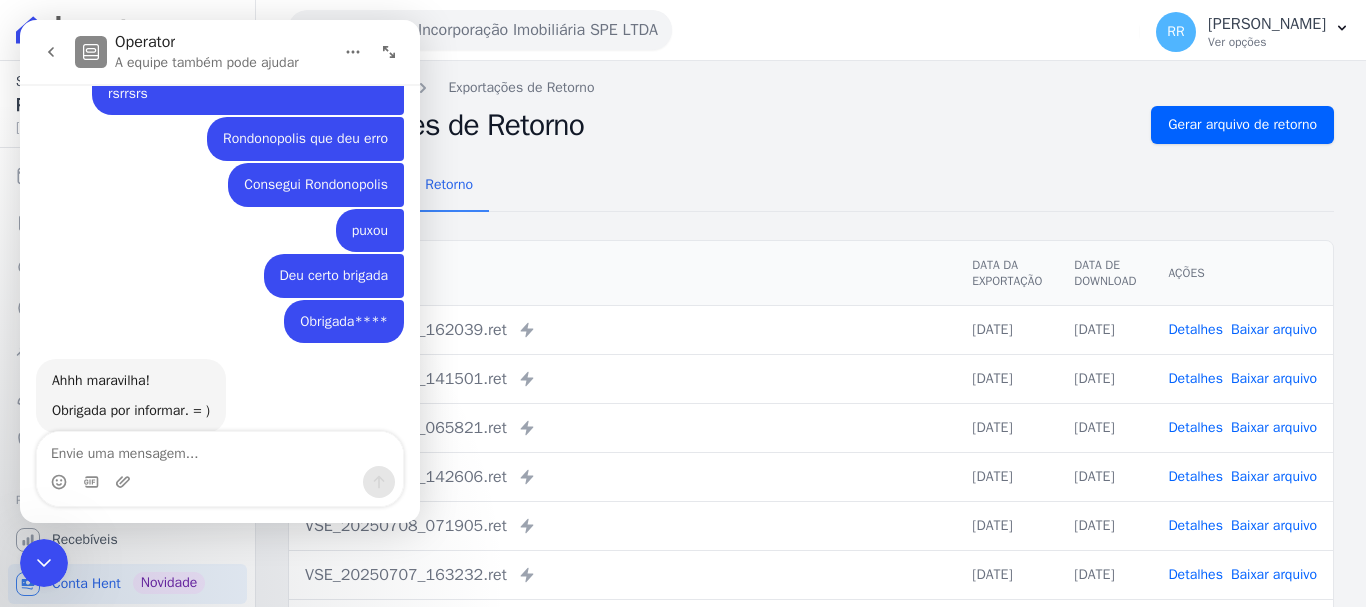 scroll, scrollTop: 2094, scrollLeft: 0, axis: vertical 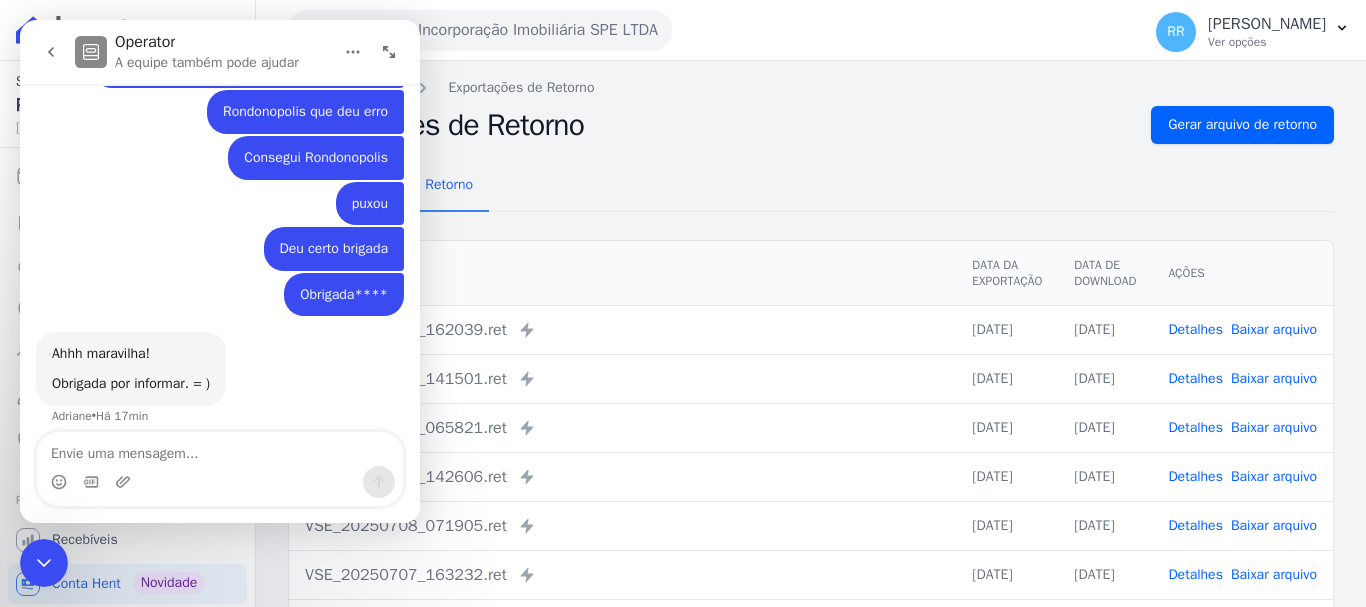 drag, startPoint x: 52, startPoint y: 567, endPoint x: 26, endPoint y: 555, distance: 28.635643 